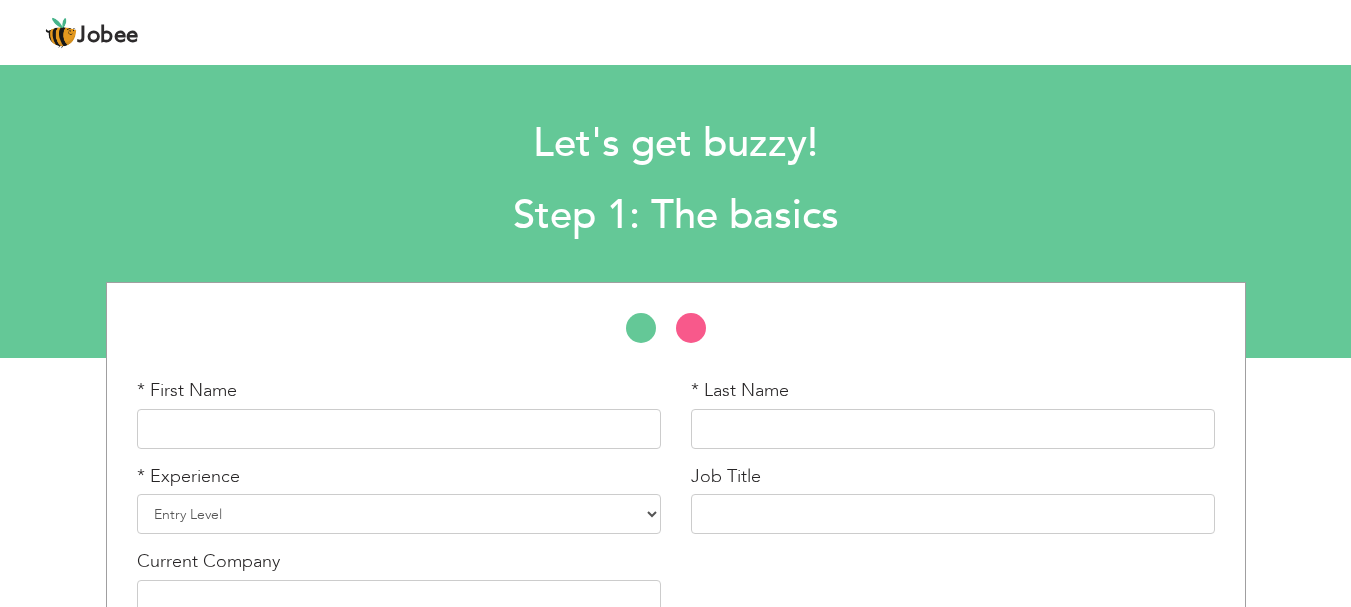 scroll, scrollTop: 0, scrollLeft: 0, axis: both 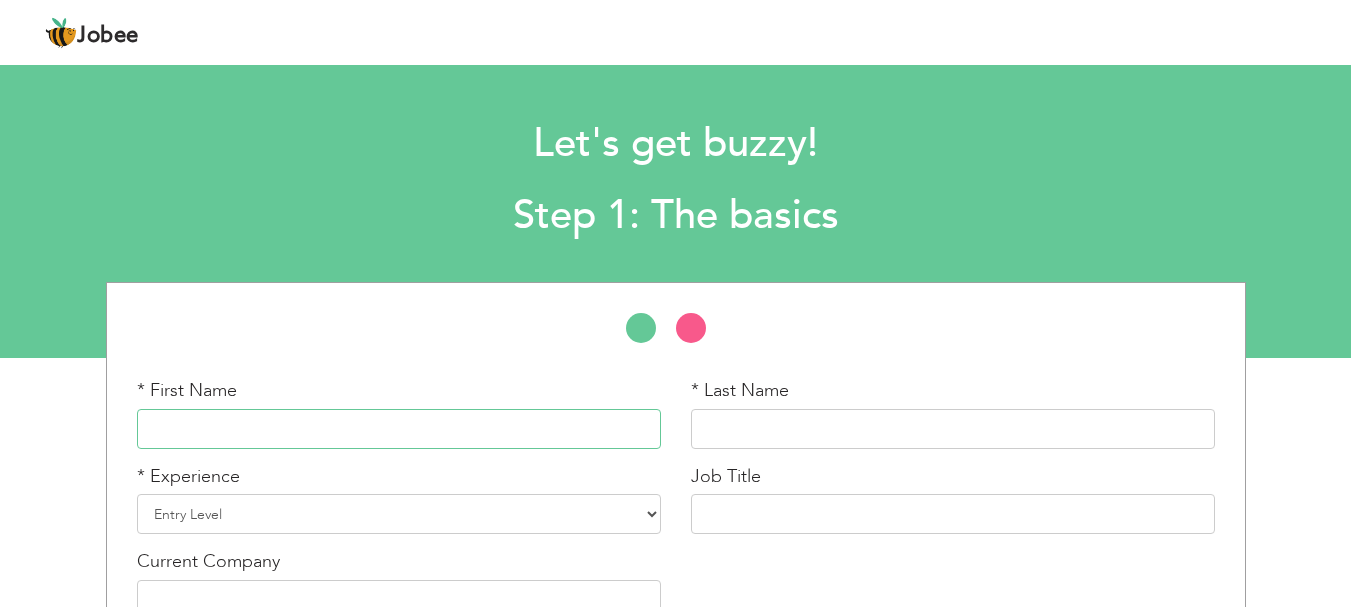click at bounding box center [399, 429] 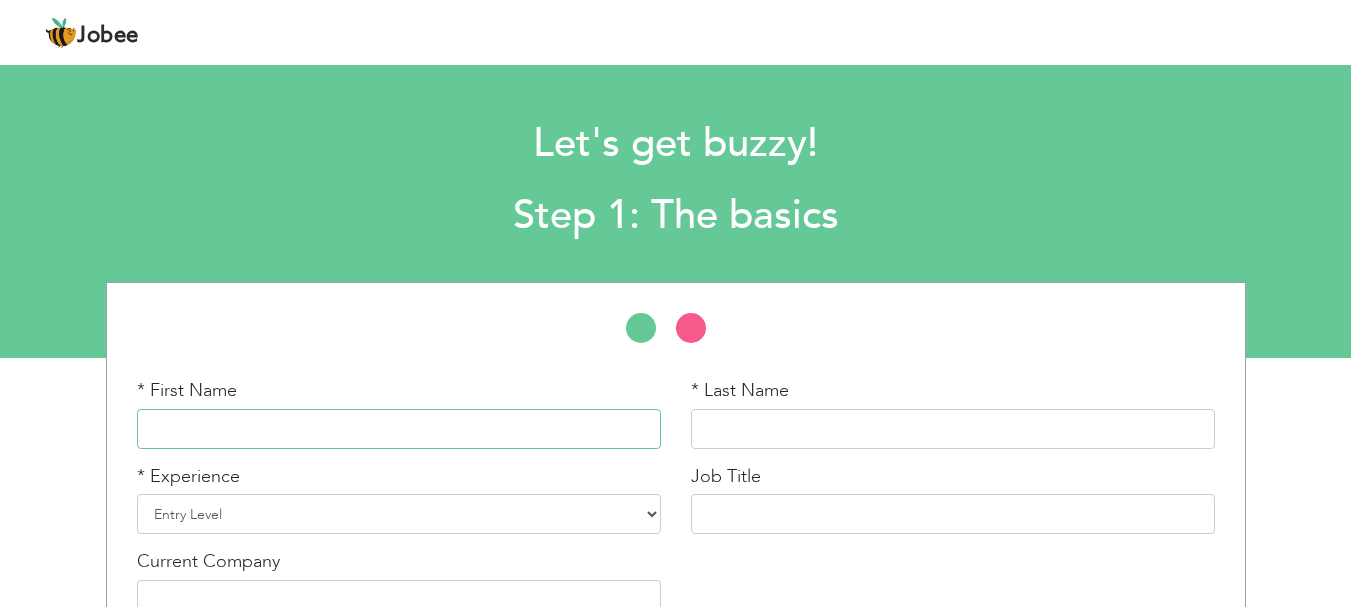 click at bounding box center [399, 429] 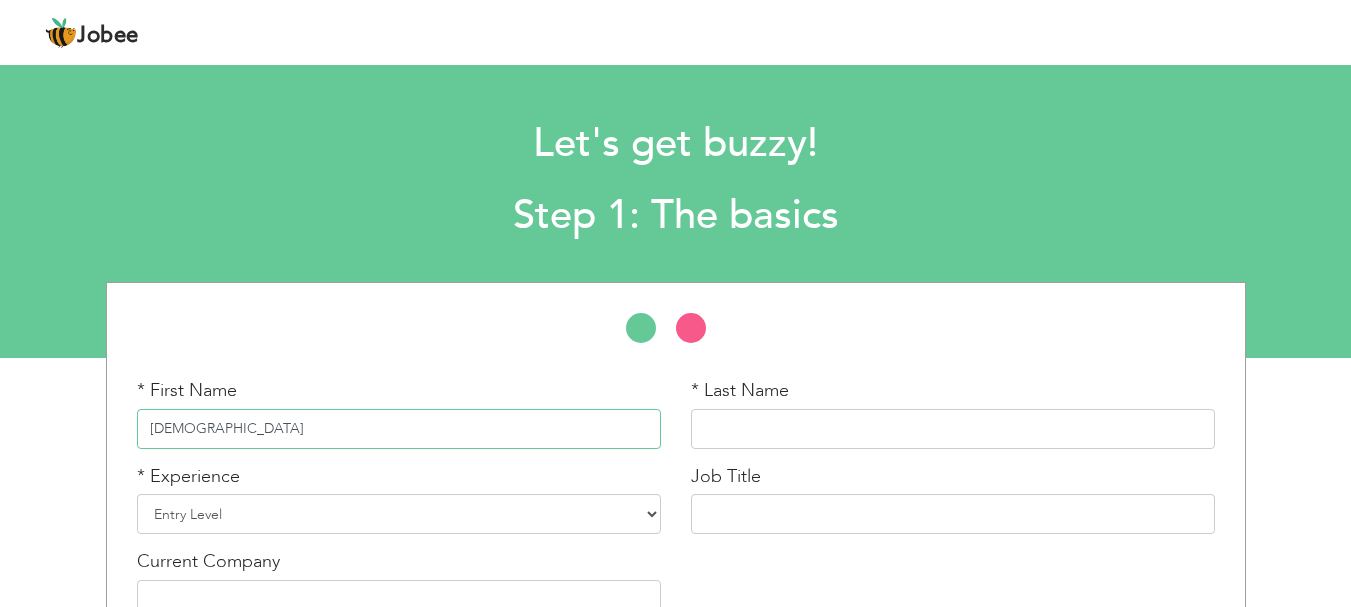type on "[DEMOGRAPHIC_DATA]" 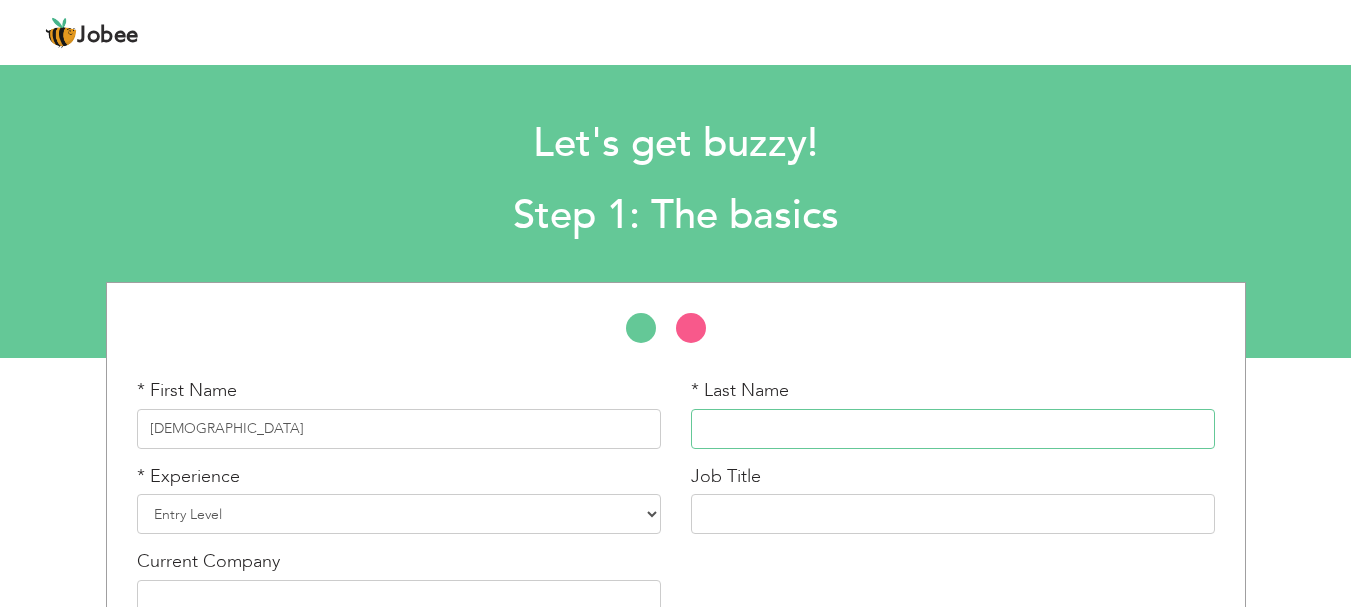 click at bounding box center [953, 429] 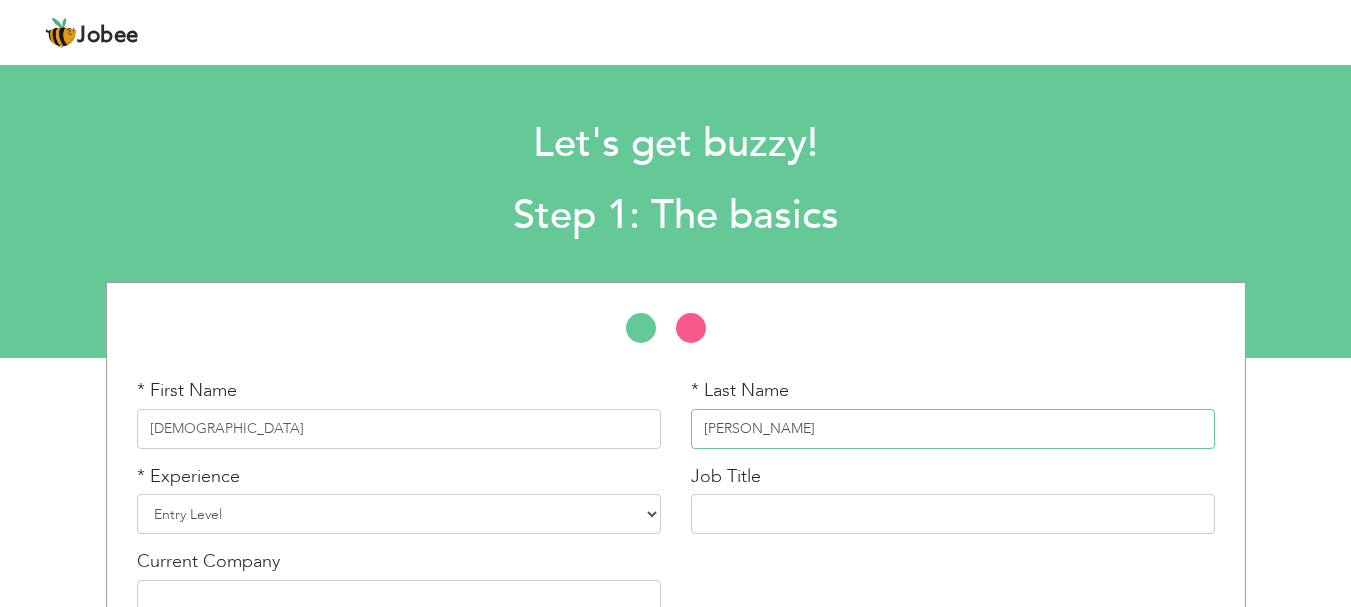 type on "[PERSON_NAME]" 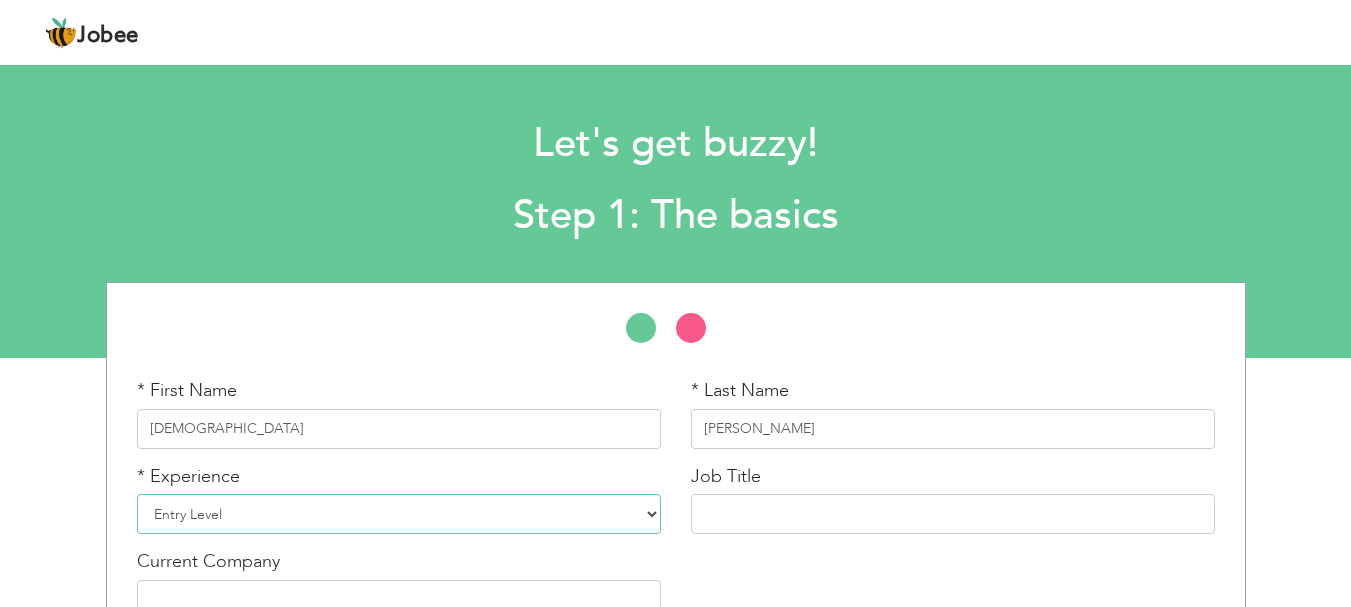 click on "Entry Level
Less than 1 Year
1 Year
2 Years
3 Years
4 Years
5 Years
6 Years
7 Years
8 Years
9 Years
10 Years
11 Years
12 Years
13 Years
14 Years
15 Years
16 Years
17 Years
18 Years
19 Years
20 Years
21 Years
22 Years
23 Years
24 Years
25 Years
26 Years
27 Years
28 Years
29 Years
30 Years
31 Years
32 Years
33 Years
34 Years
35 Years
More than 35 Years" at bounding box center [399, 514] 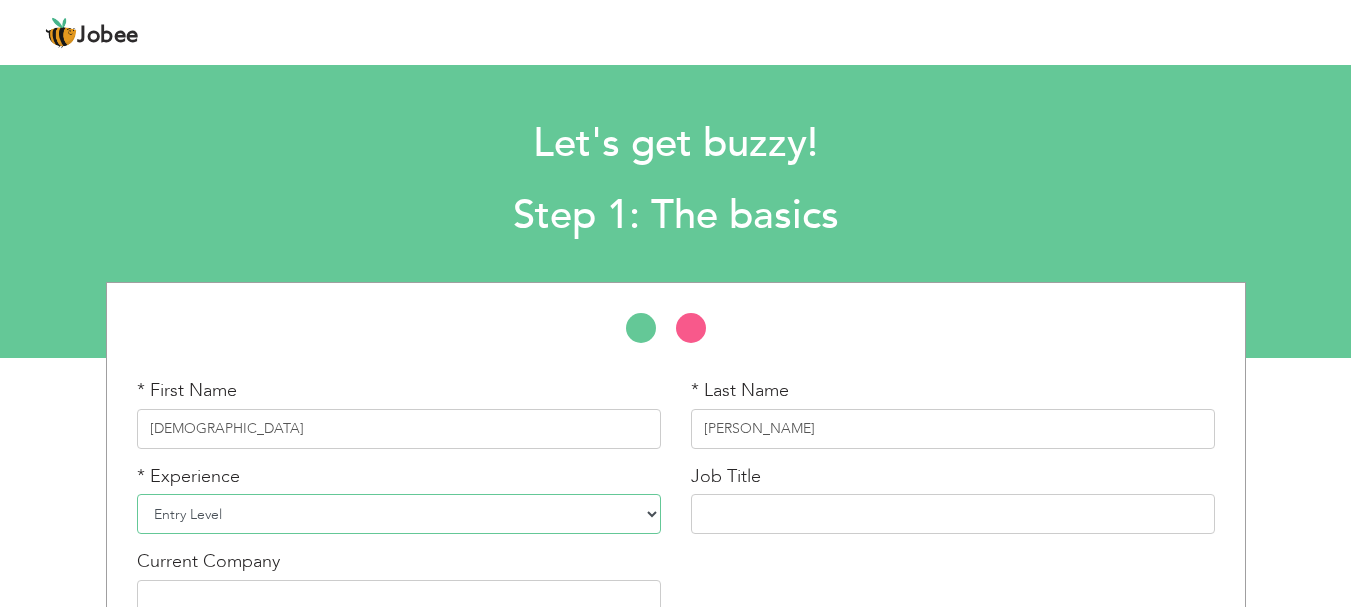 select on "9" 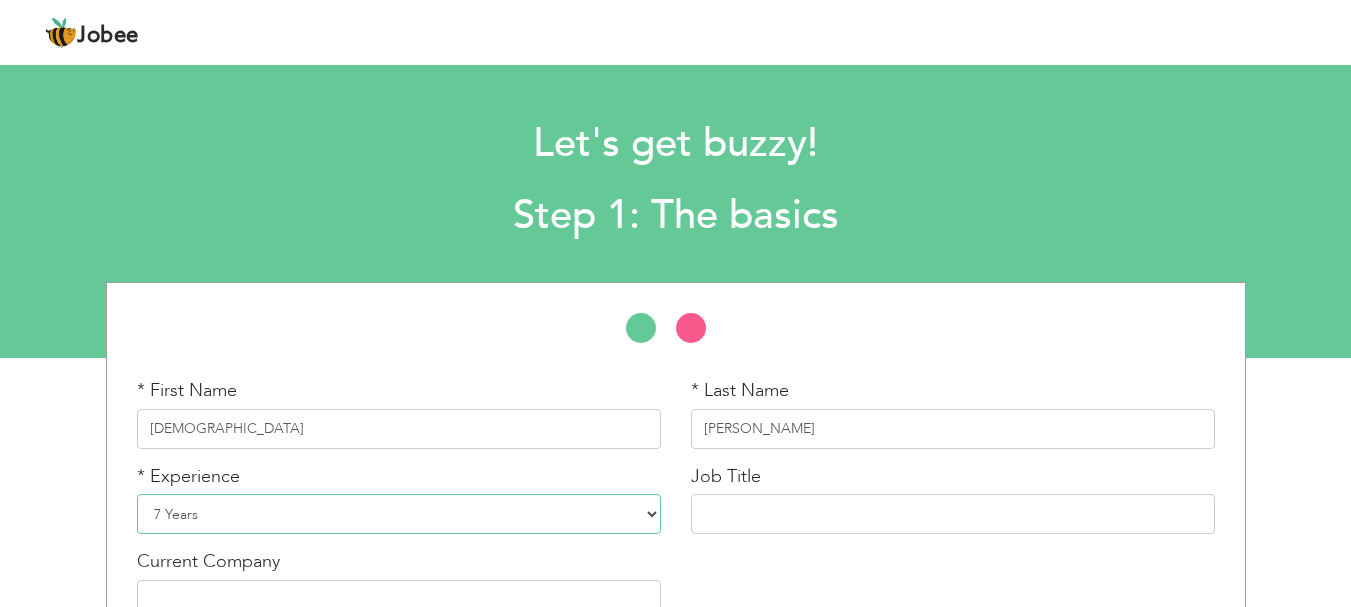 click on "Entry Level
Less than 1 Year
1 Year
2 Years
3 Years
4 Years
5 Years
6 Years
7 Years
8 Years
9 Years
10 Years
11 Years
12 Years
13 Years
14 Years
15 Years
16 Years
17 Years
18 Years
19 Years
20 Years
21 Years
22 Years
23 Years
24 Years
25 Years
26 Years
27 Years
28 Years
29 Years
30 Years
31 Years
32 Years
33 Years
34 Years
35 Years
More than 35 Years" at bounding box center (399, 514) 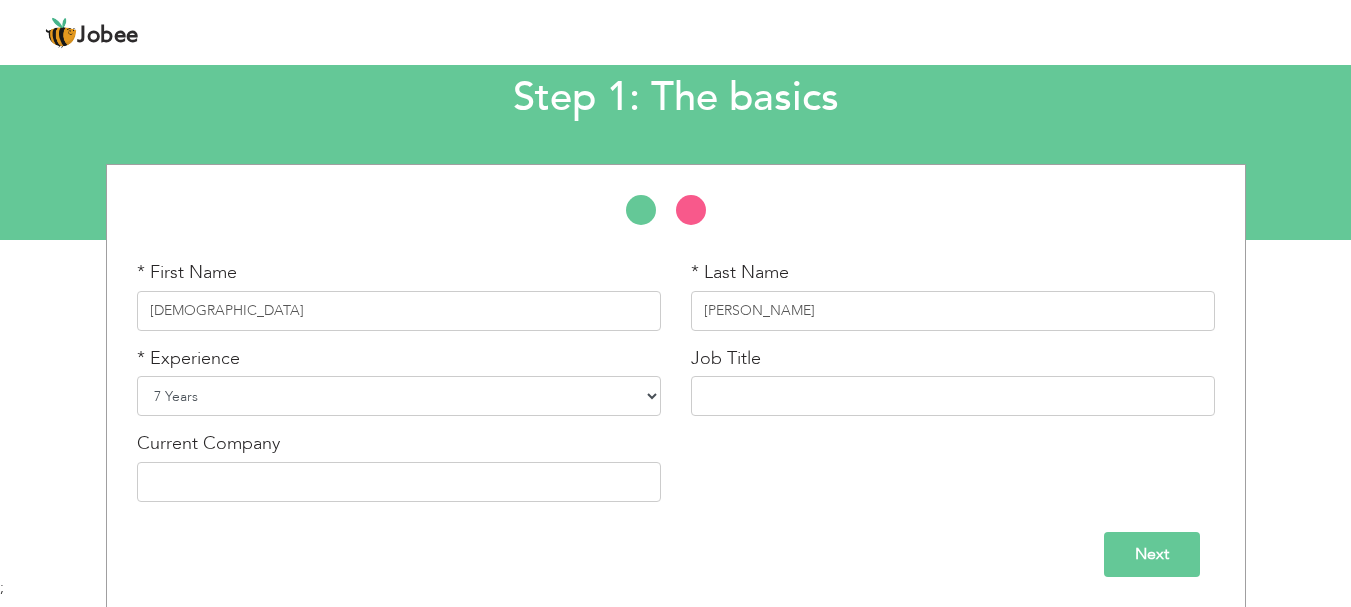 scroll, scrollTop: 119, scrollLeft: 0, axis: vertical 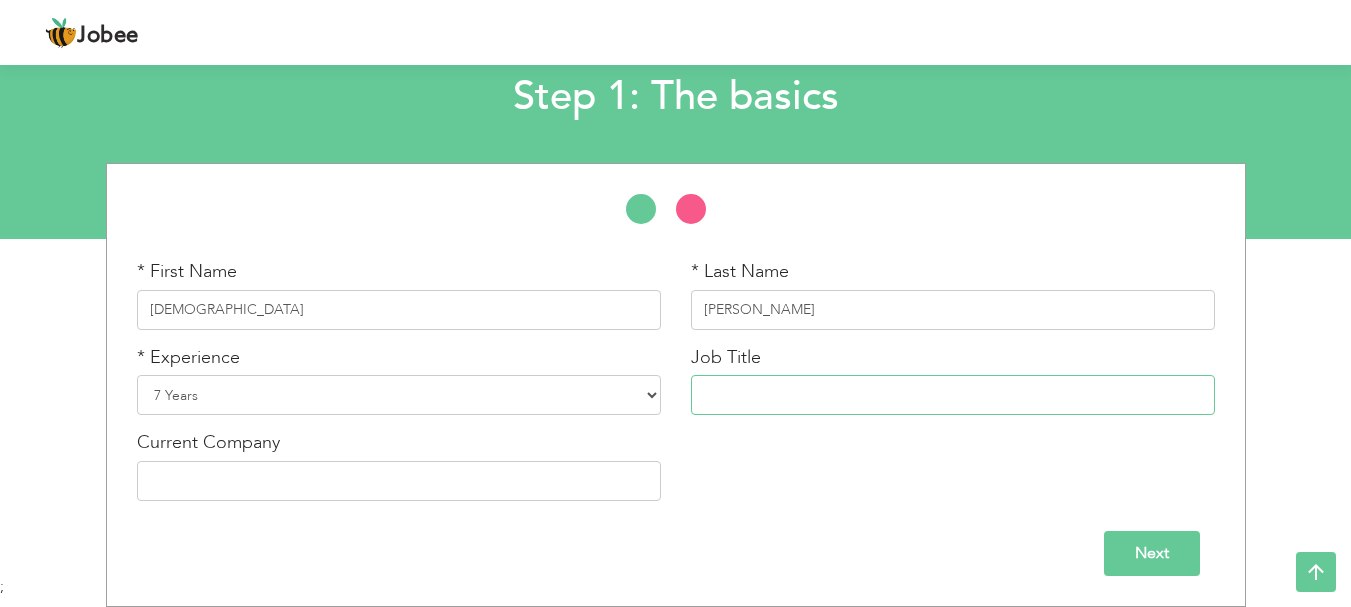 click at bounding box center [953, 395] 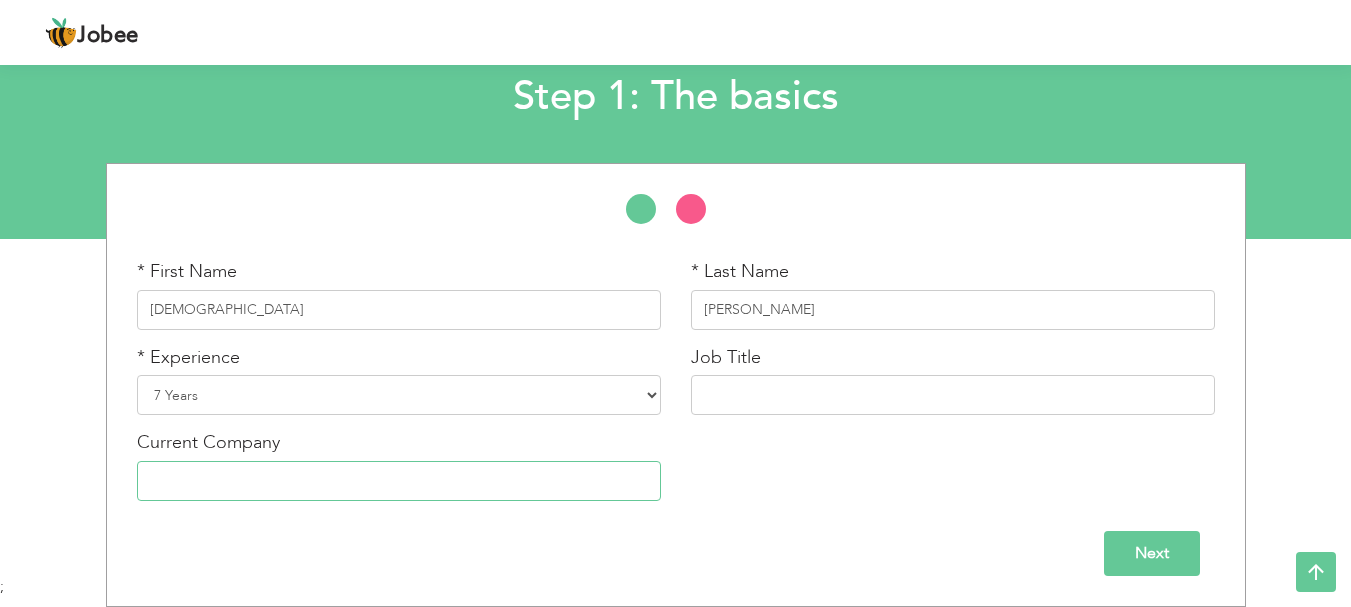 click at bounding box center [399, 481] 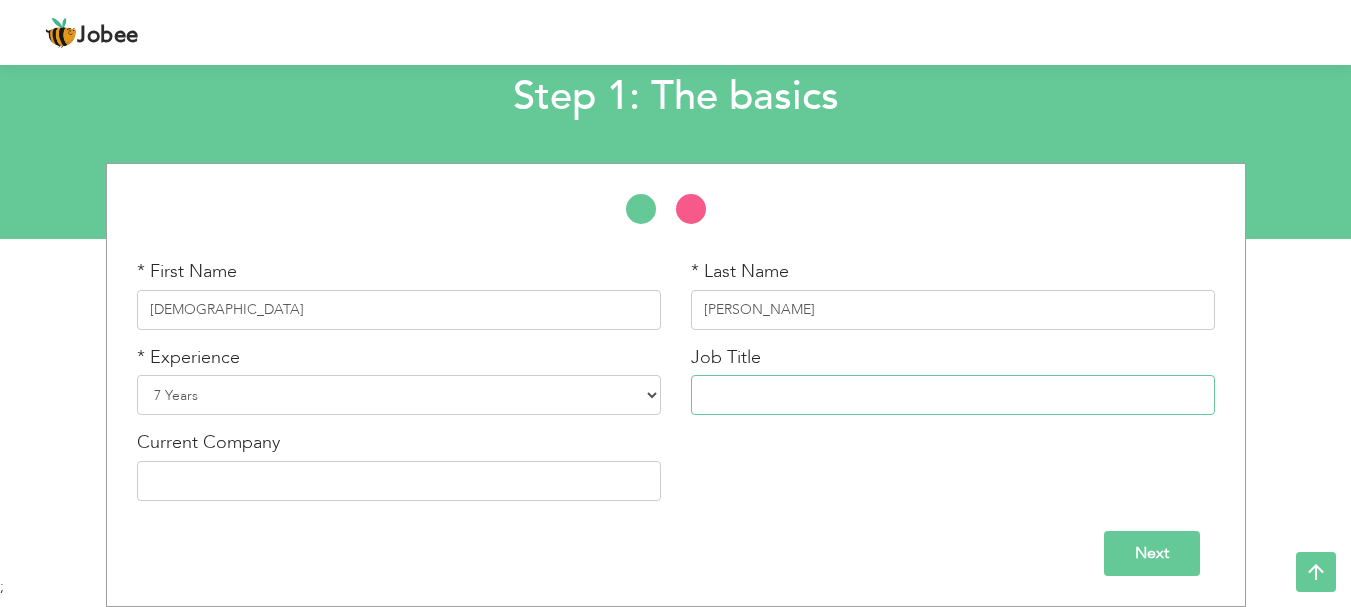 drag, startPoint x: 719, startPoint y: 385, endPoint x: 630, endPoint y: 212, distance: 194.55077 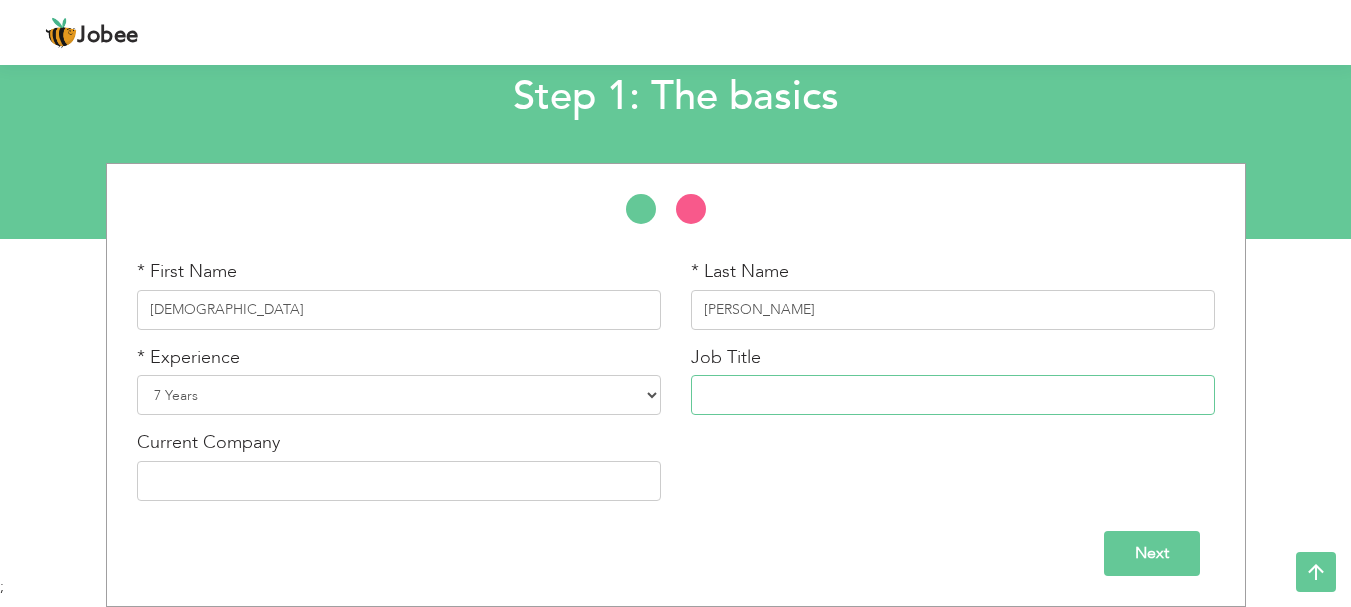 click at bounding box center [953, 395] 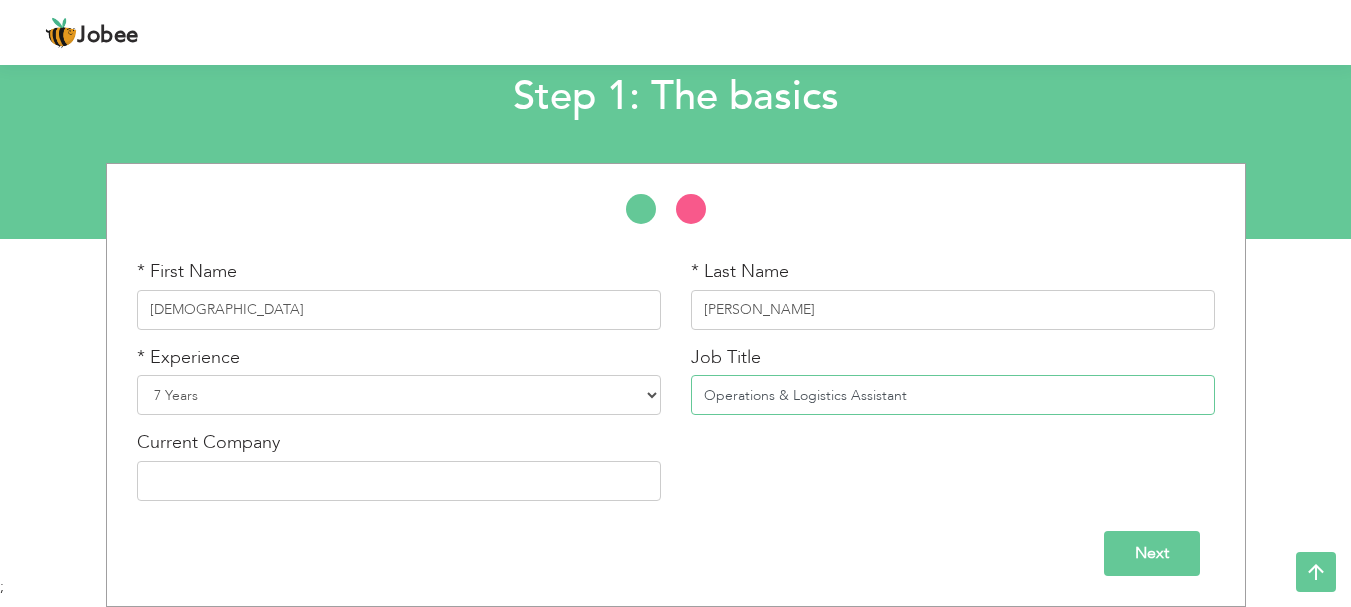 drag, startPoint x: 778, startPoint y: 399, endPoint x: 843, endPoint y: 400, distance: 65.00769 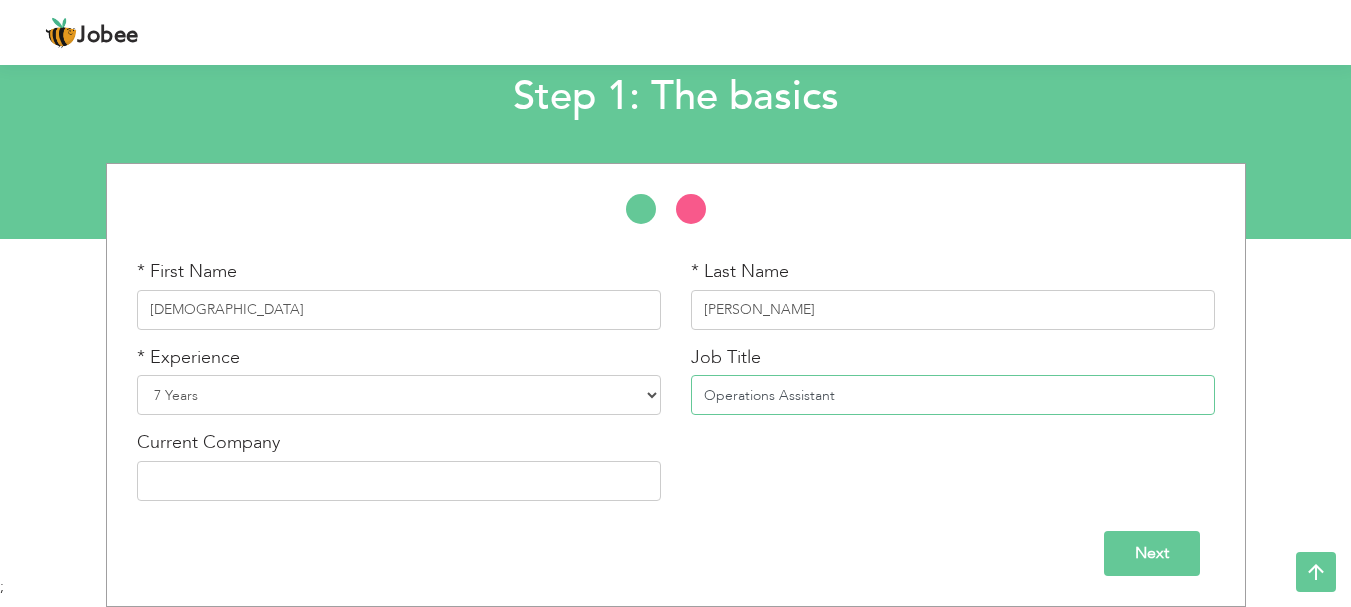 type on "Operations Assistant" 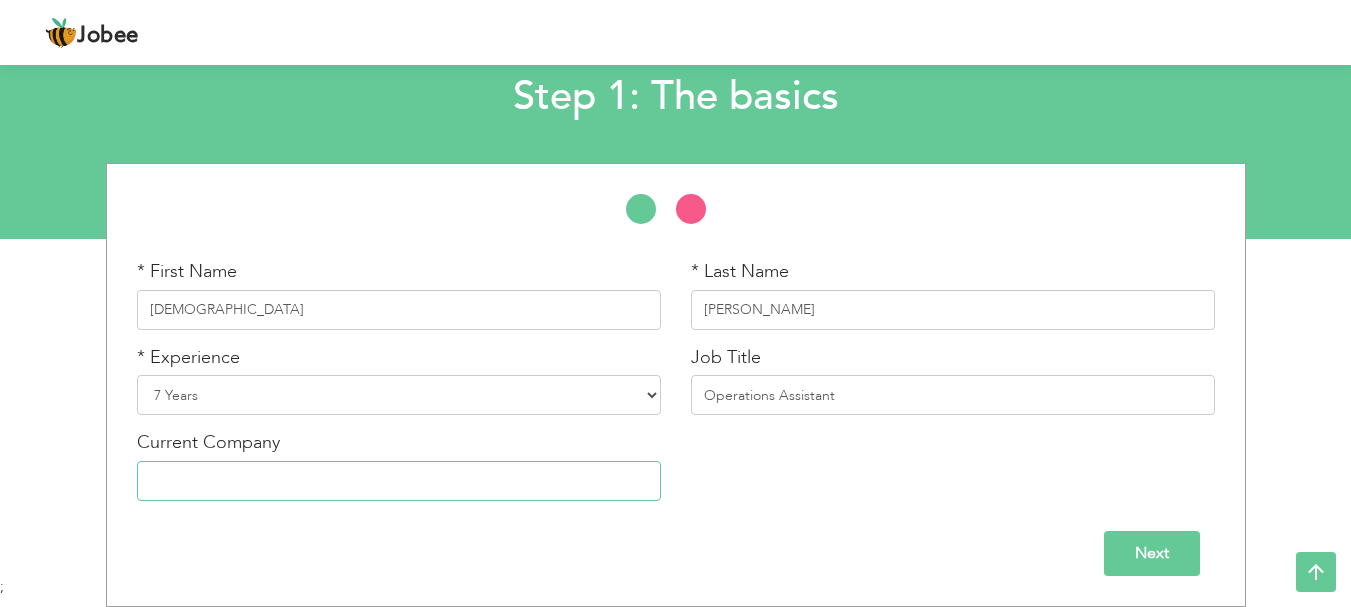 click at bounding box center (399, 481) 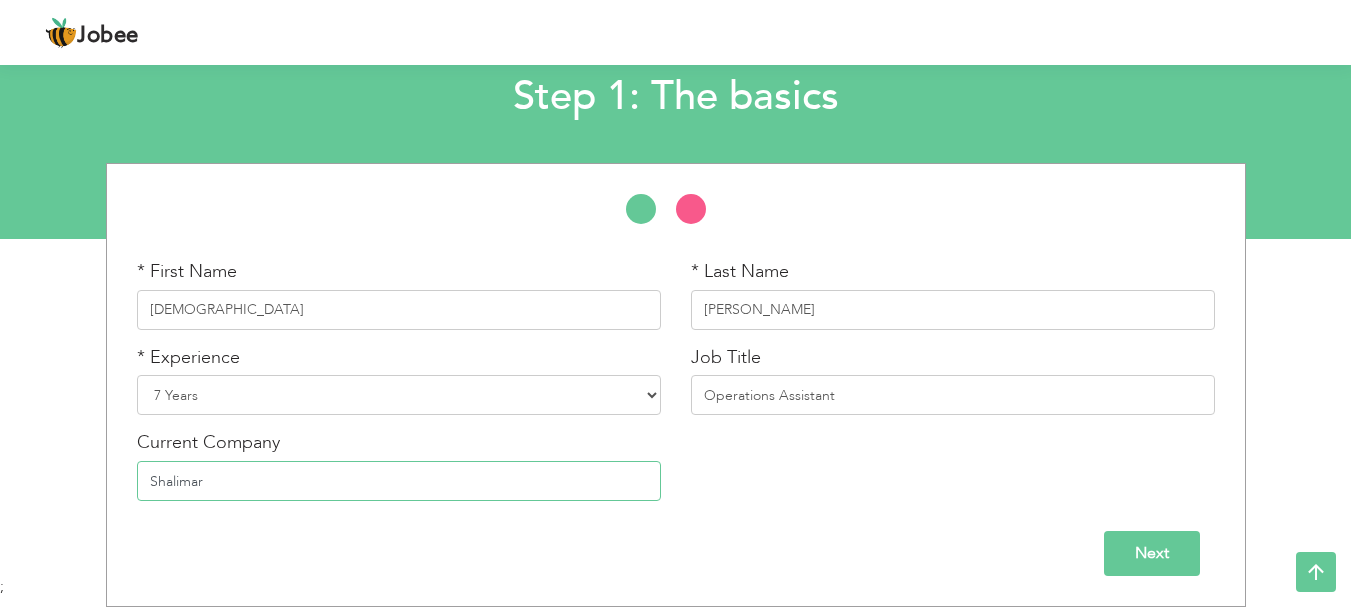drag, startPoint x: 251, startPoint y: 485, endPoint x: 130, endPoint y: 490, distance: 121.103264 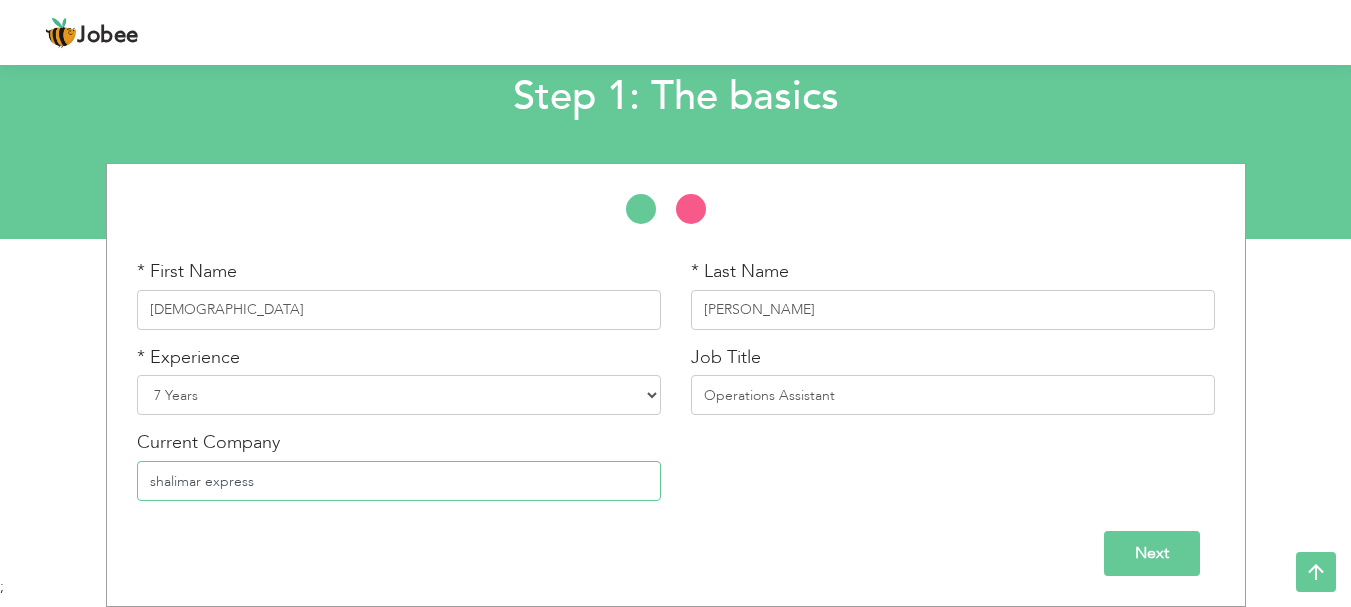 click on "shalimar express" at bounding box center [399, 481] 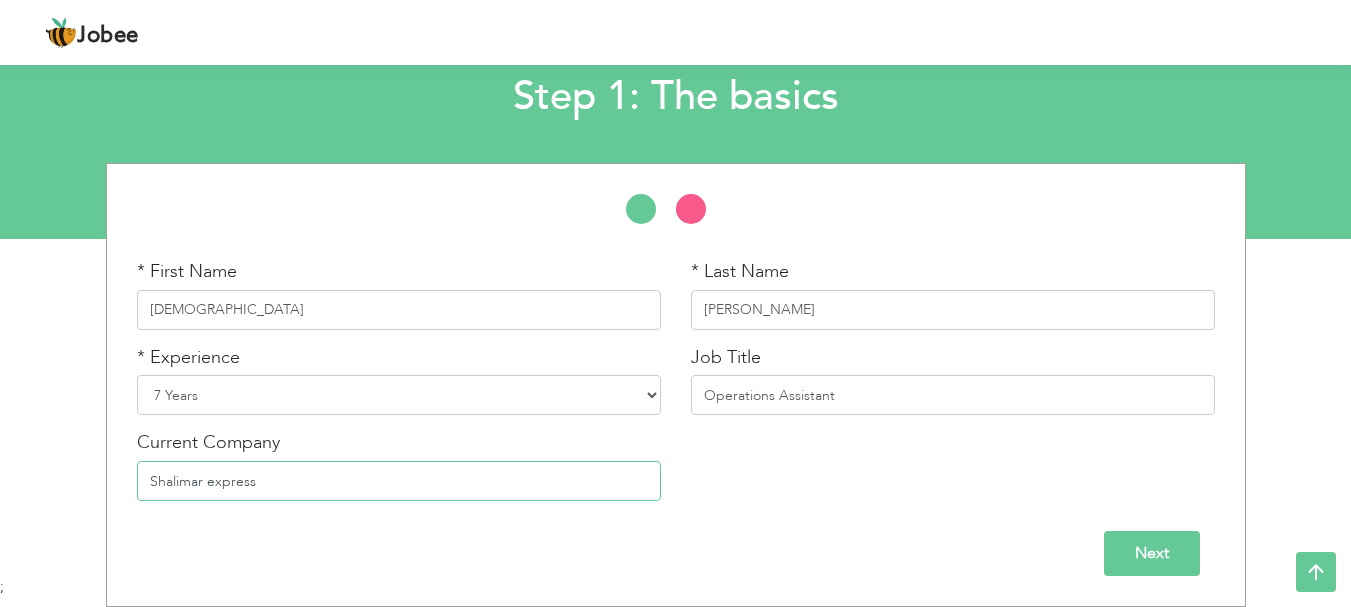 click on "Shalimar express" at bounding box center (399, 481) 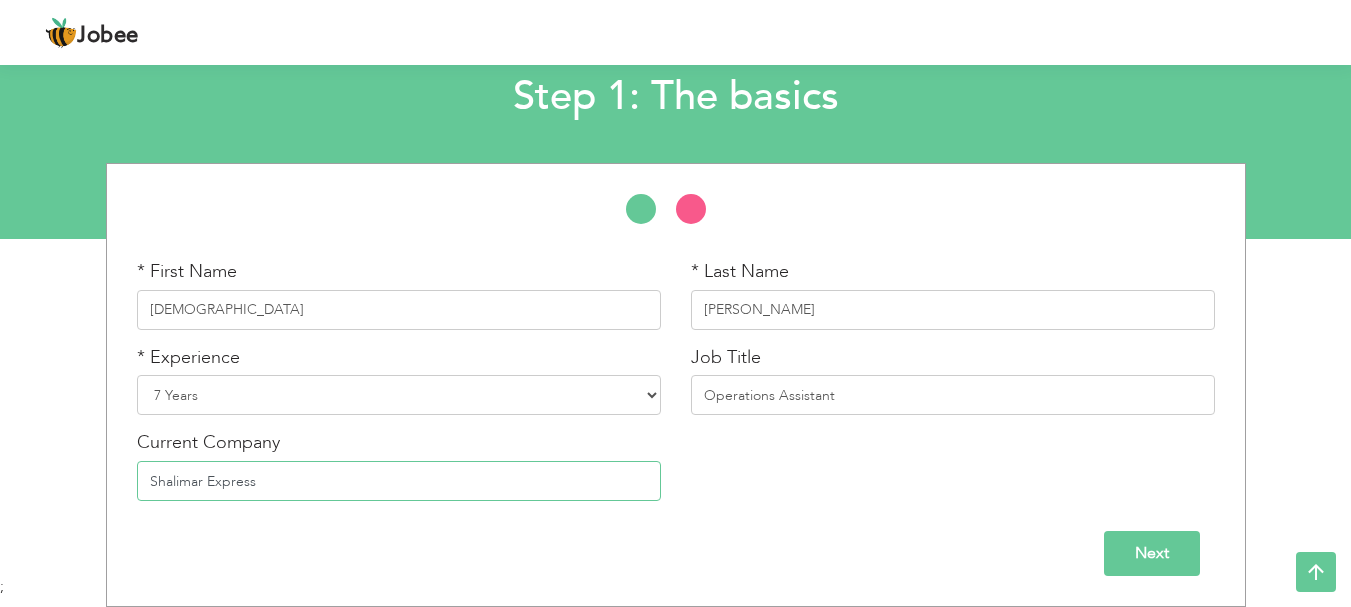 type on "Shalimar Express" 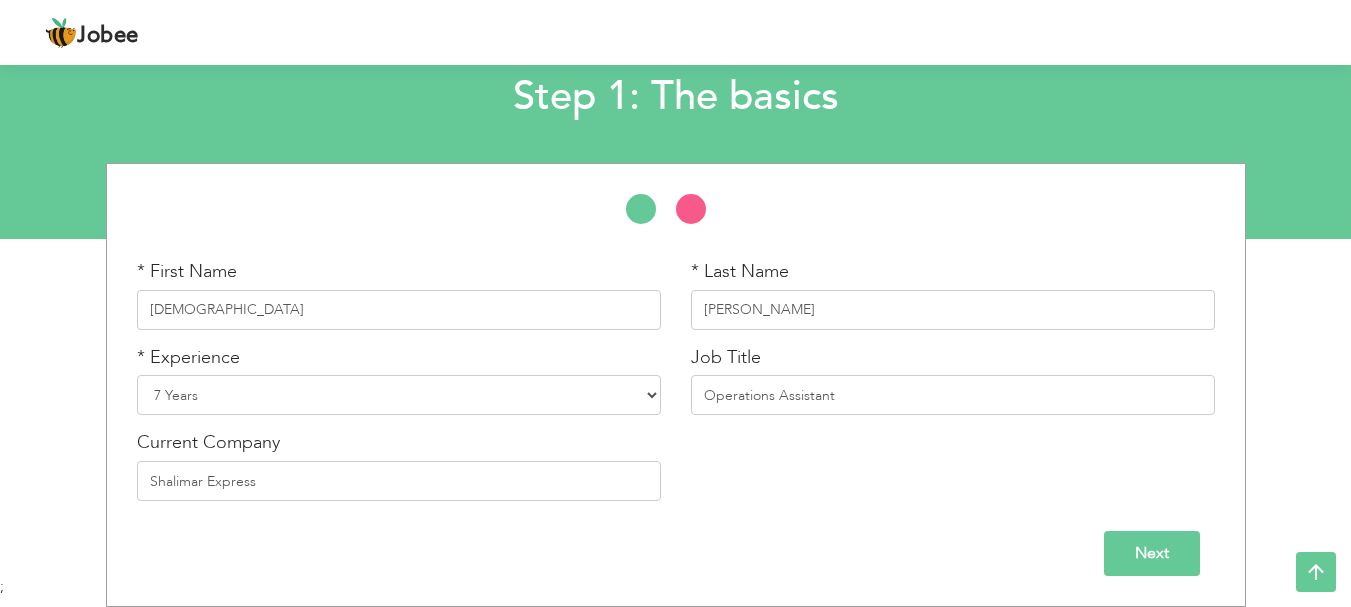 click on "* First Name
Muhammad
* Last Name
Sarfraz
* Experience
Entry Level
Less than 1 Year
1 Year
2 Years
3 Years
4 Years
5 Years
6 Years
7 Years
8 Years
9 Years
10 Years
11 Years
12 Years
13 Years
14 Years
15 Years
16 Years
17 Years
18 Years
19 Years
20 Years
21 Years
22 Years
23 Years
24 Years
25 Years
26 Years
27 Years
28 Years
29 Years
30 Years
31 Years
32 Years
33 Years
34 Years
35 Years
Job Title" at bounding box center [676, 387] 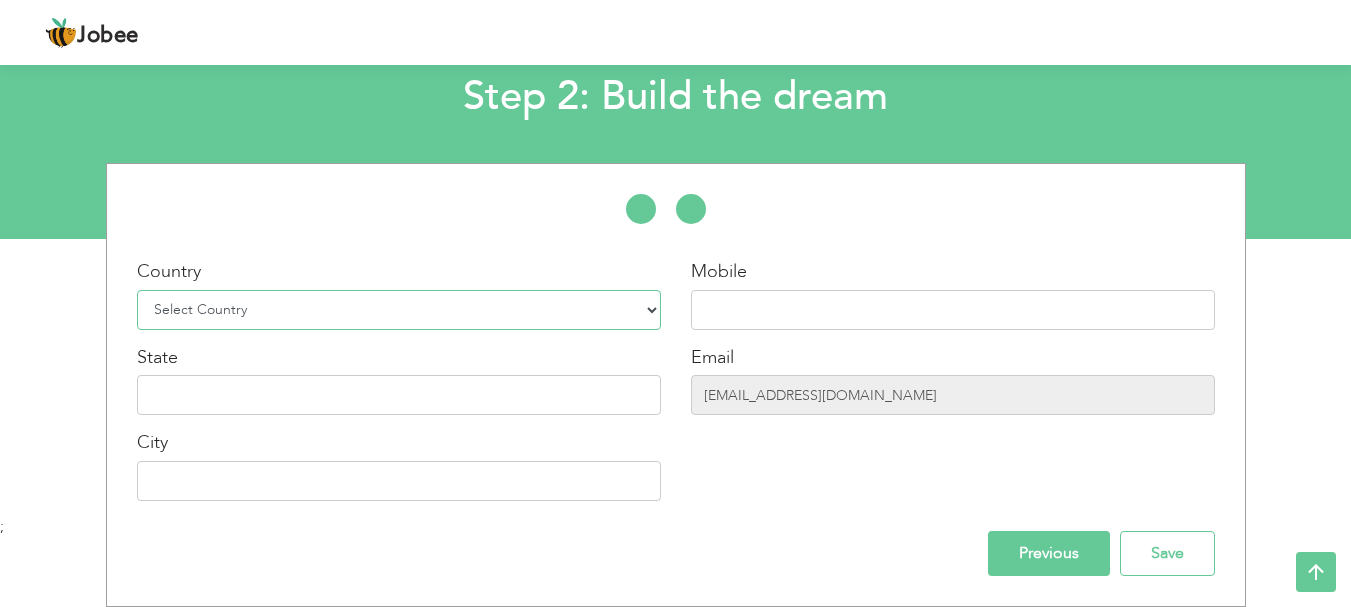 click on "Select Country
Afghanistan
Albania
Algeria
American Samoa
Andorra
Angola
Anguilla
Antarctica
Antigua and Barbuda
Argentina
Armenia
Aruba
Australia
Austria
Azerbaijan
Bahamas
Bahrain
Bangladesh
Barbados
Belarus
Belgium
Belize
Benin
Bermuda
Bhutan
Bolivia
Bosnia-Herzegovina
Botswana
Bouvet Island
Brazil
British Indian Ocean Territory
Brunei Darussalam
Bulgaria
Burkina Faso
Burundi
Cambodia
Cameroon
Canada
Cape Verde
Cayman Islands
Central African Republic
Chad
Chile
China
Christmas Island
Cocos (Keeling) Islands
Colombia
Comoros
Congo
Congo, Dem. Republic
Cook Islands
Costa Rica
Croatia
Cuba
Cyprus
Czech Rep
Denmark
Djibouti
Dominica
Dominican Republic
Ecuador
Egypt
El Salvador
Equatorial Guinea
Eritrea
Estonia
Ethiopia
European Union
Falkland Islands (Malvinas)
Faroe Islands
Fiji
Finland
France
French Guiana
French Southern Territories
Gabon
Gambia
Georgia" at bounding box center [399, 310] 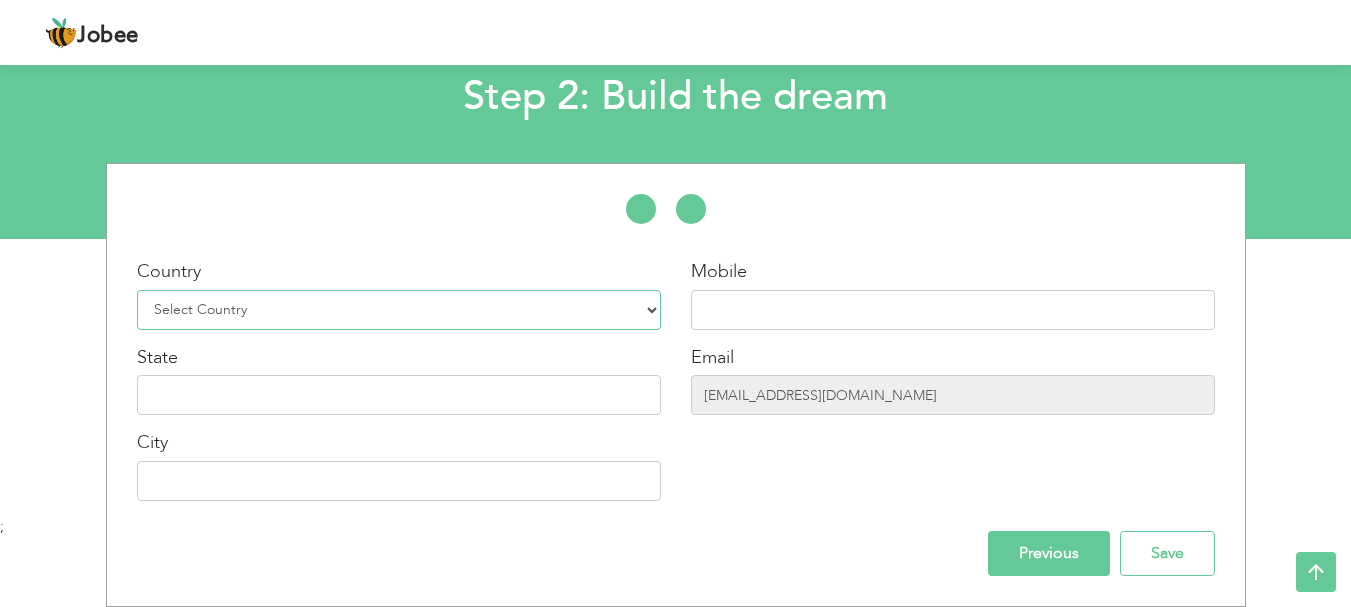 select on "166" 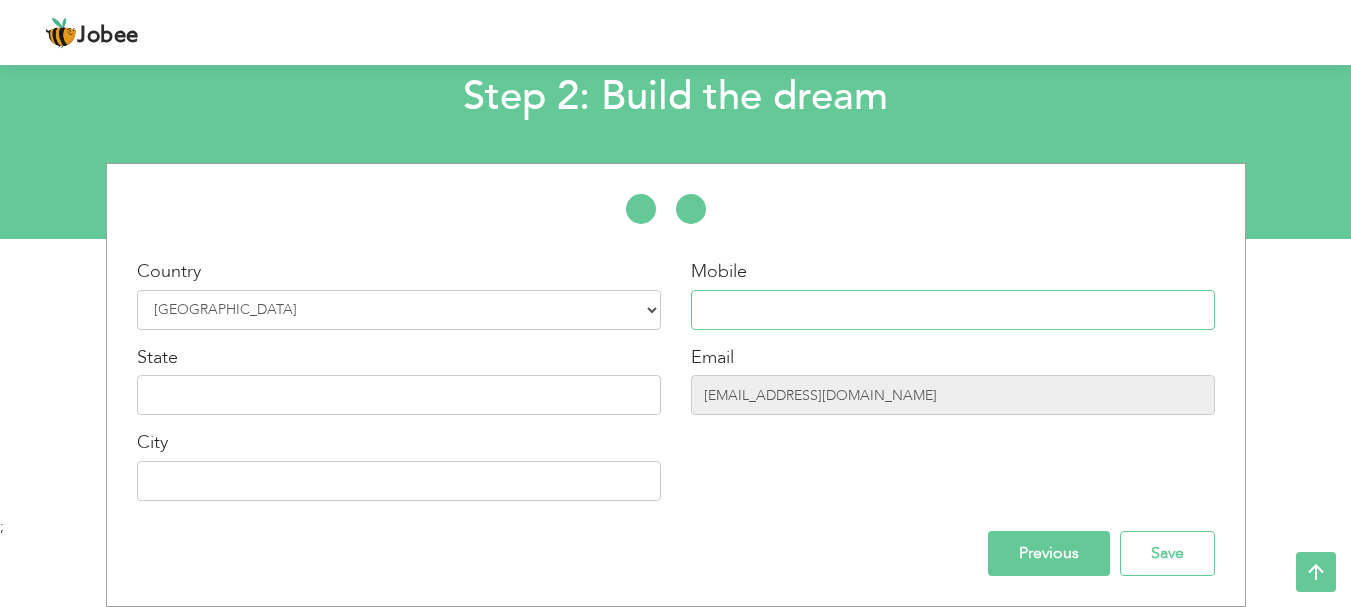 click at bounding box center [953, 310] 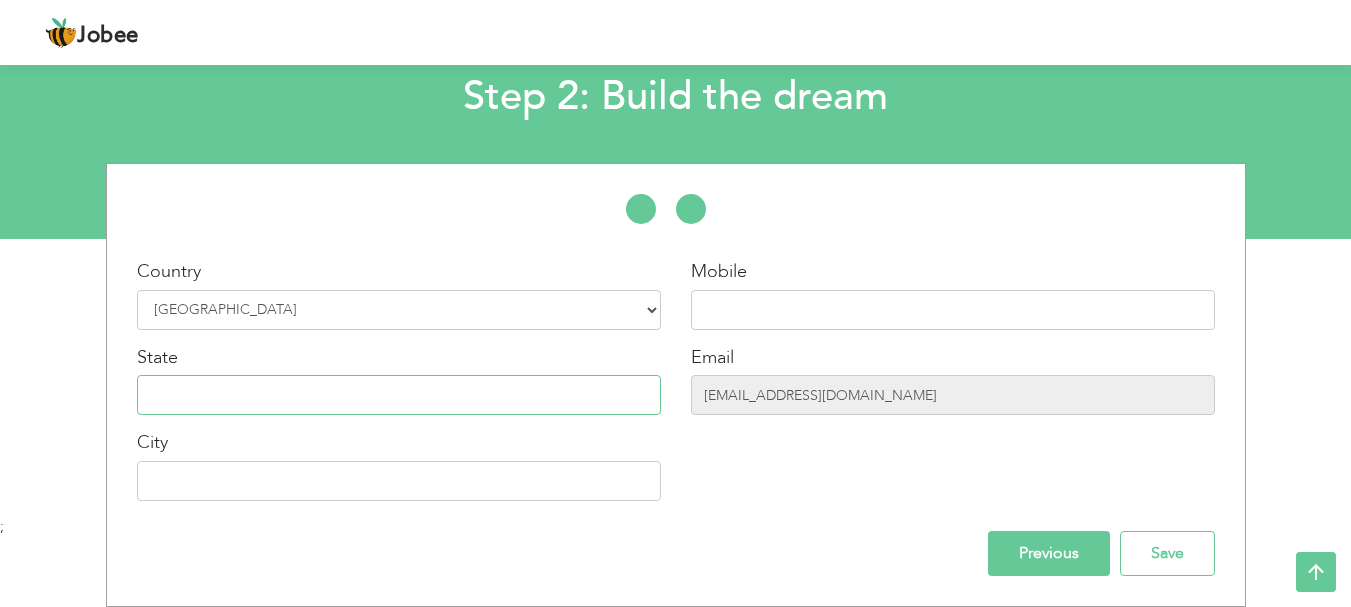 click at bounding box center (399, 395) 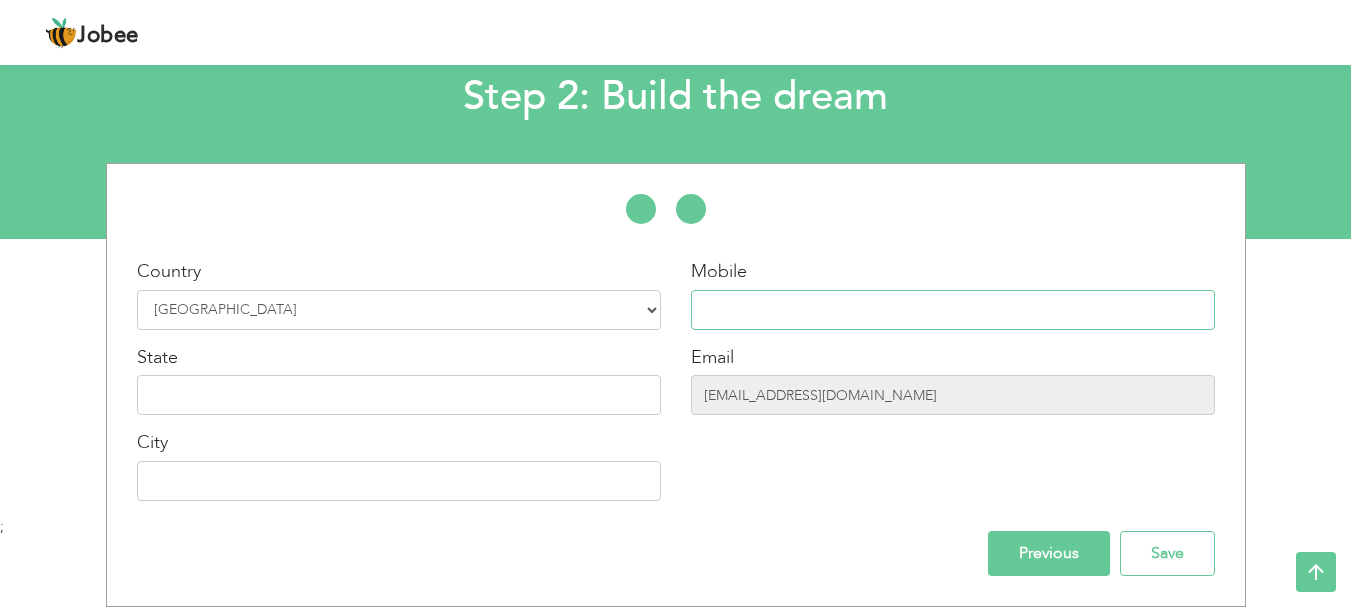 click at bounding box center (953, 310) 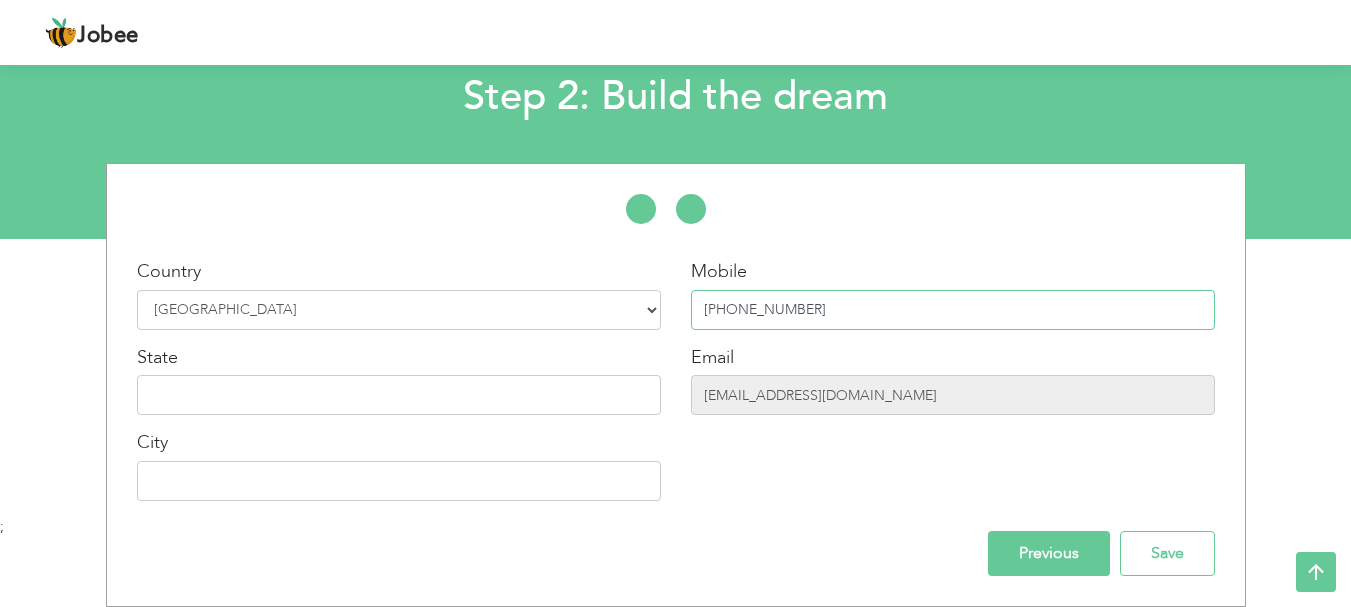click on "92-315-7257707" at bounding box center [953, 310] 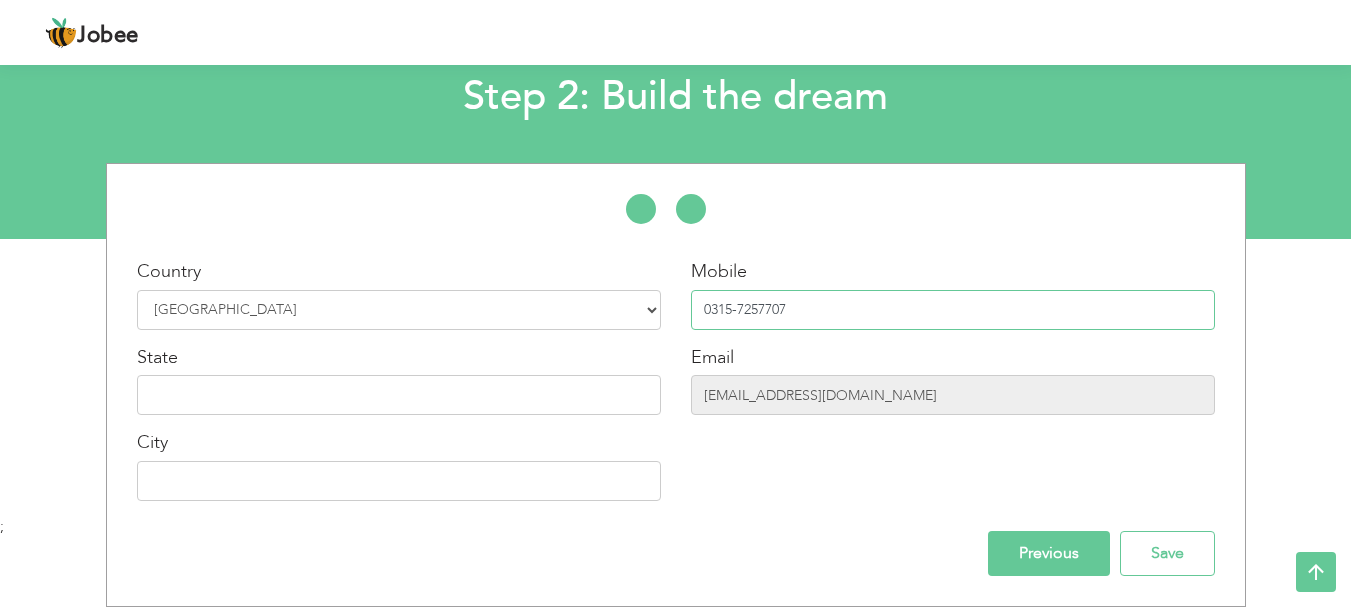 click on "0315-7257707" at bounding box center [953, 310] 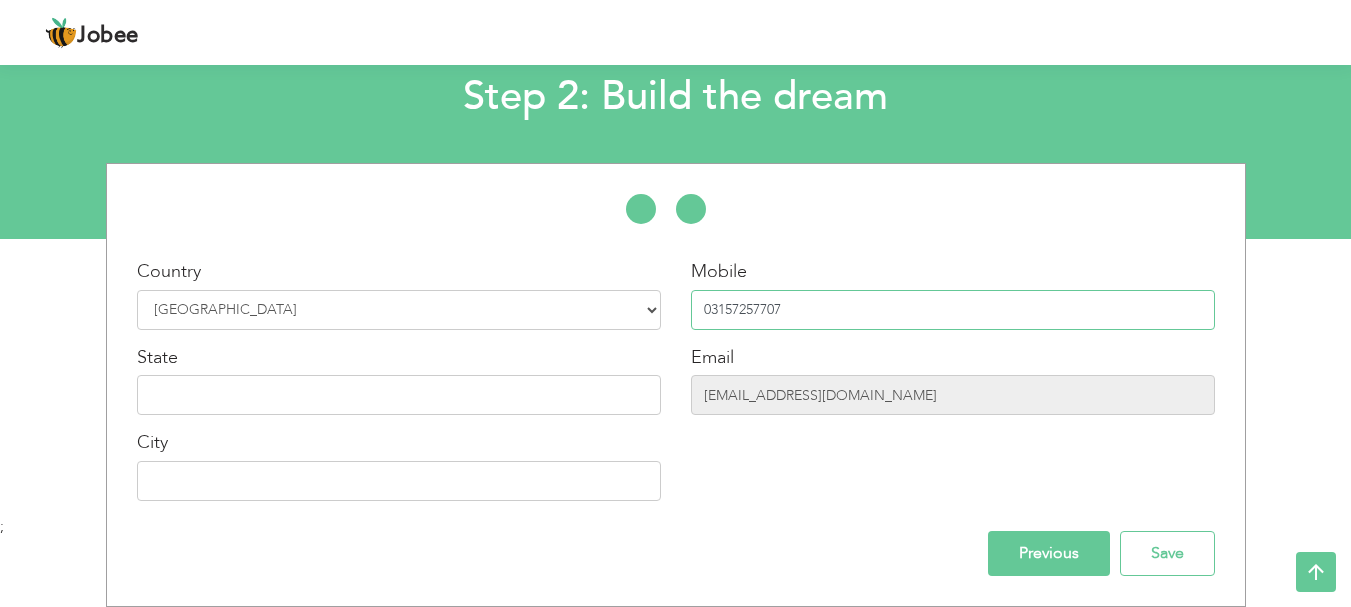 click on "03157257707" at bounding box center [953, 310] 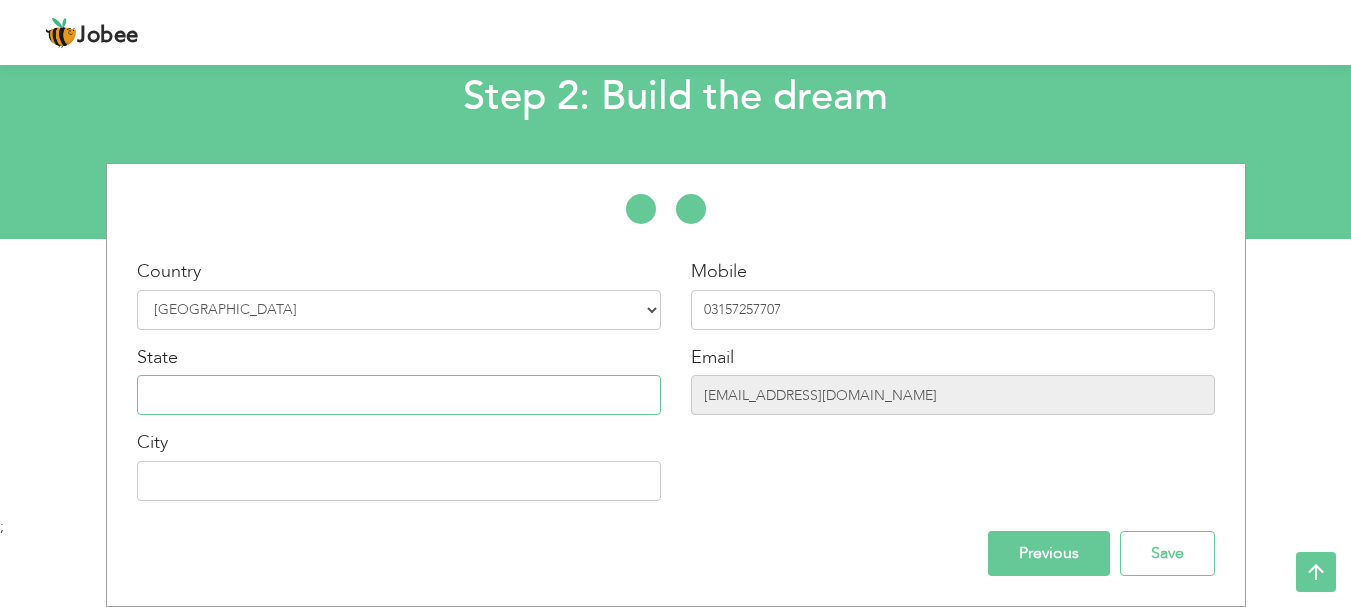 click at bounding box center (399, 395) 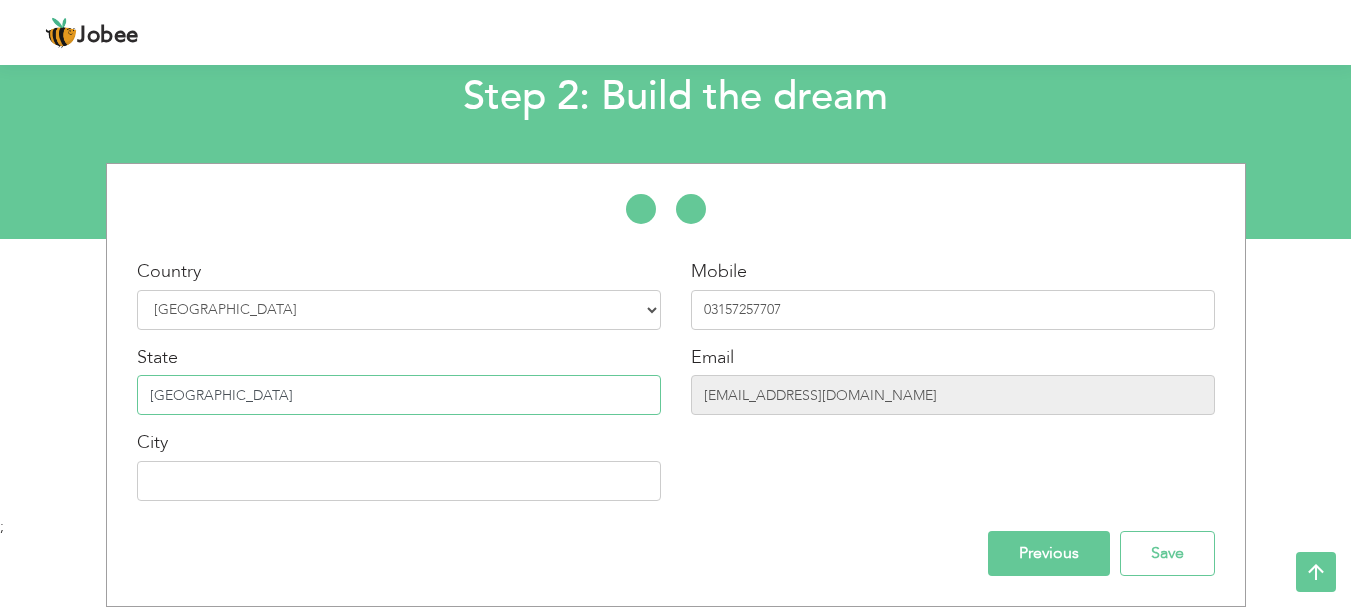 type on "[GEOGRAPHIC_DATA]" 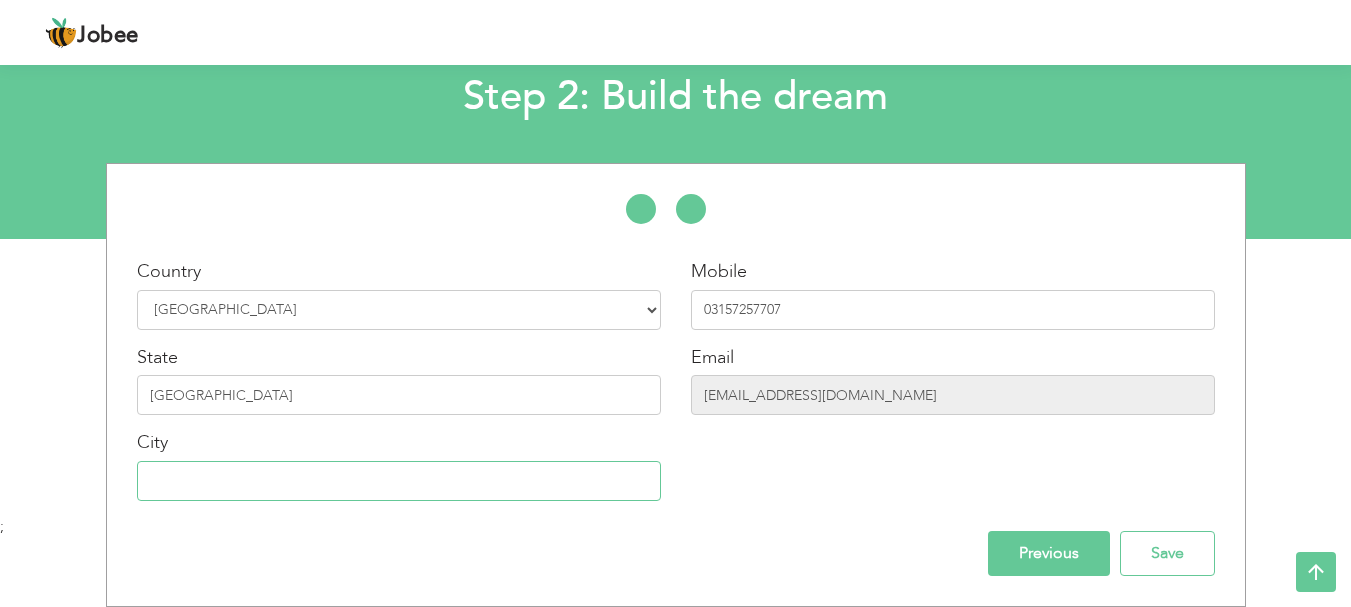 click at bounding box center [399, 481] 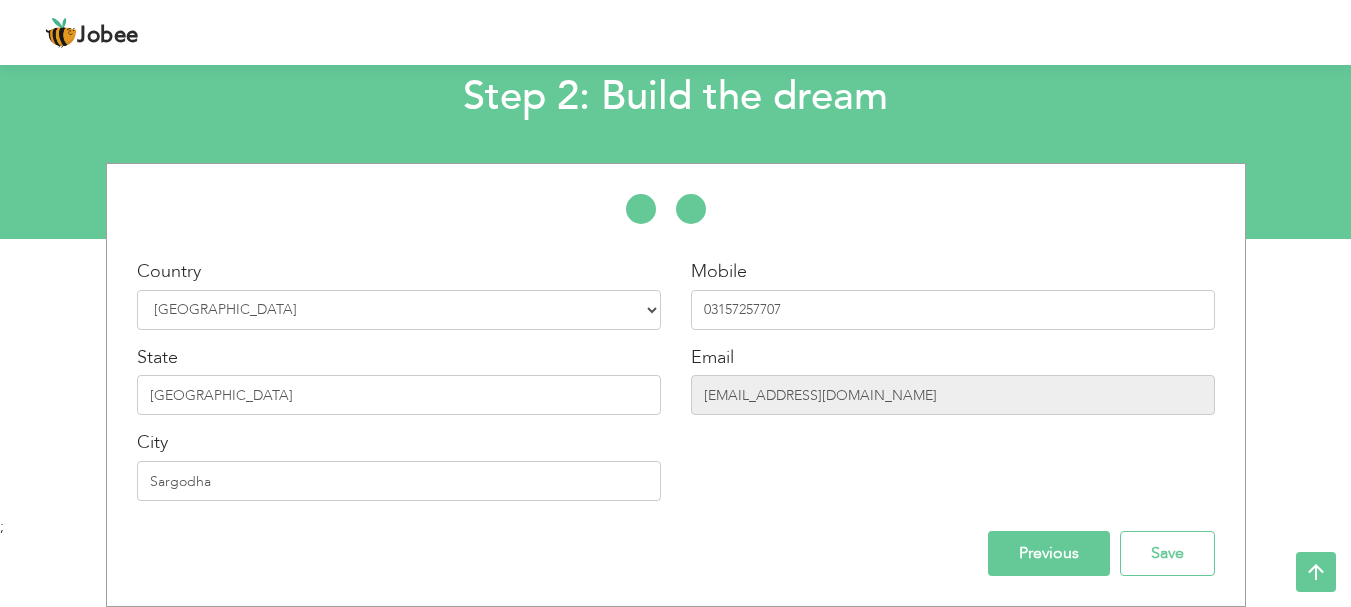click on "Previous
Save" at bounding box center [676, 553] 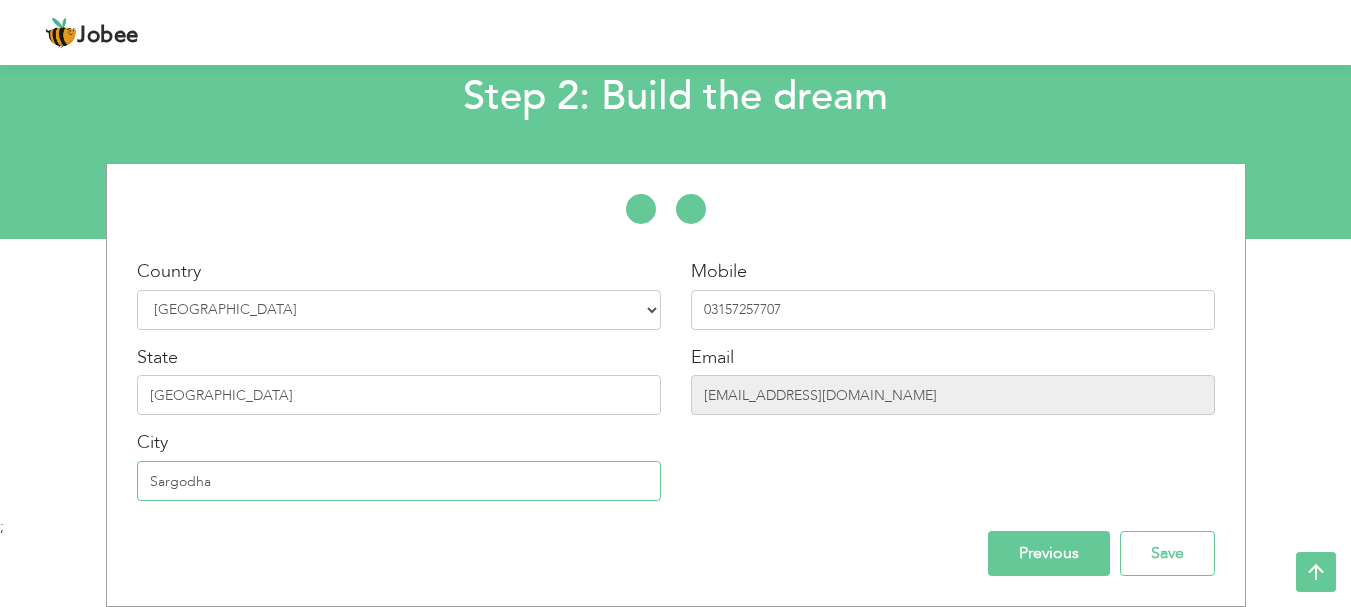 click on "Sargodha" at bounding box center (399, 481) 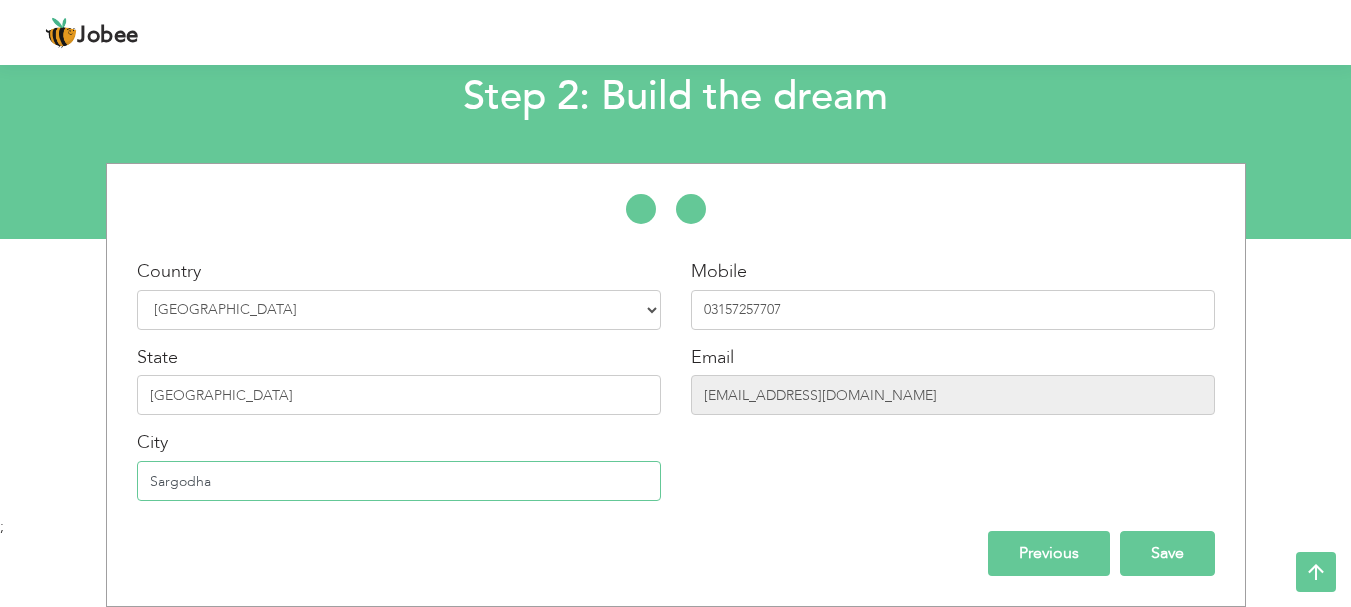 type on "Sargodha" 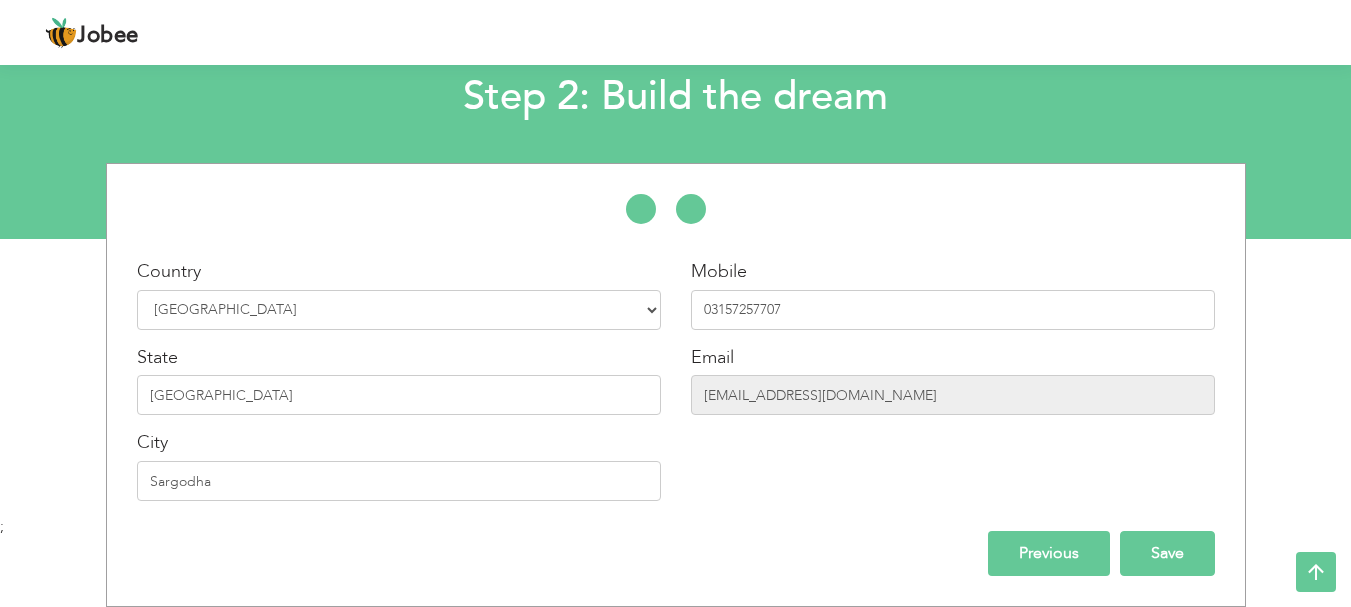 click on "Save" at bounding box center (1167, 553) 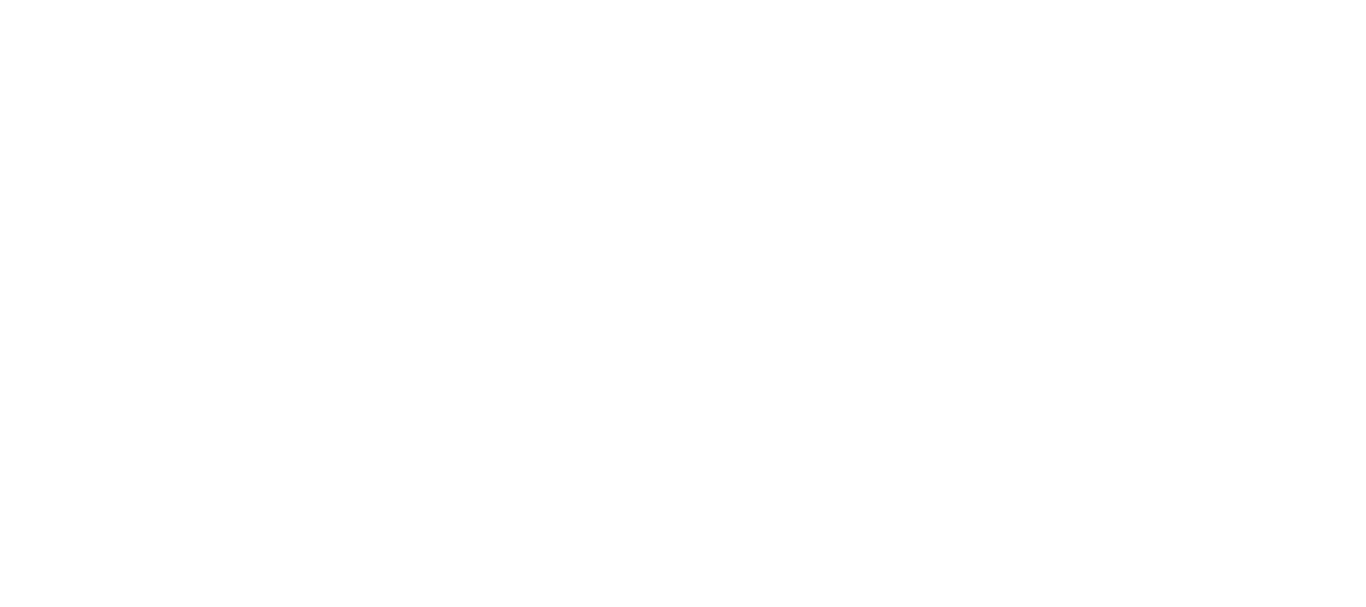 scroll, scrollTop: 0, scrollLeft: 0, axis: both 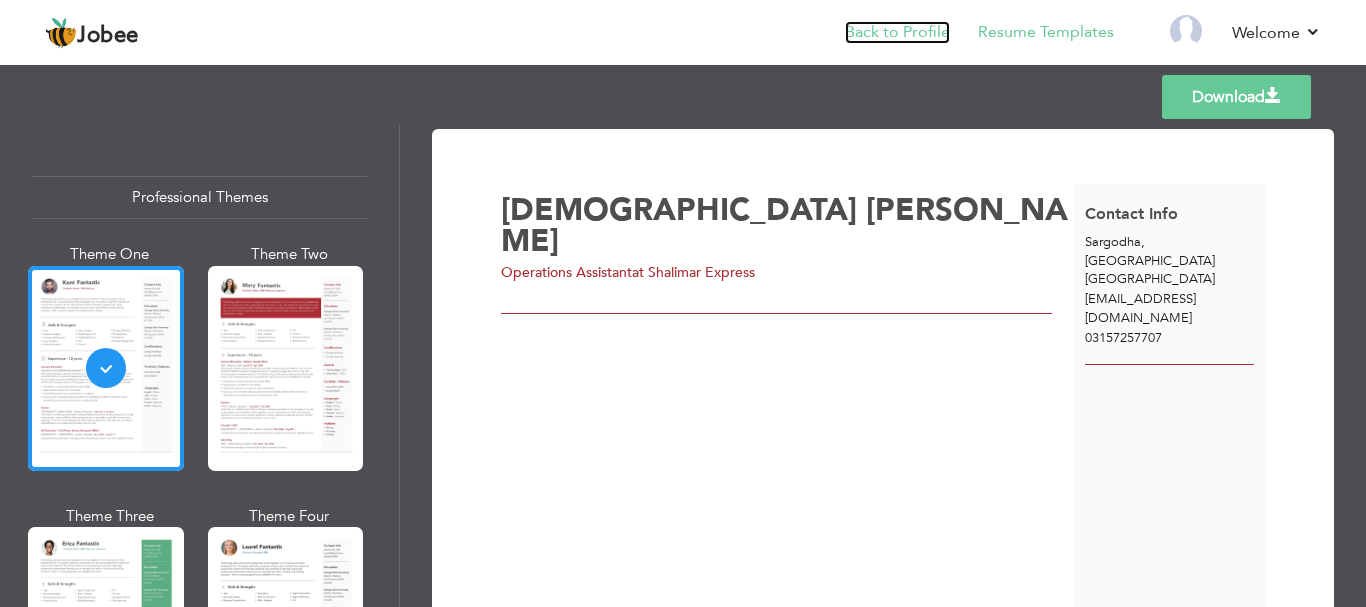 click on "Back to Profile" at bounding box center [897, 32] 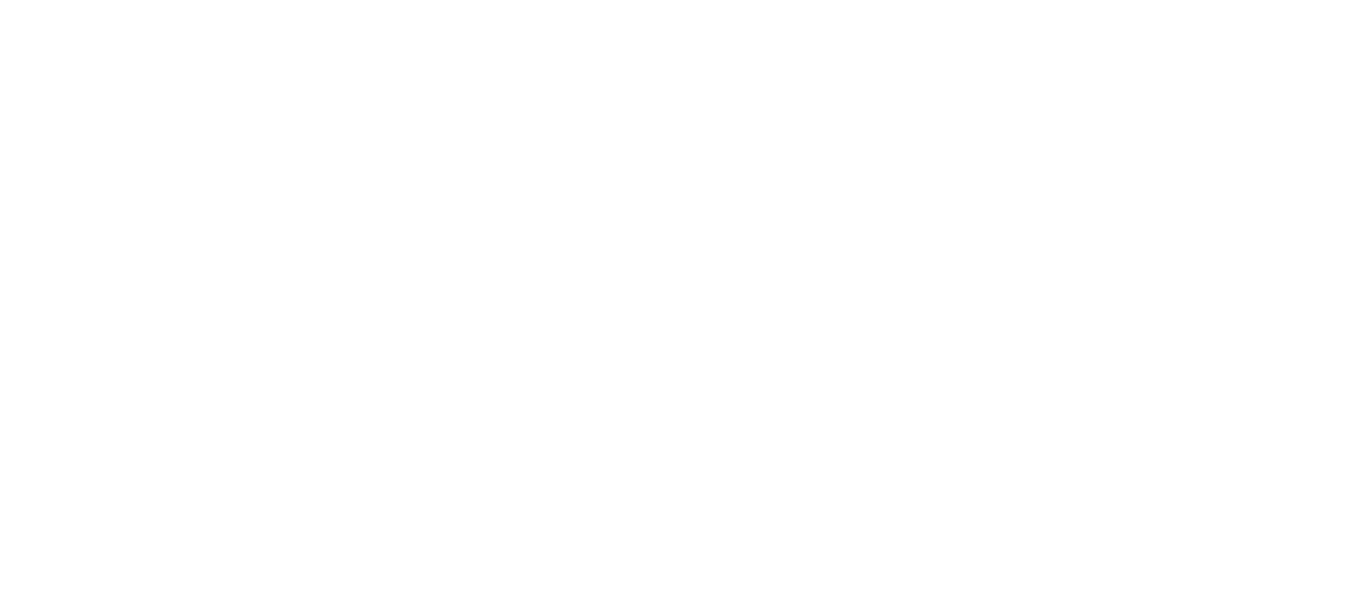 scroll, scrollTop: 0, scrollLeft: 0, axis: both 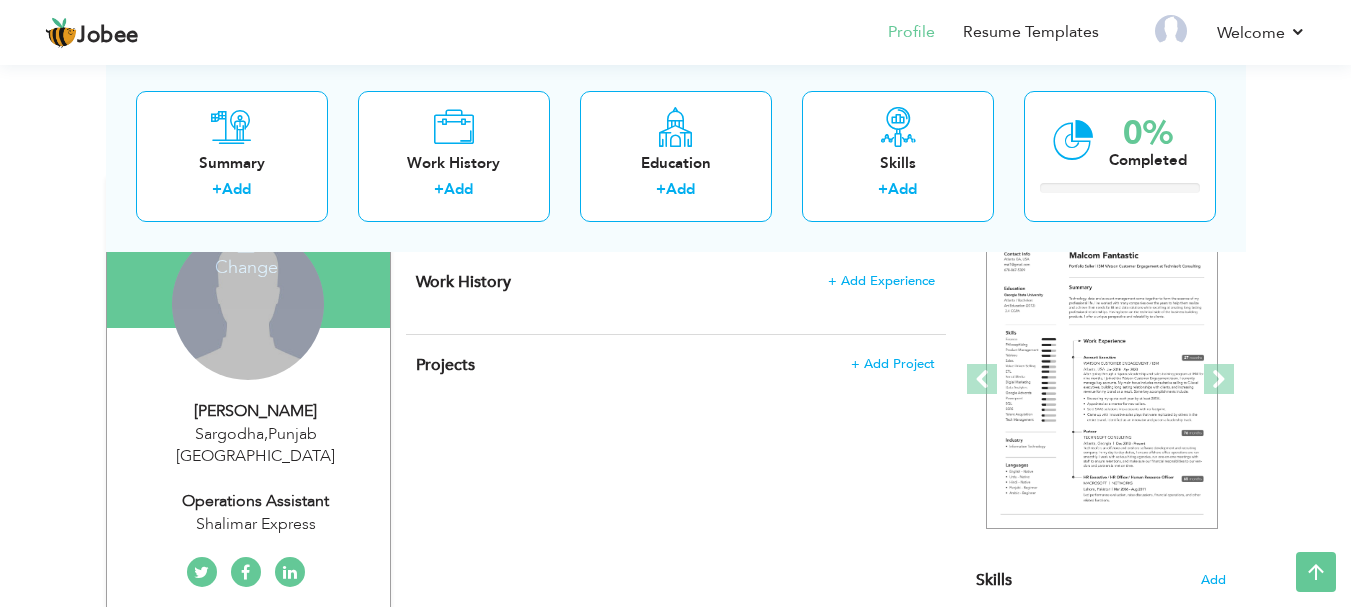 drag, startPoint x: 267, startPoint y: 375, endPoint x: 289, endPoint y: 495, distance: 122 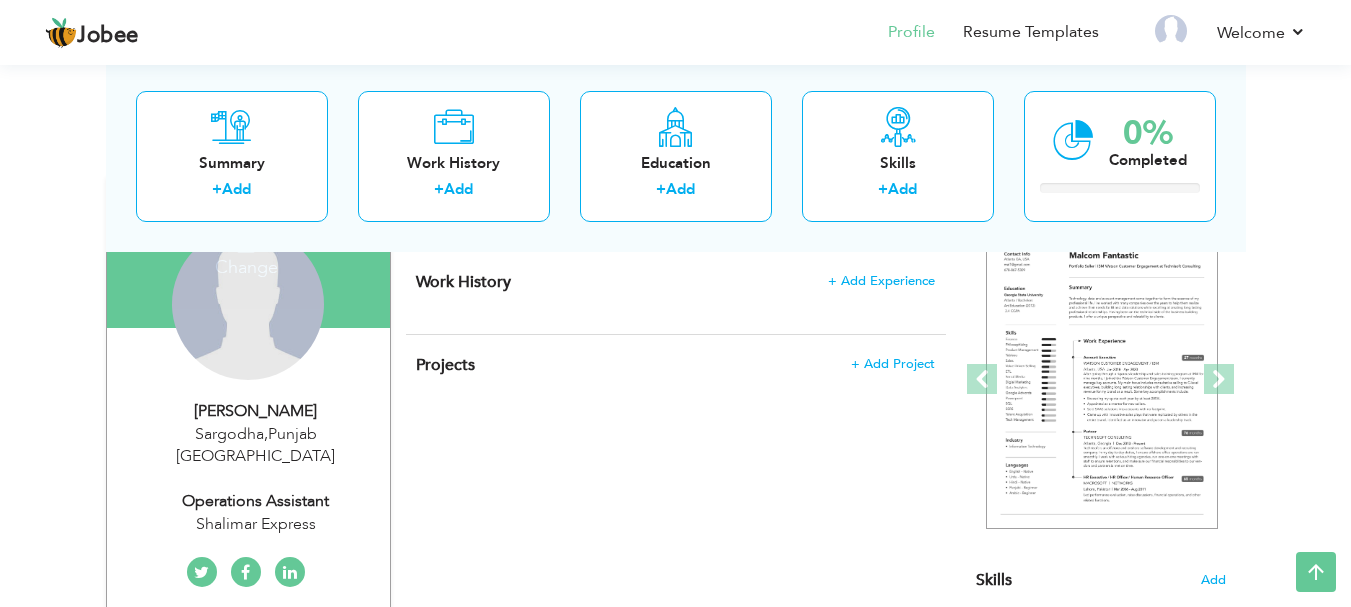click on "Sargodha ,  Punjab Pakistan" at bounding box center (256, 446) 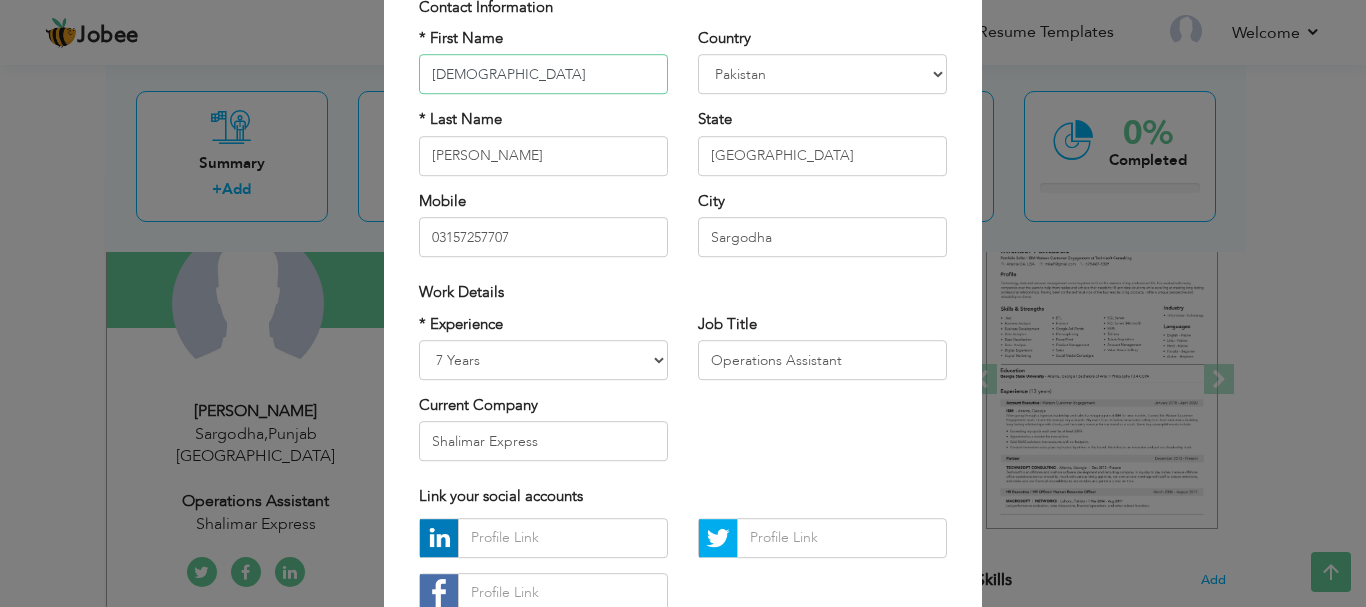 scroll, scrollTop: 200, scrollLeft: 0, axis: vertical 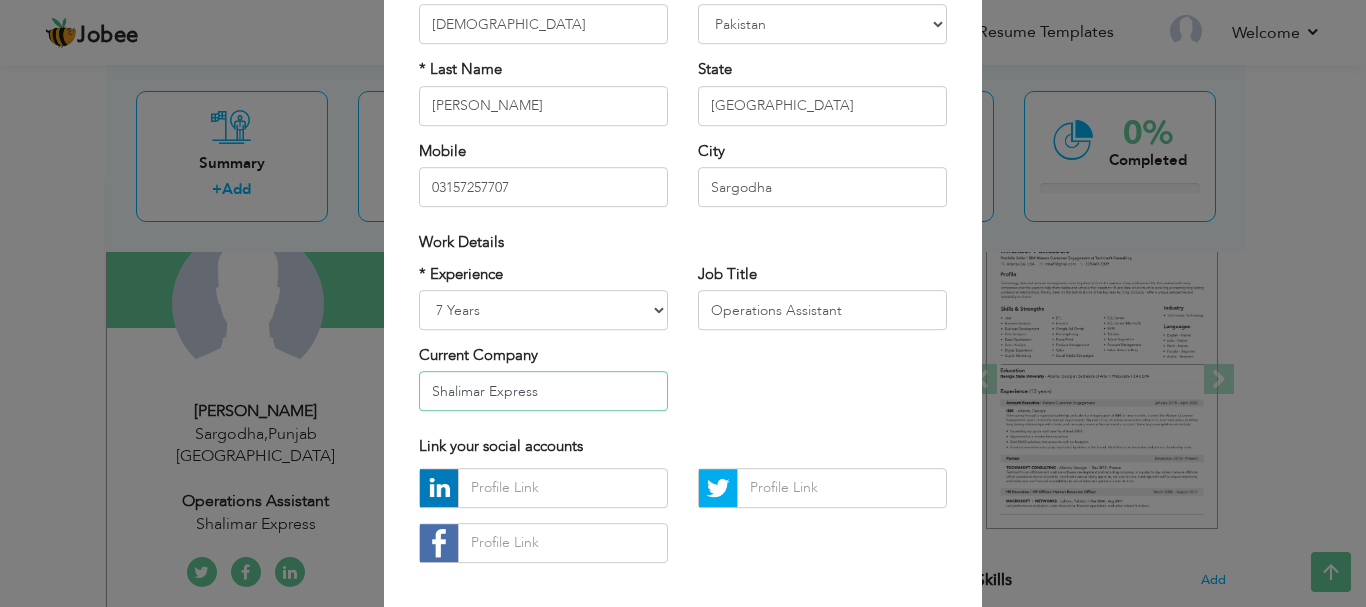 click on "Shalimar Express" at bounding box center [543, 392] 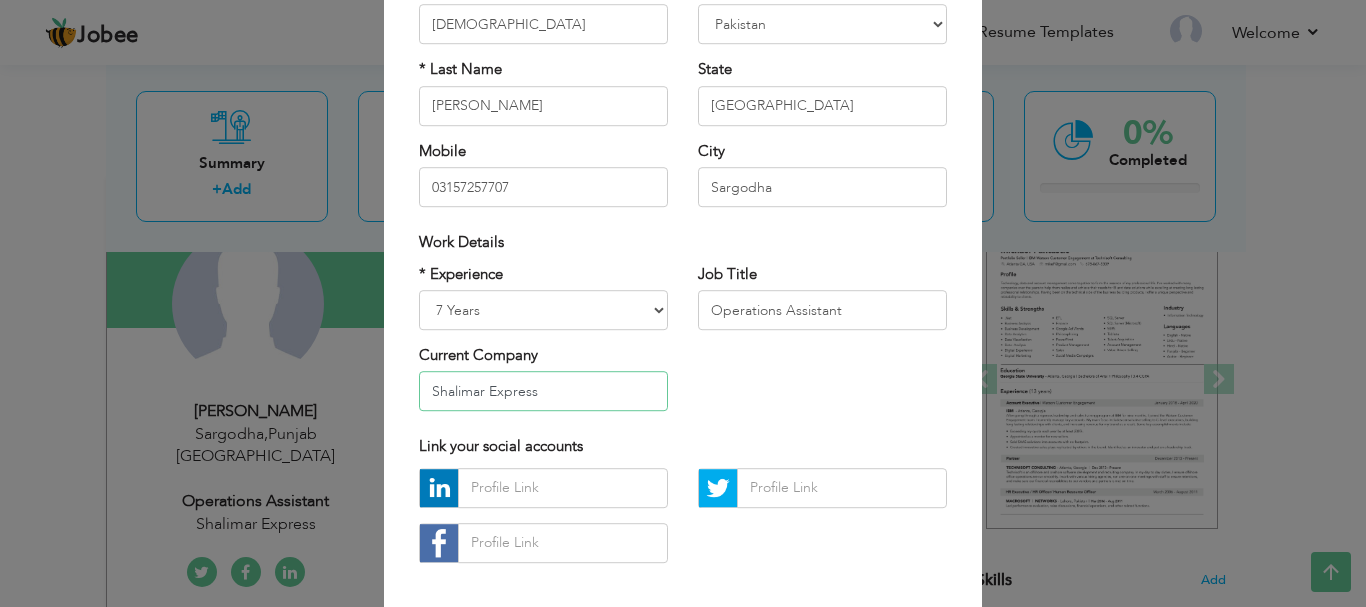 drag, startPoint x: 529, startPoint y: 387, endPoint x: 257, endPoint y: 387, distance: 272 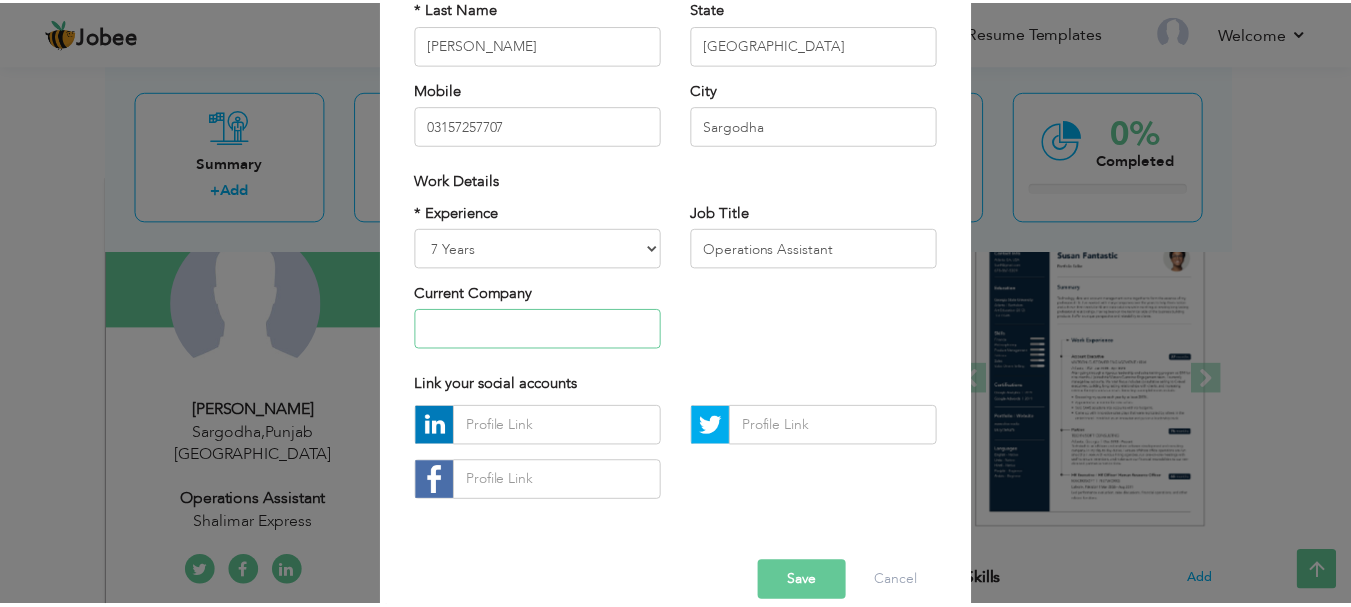 scroll, scrollTop: 292, scrollLeft: 0, axis: vertical 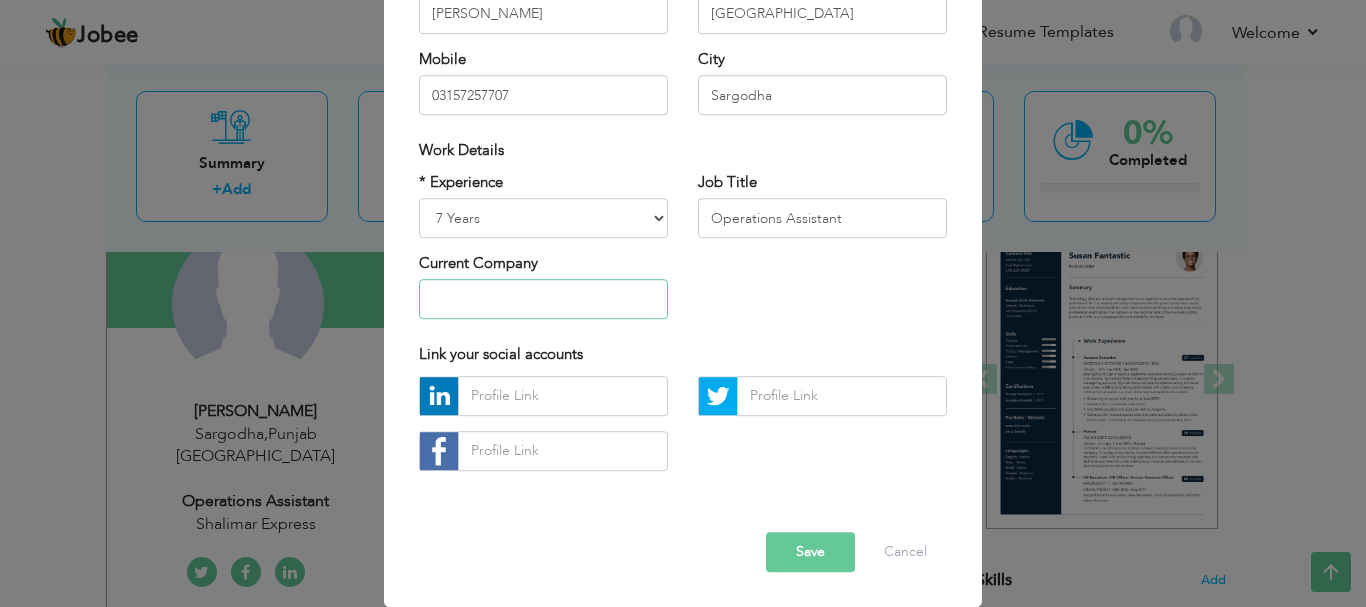 type 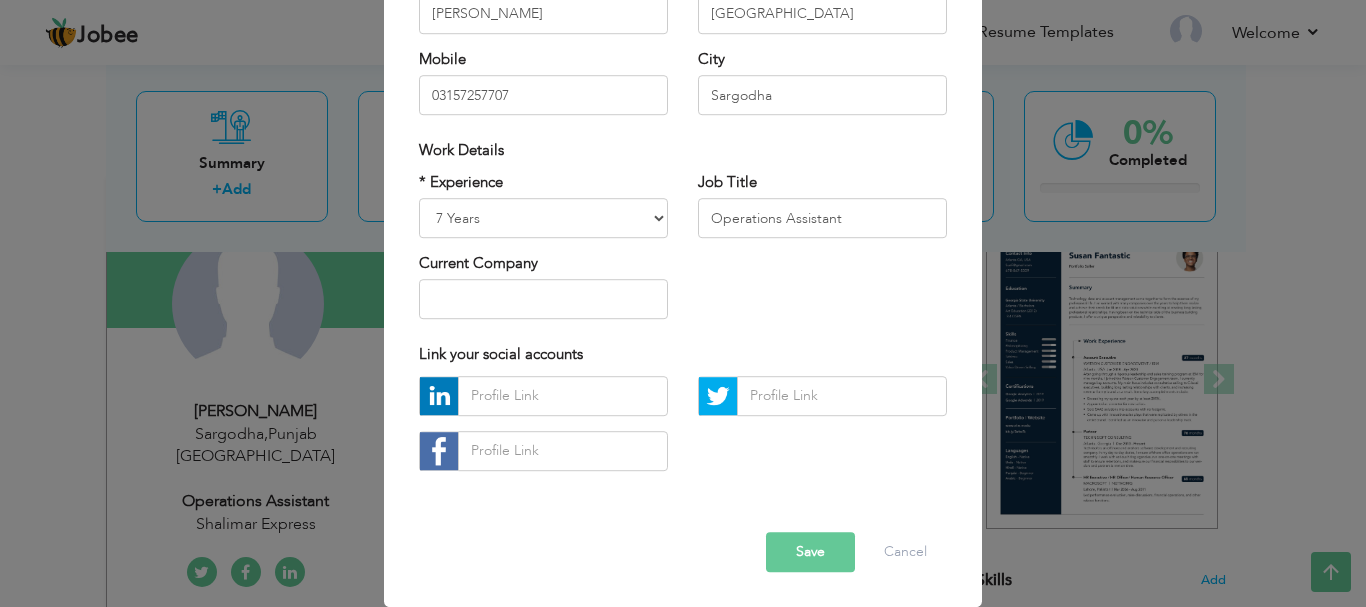 click on "Save" at bounding box center [810, 552] 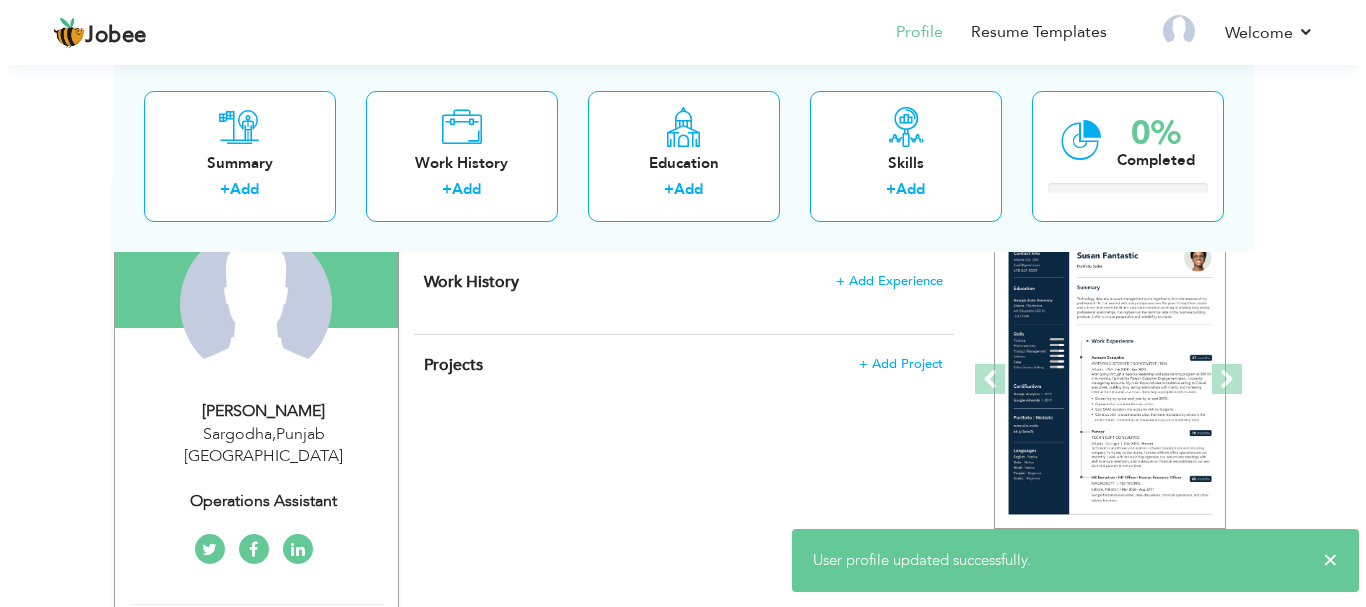 scroll, scrollTop: 0, scrollLeft: 0, axis: both 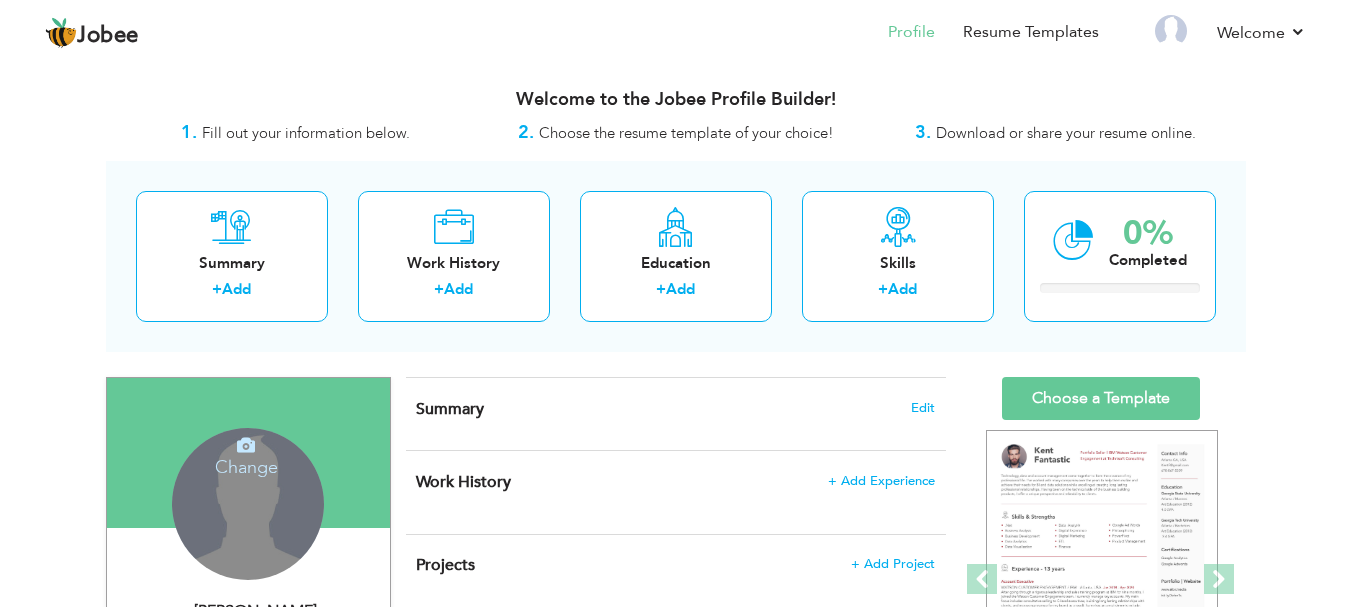 click on "Change" at bounding box center (246, 454) 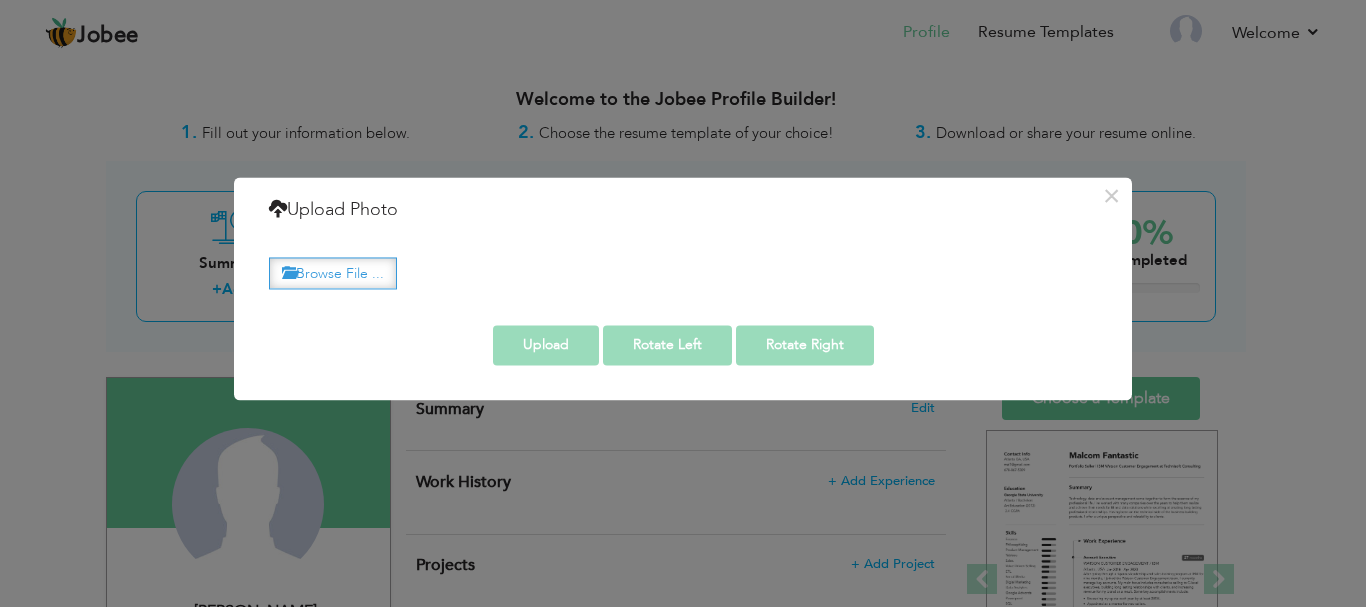 click on "Browse File ..." at bounding box center [333, 273] 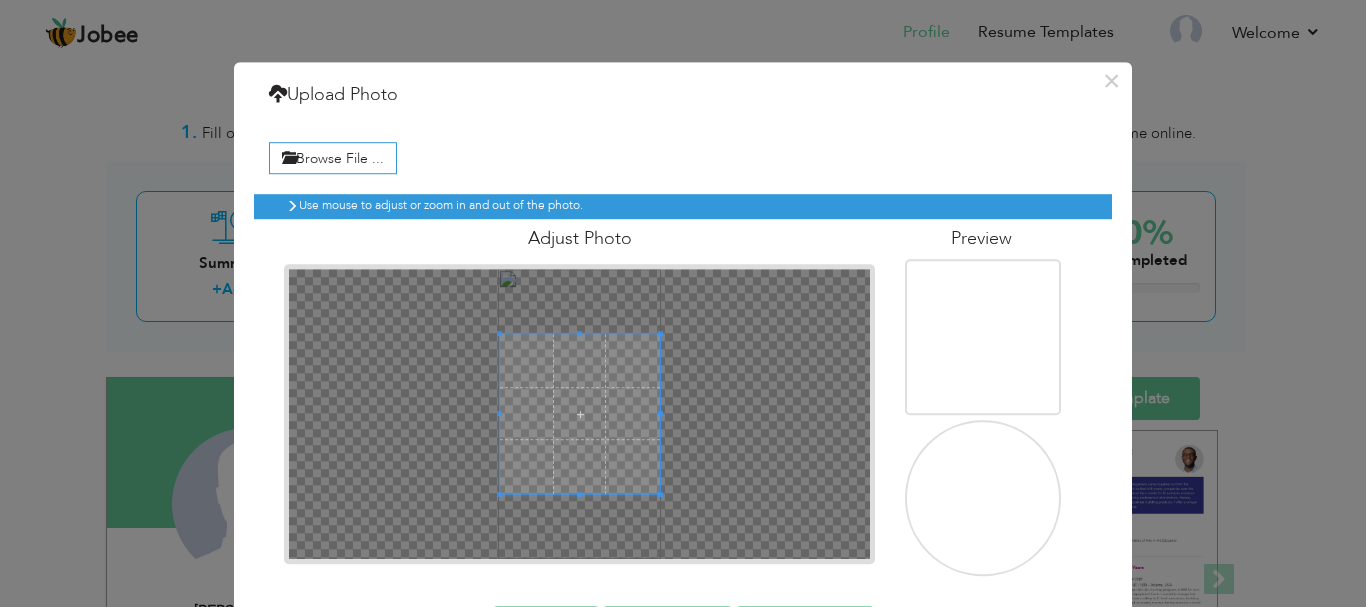 click at bounding box center (580, 414) 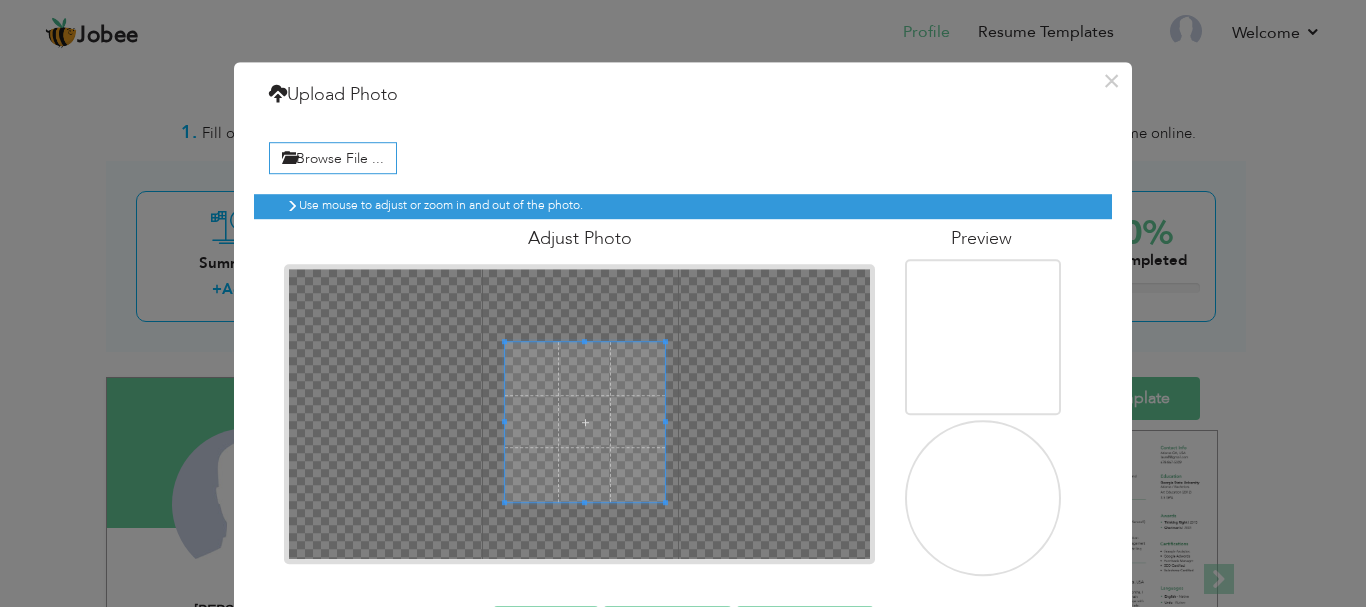 click at bounding box center [585, 422] 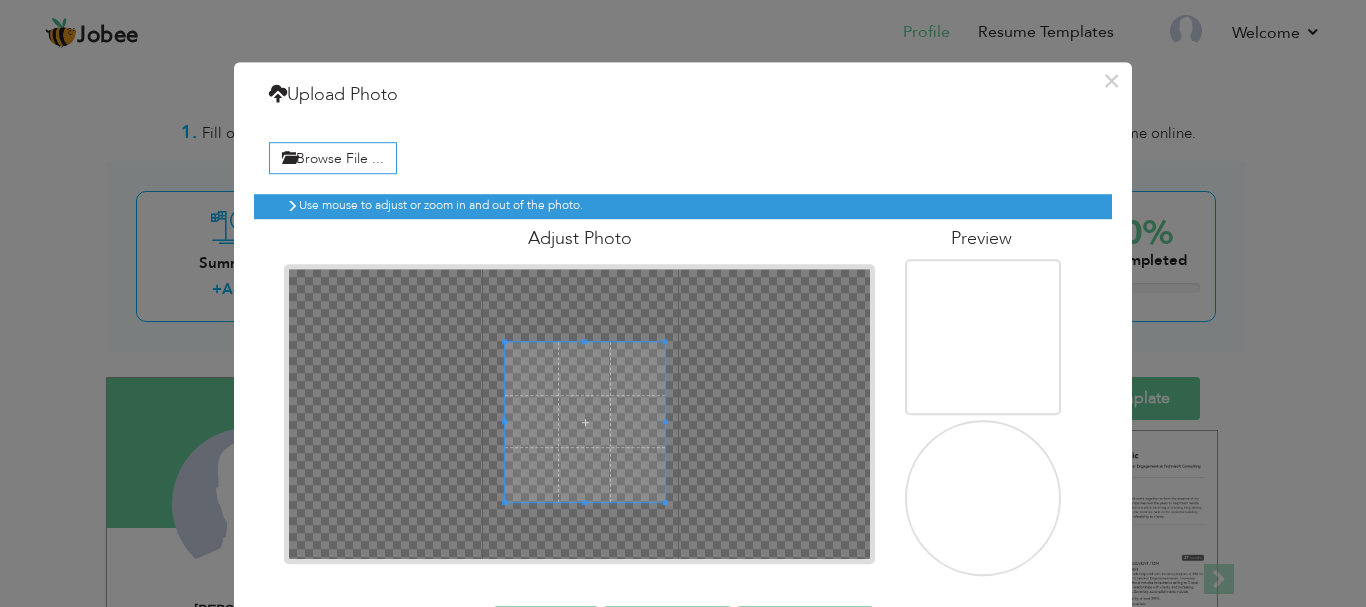 click at bounding box center (585, 422) 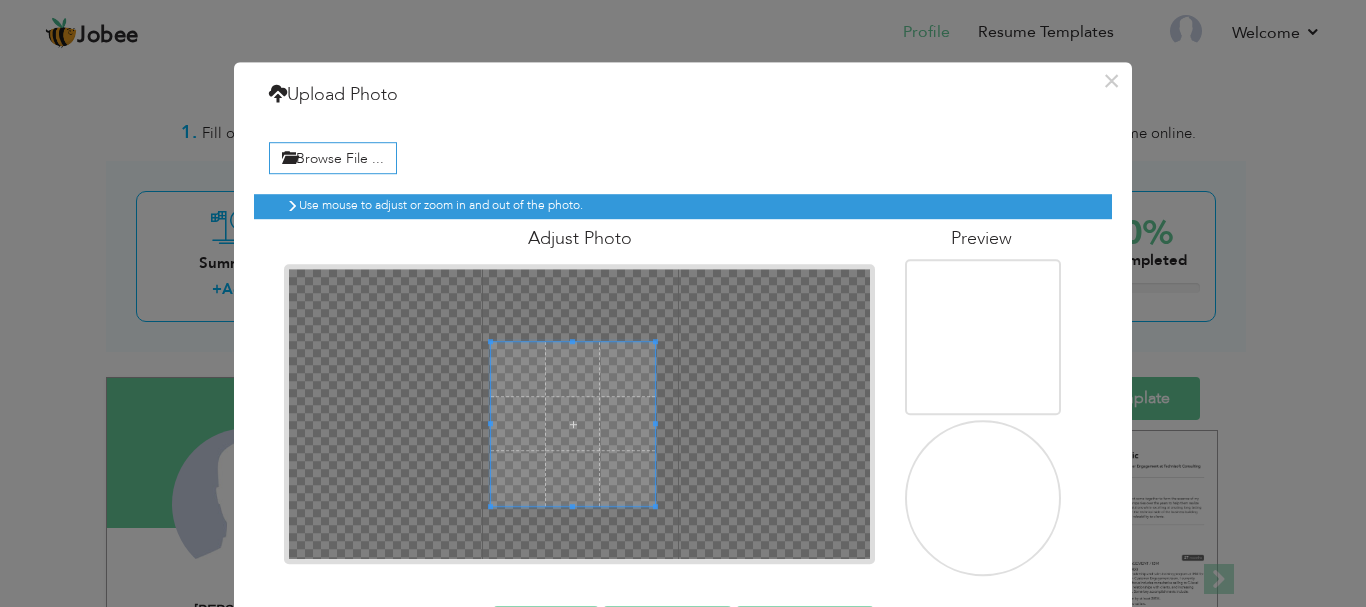 click at bounding box center [573, 424] 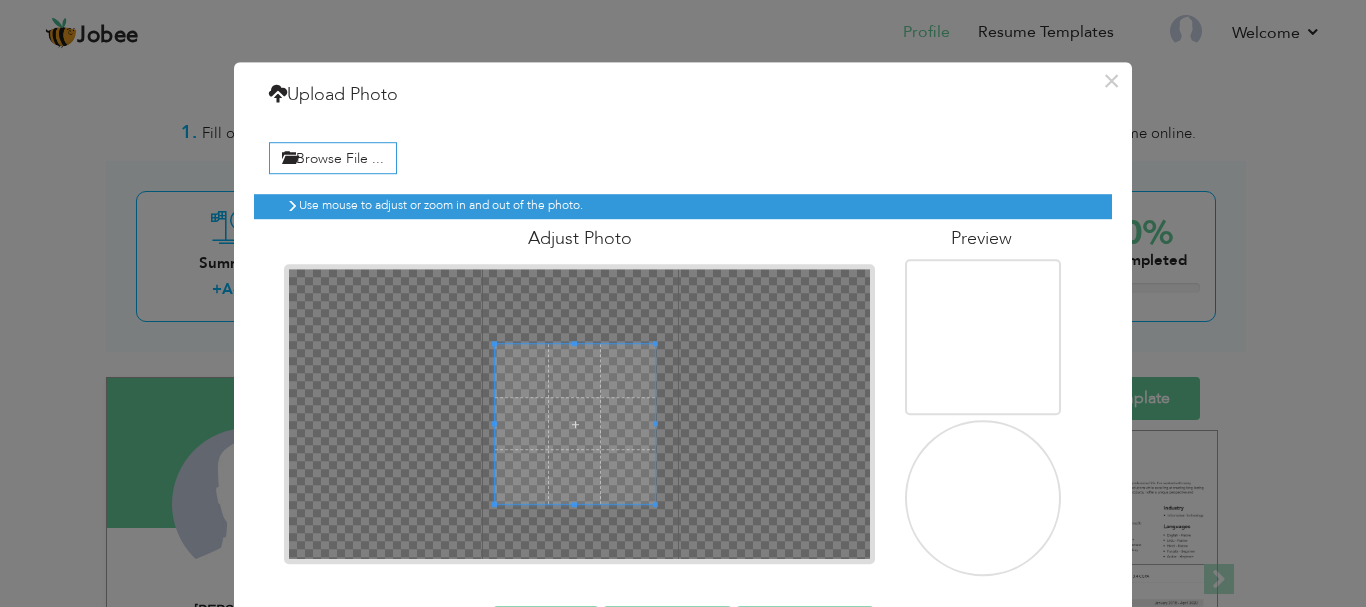 click at bounding box center [575, 424] 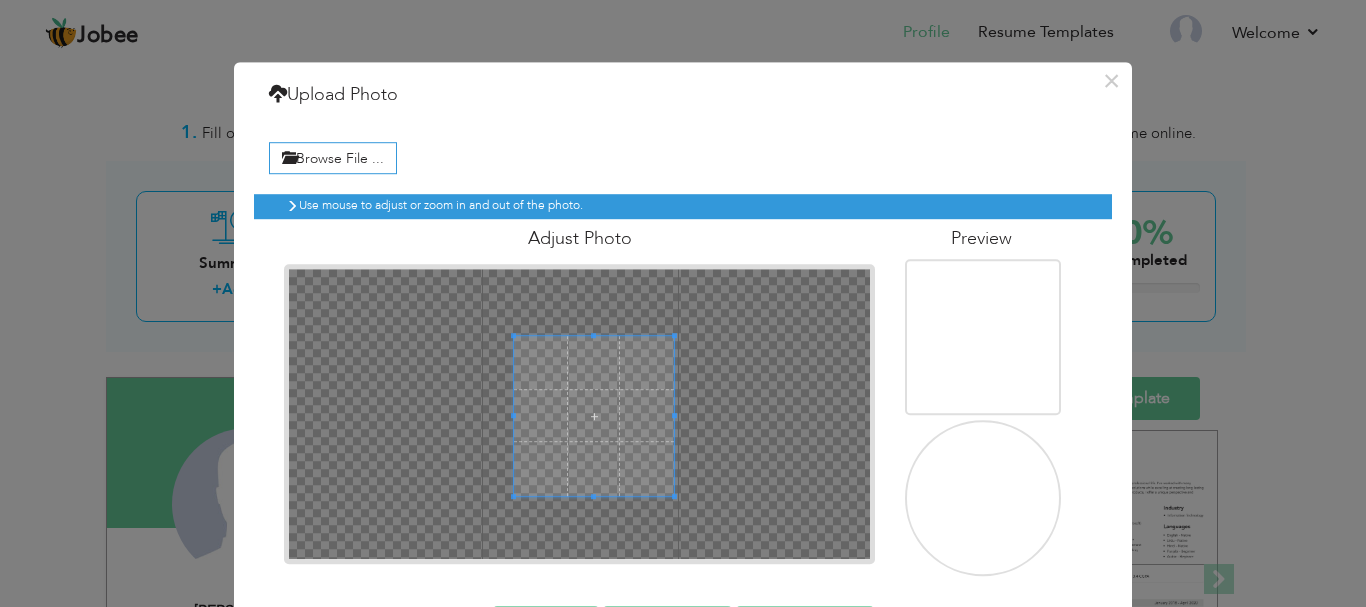 click at bounding box center (594, 416) 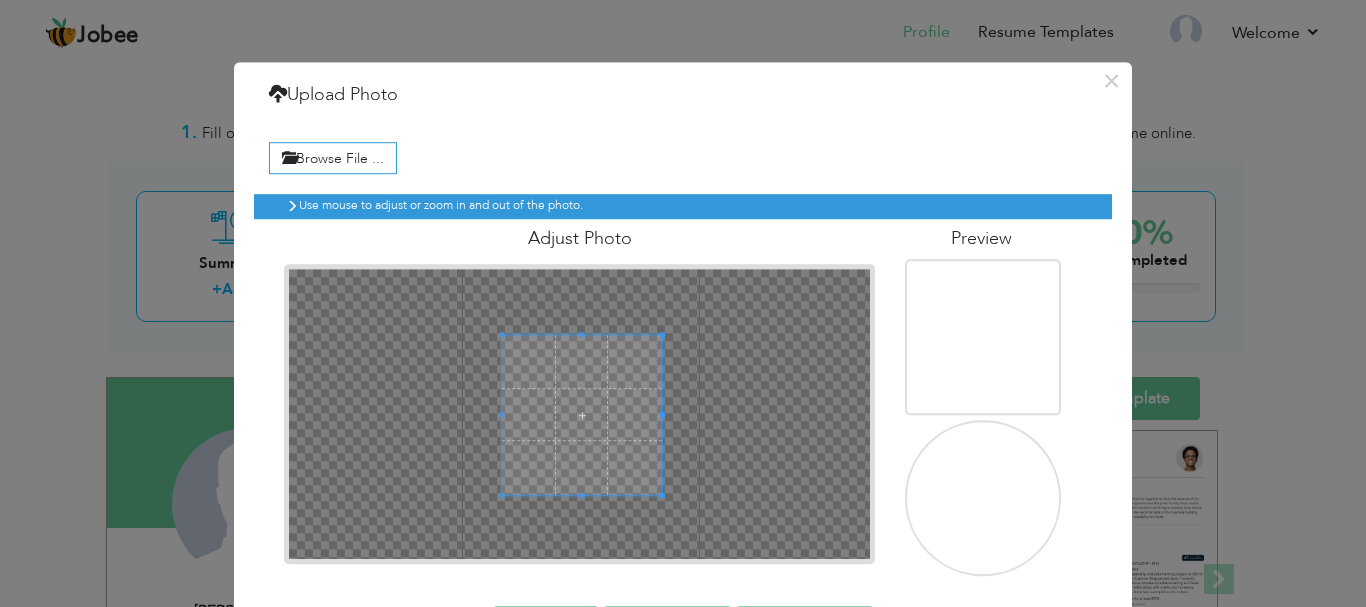 click at bounding box center (582, 415) 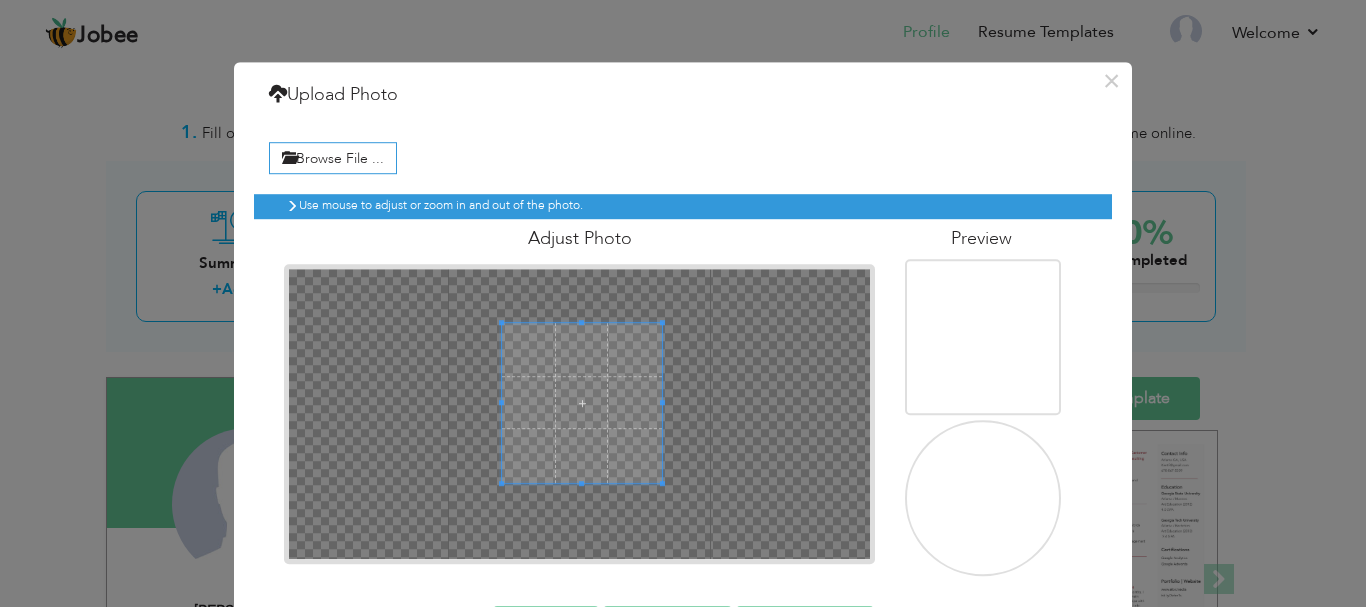 click at bounding box center [582, 403] 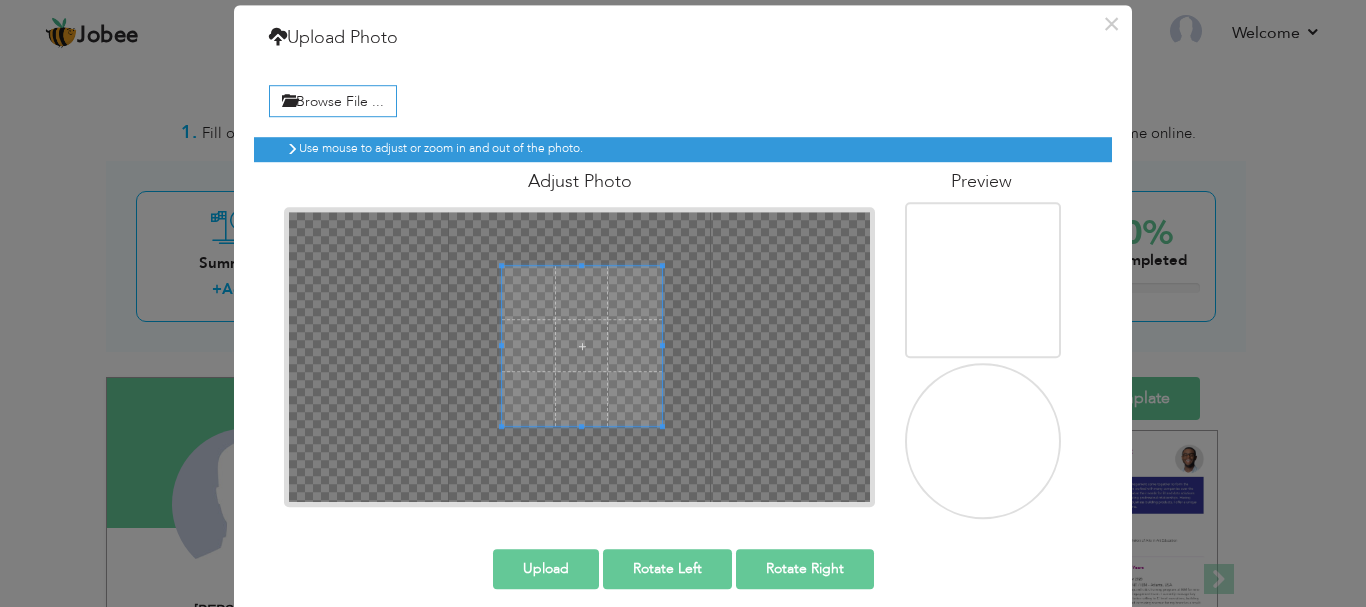 scroll, scrollTop: 74, scrollLeft: 0, axis: vertical 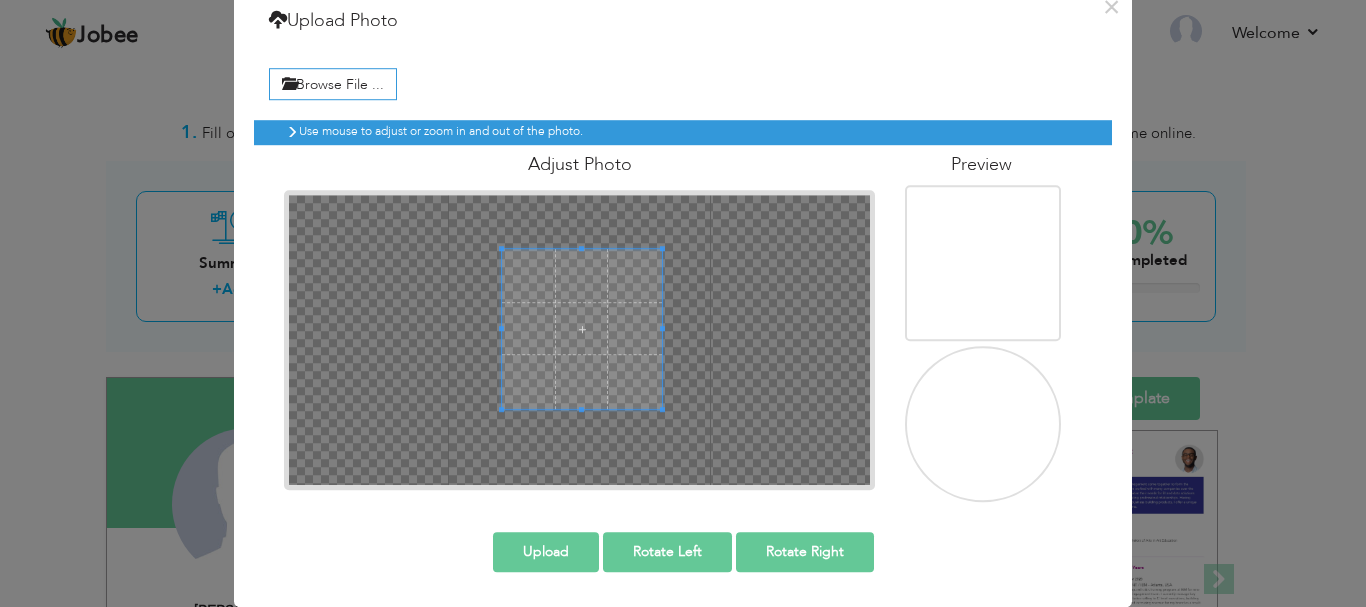 click on "Upload" at bounding box center (546, 552) 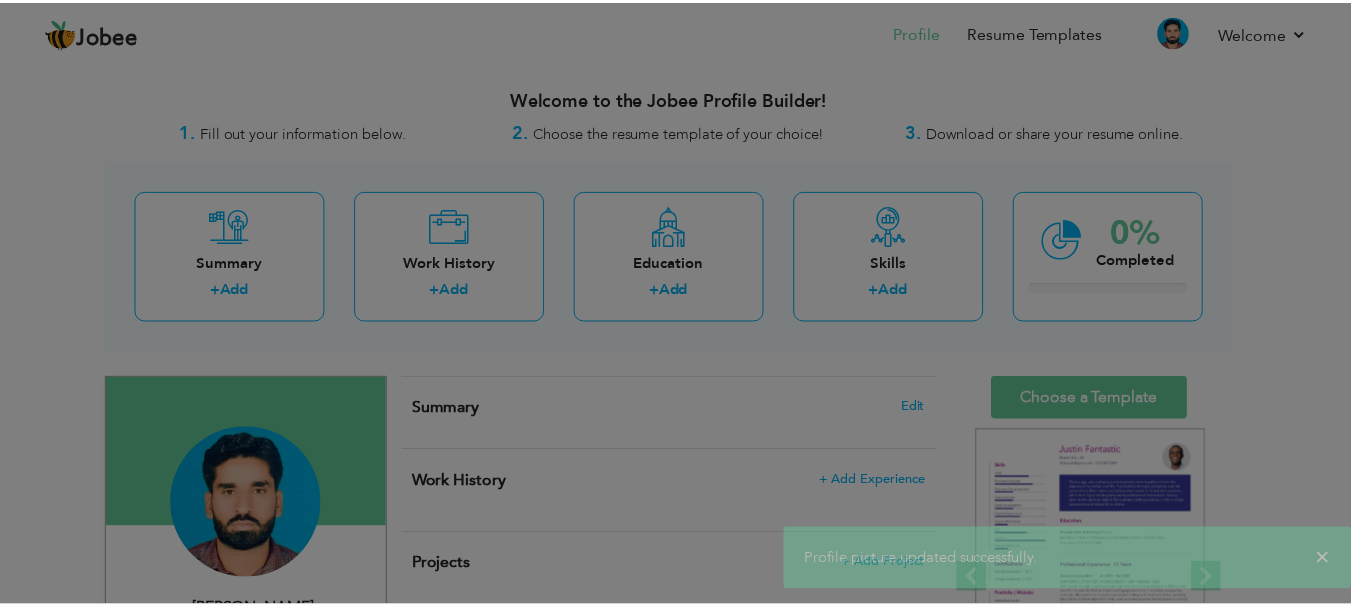 scroll, scrollTop: 0, scrollLeft: 0, axis: both 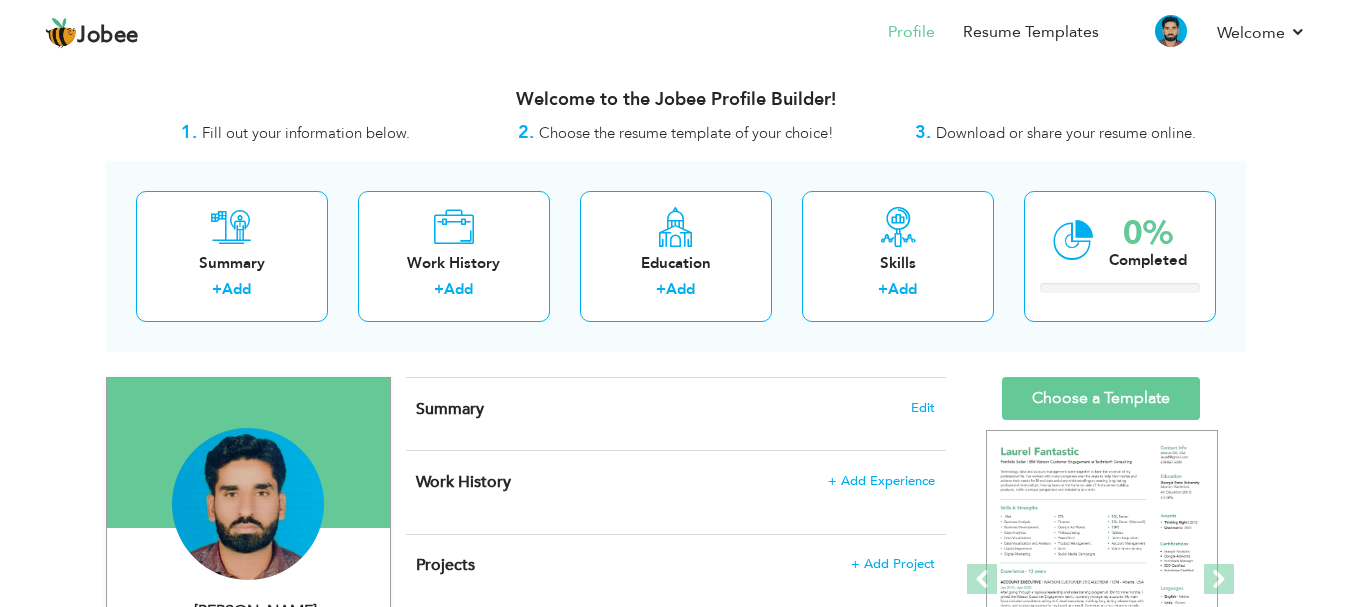 click on "Summary" at bounding box center (450, 409) 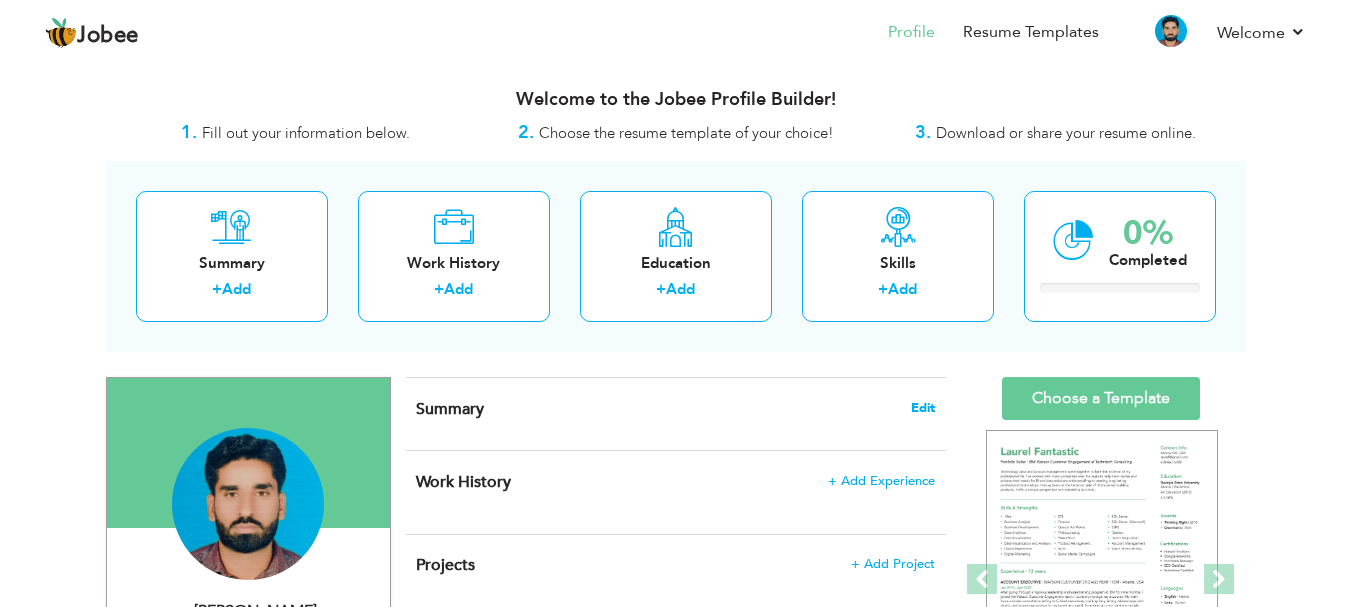 click on "Edit" at bounding box center [923, 408] 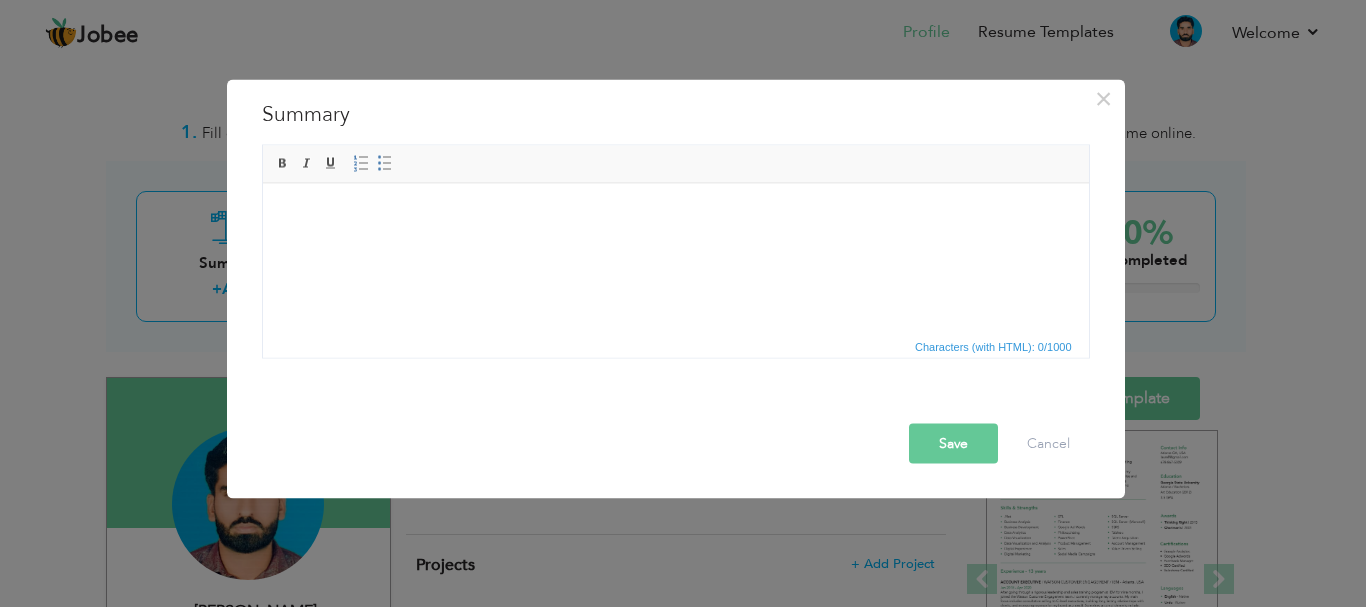 click at bounding box center [675, 213] 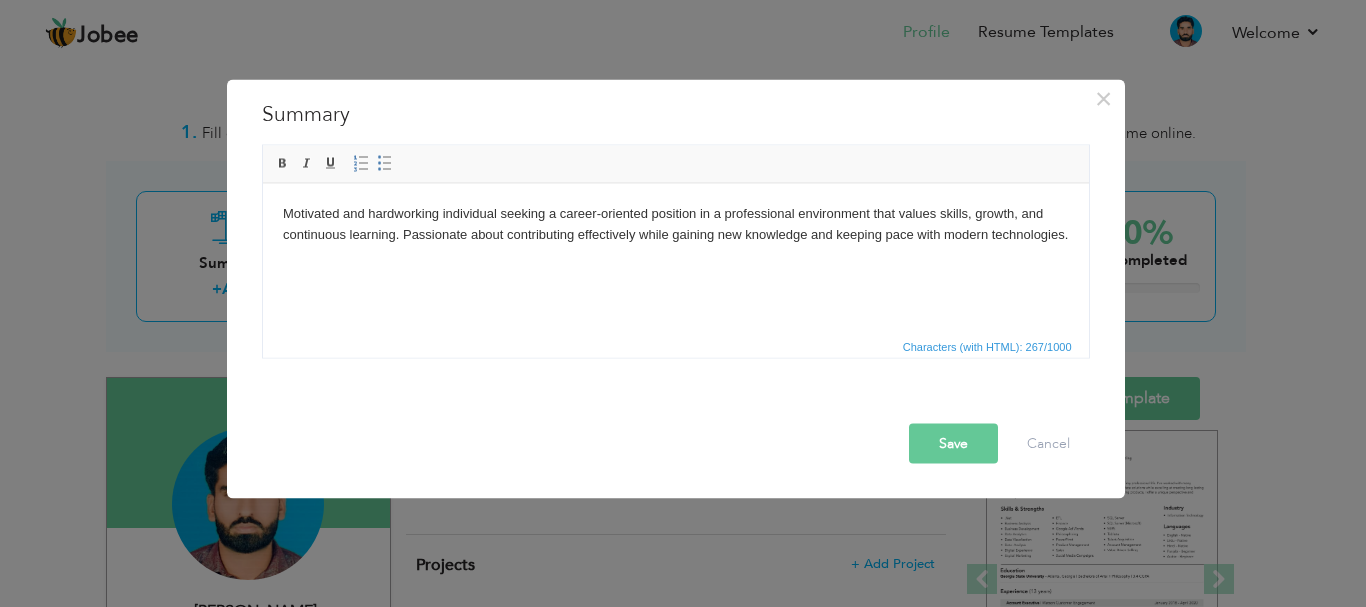 click on "Save" at bounding box center (953, 443) 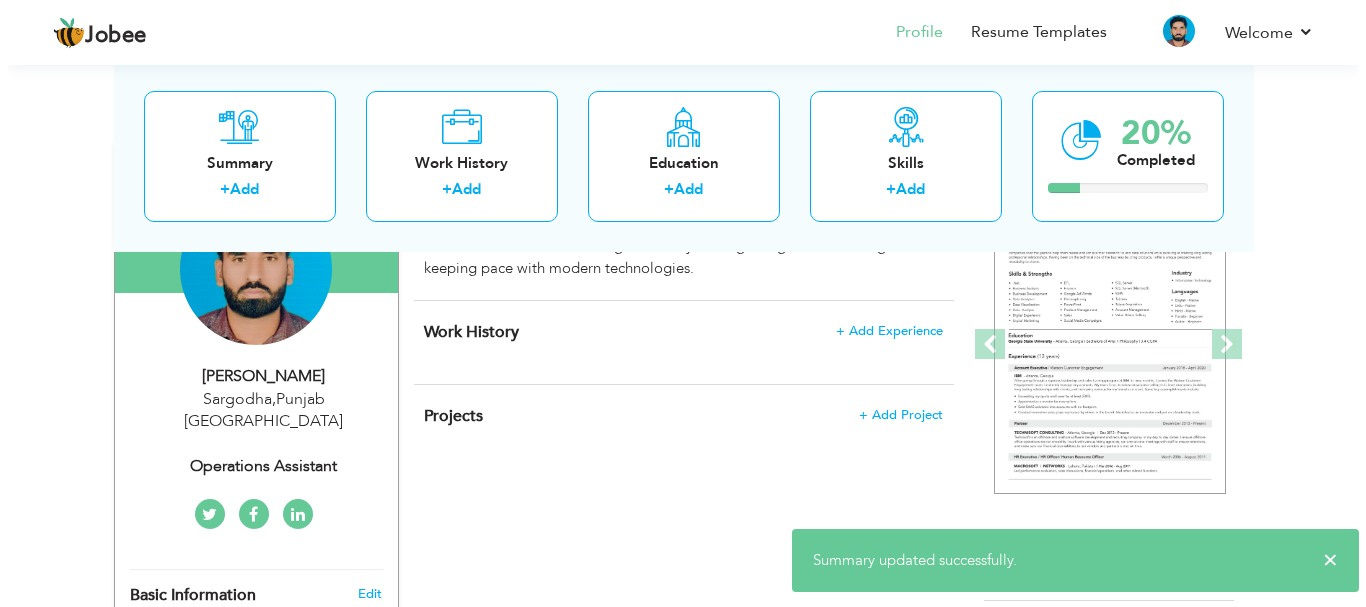 scroll, scrollTop: 200, scrollLeft: 0, axis: vertical 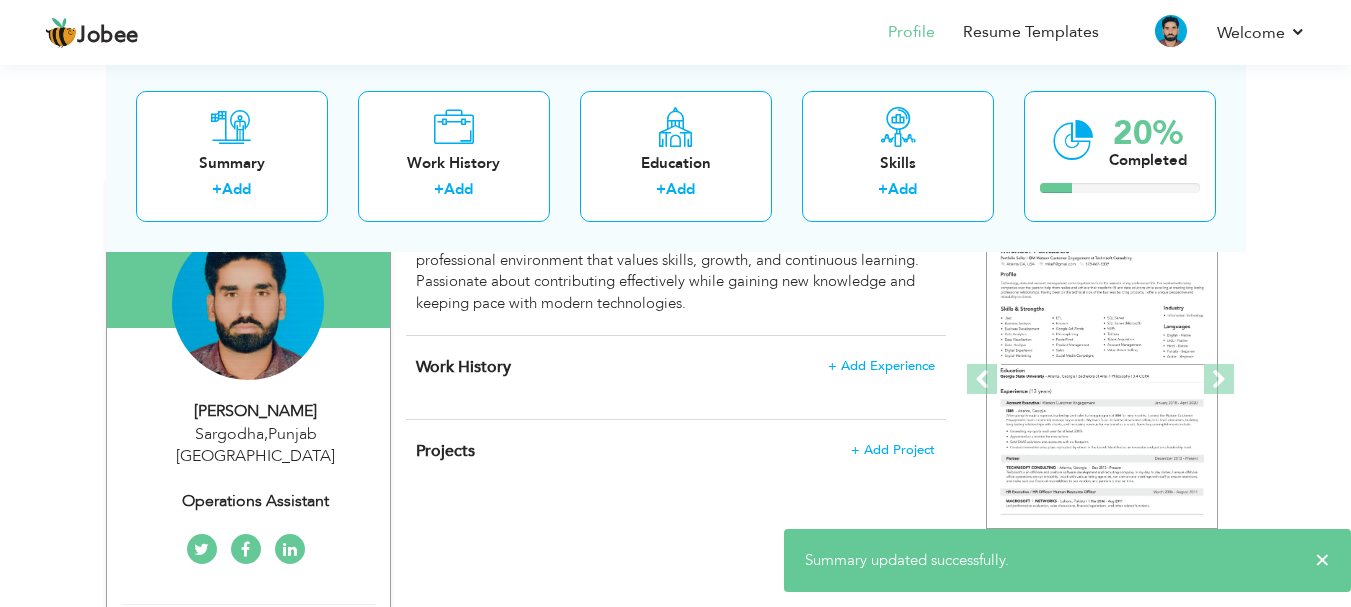 click on "Work History
+ Add Experience" at bounding box center (675, 367) 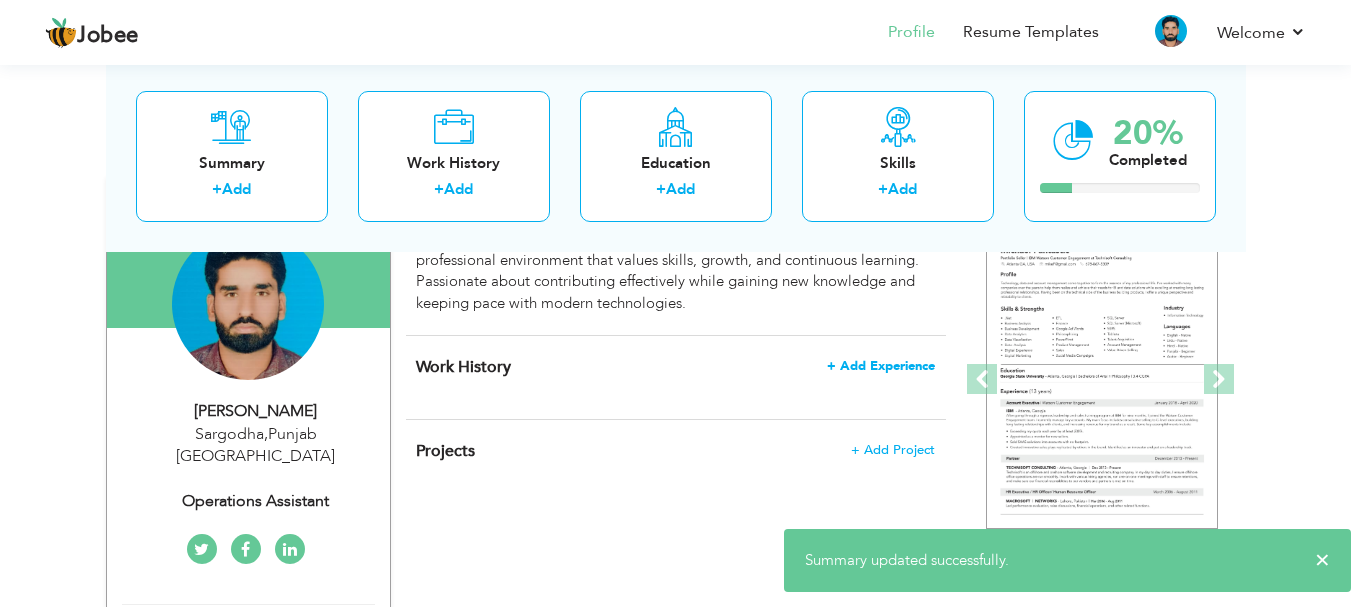 click on "+ Add Experience" at bounding box center (881, 366) 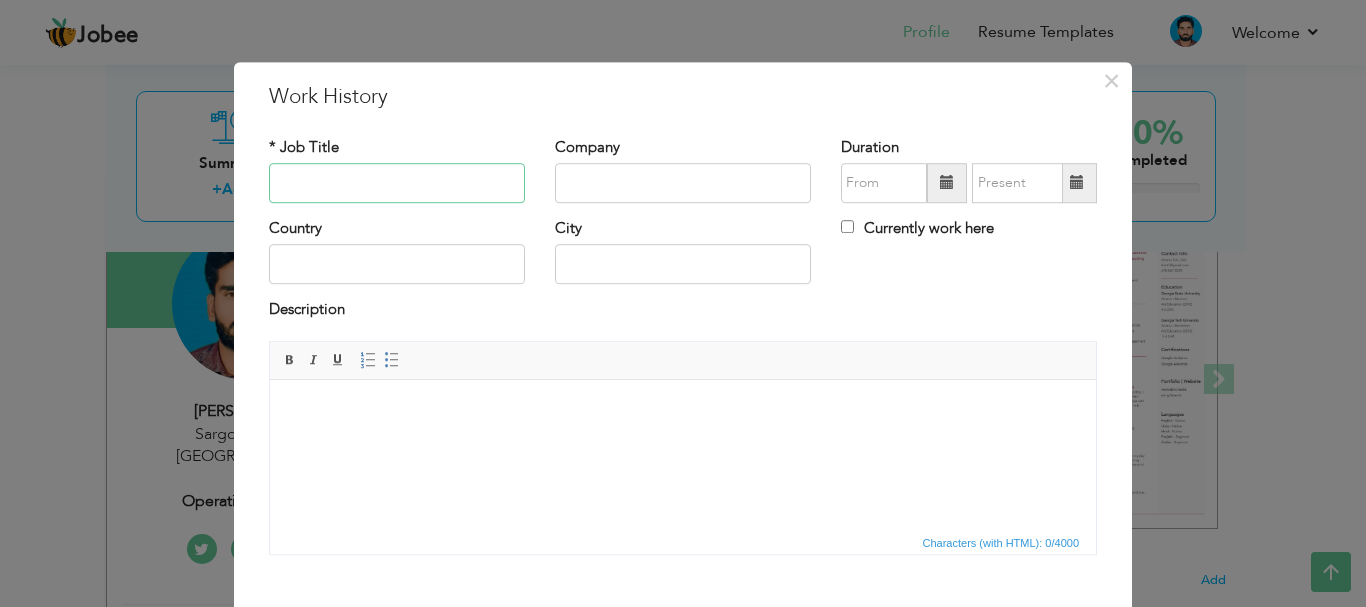 click at bounding box center (397, 183) 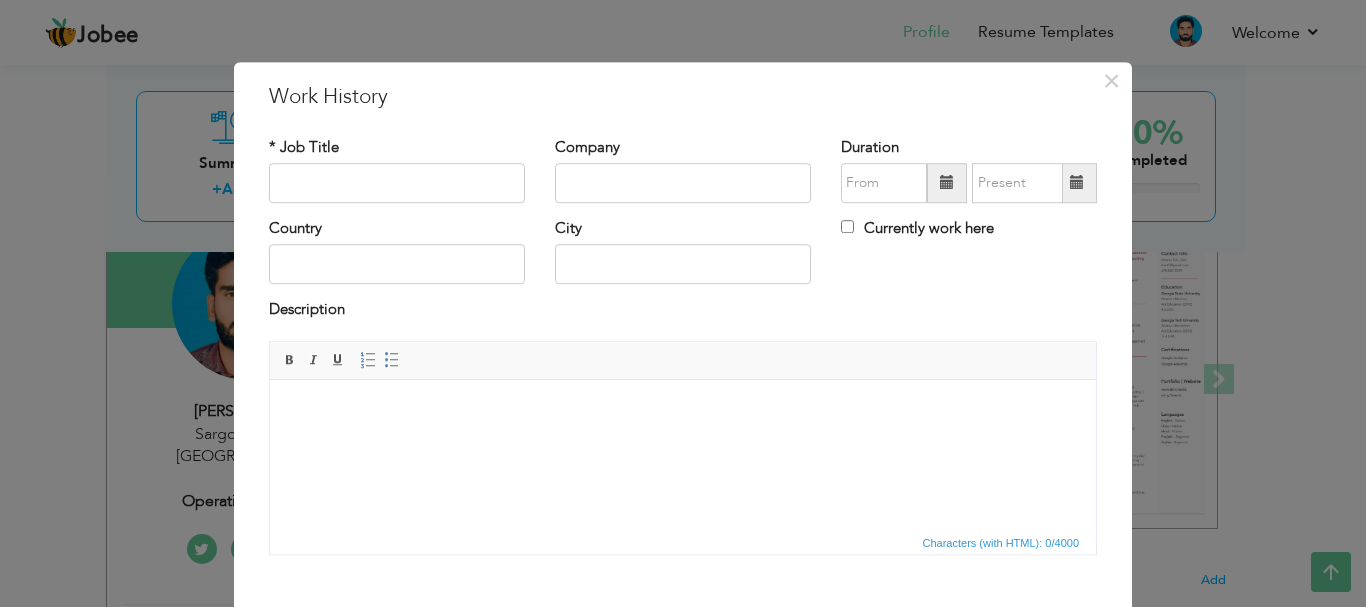 click at bounding box center (683, 409) 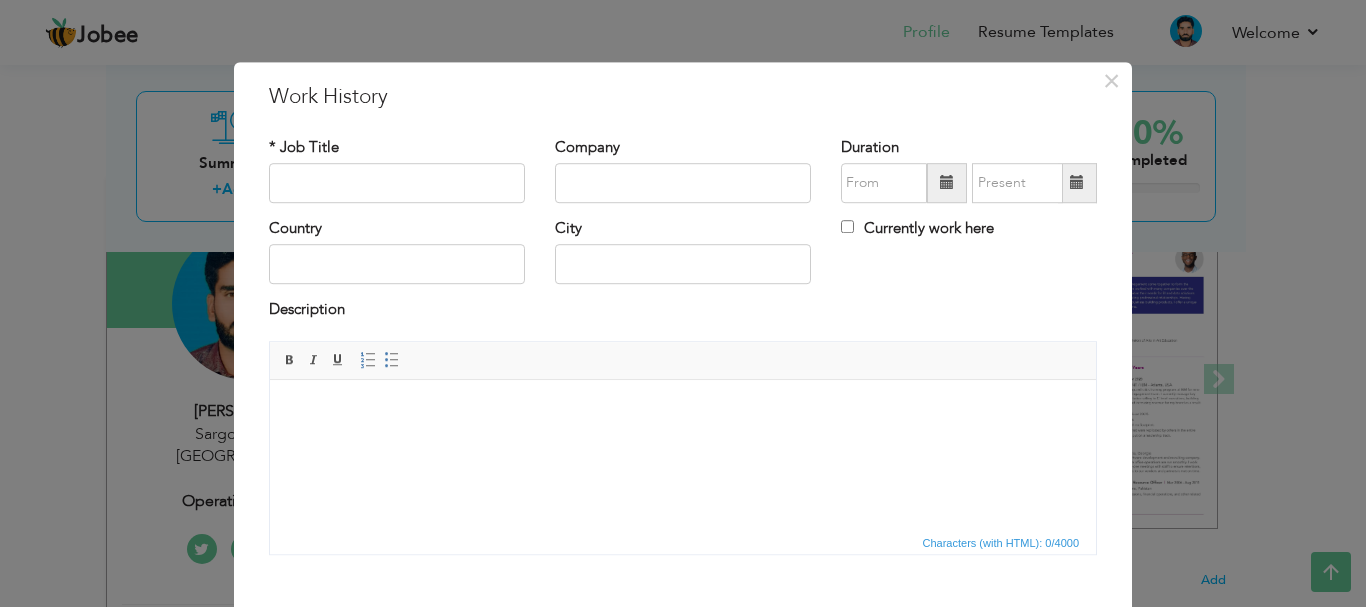 click at bounding box center (397, 183) 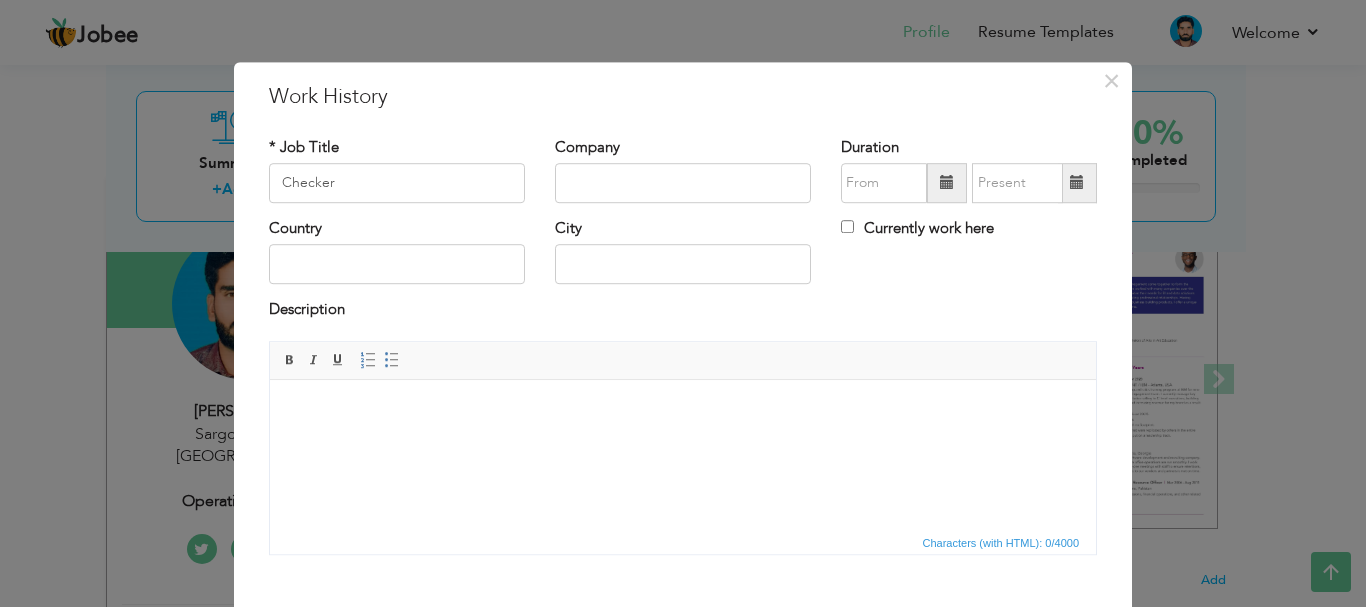 type on "Checker" 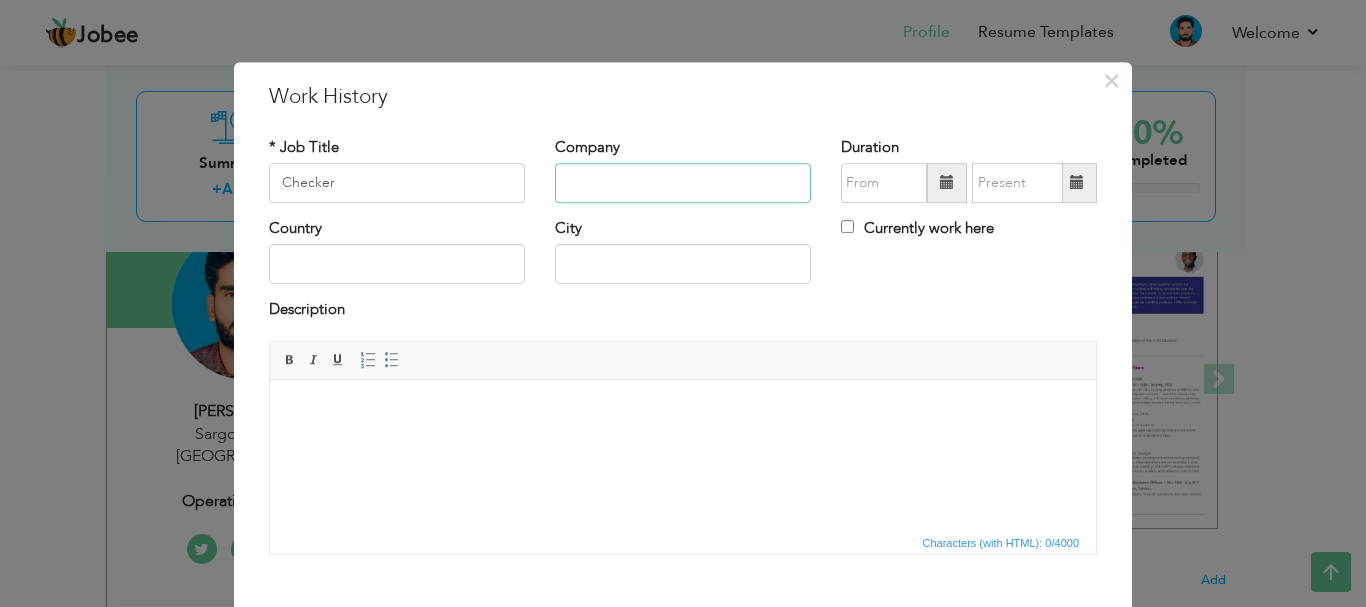 click at bounding box center (683, 183) 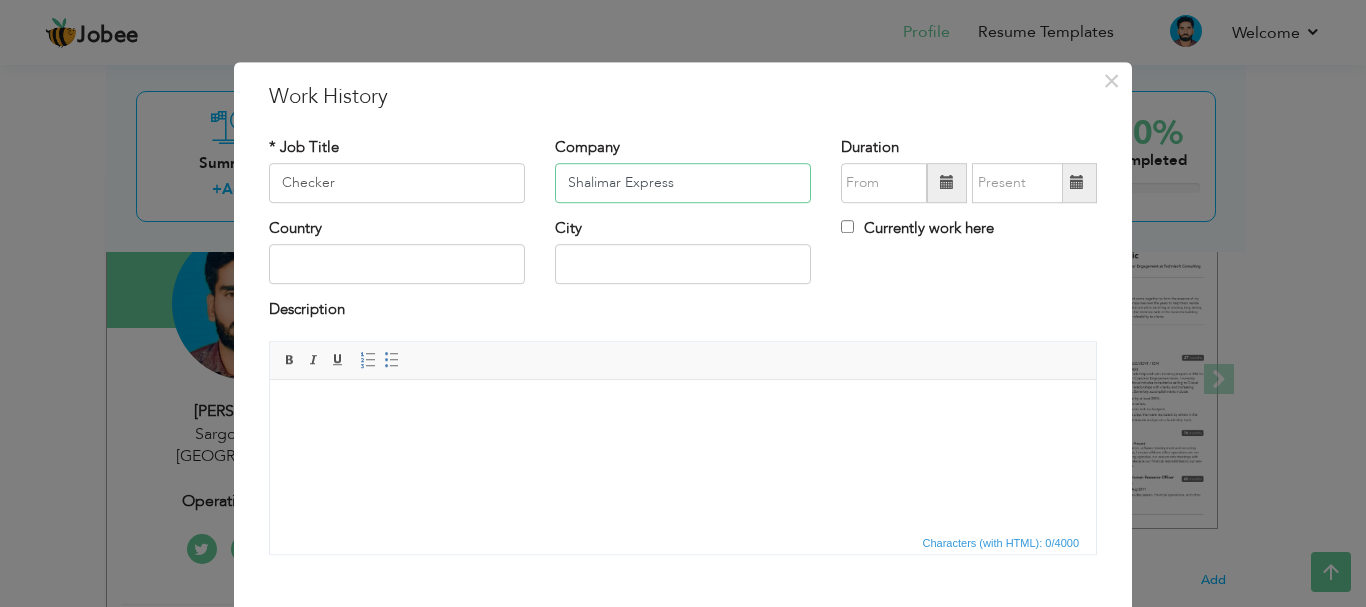 type on "Shalimar Express" 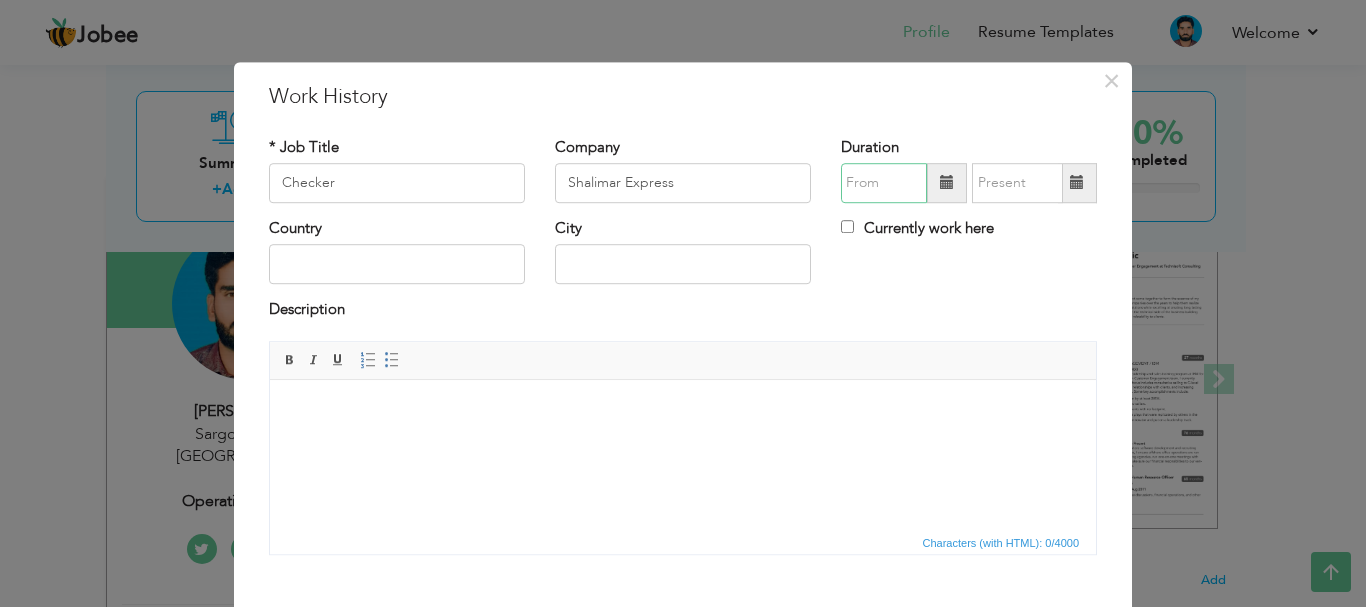 type on "07/2025" 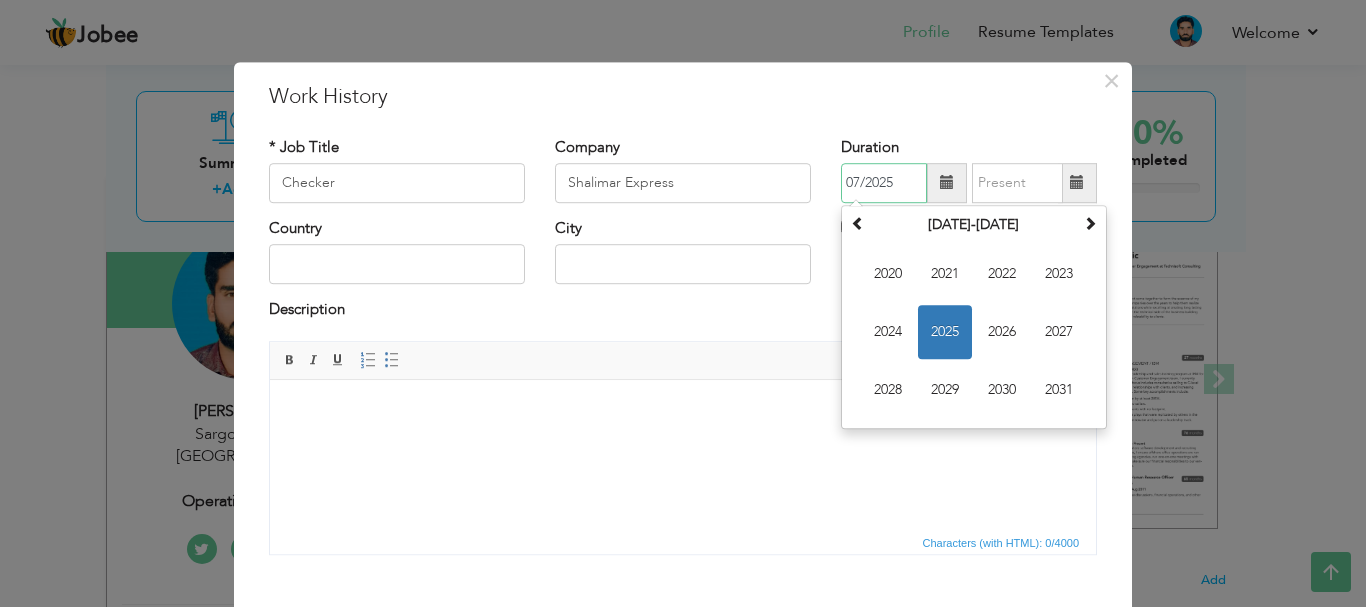 click on "07/2025" at bounding box center (884, 183) 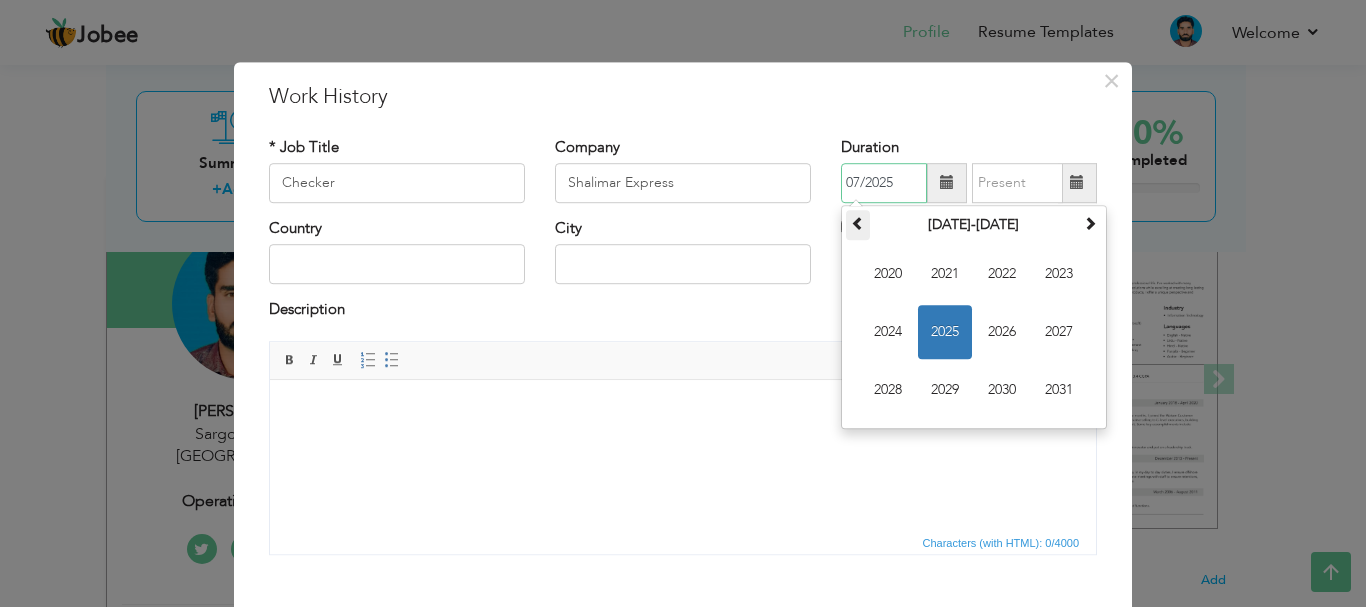 click at bounding box center (858, 225) 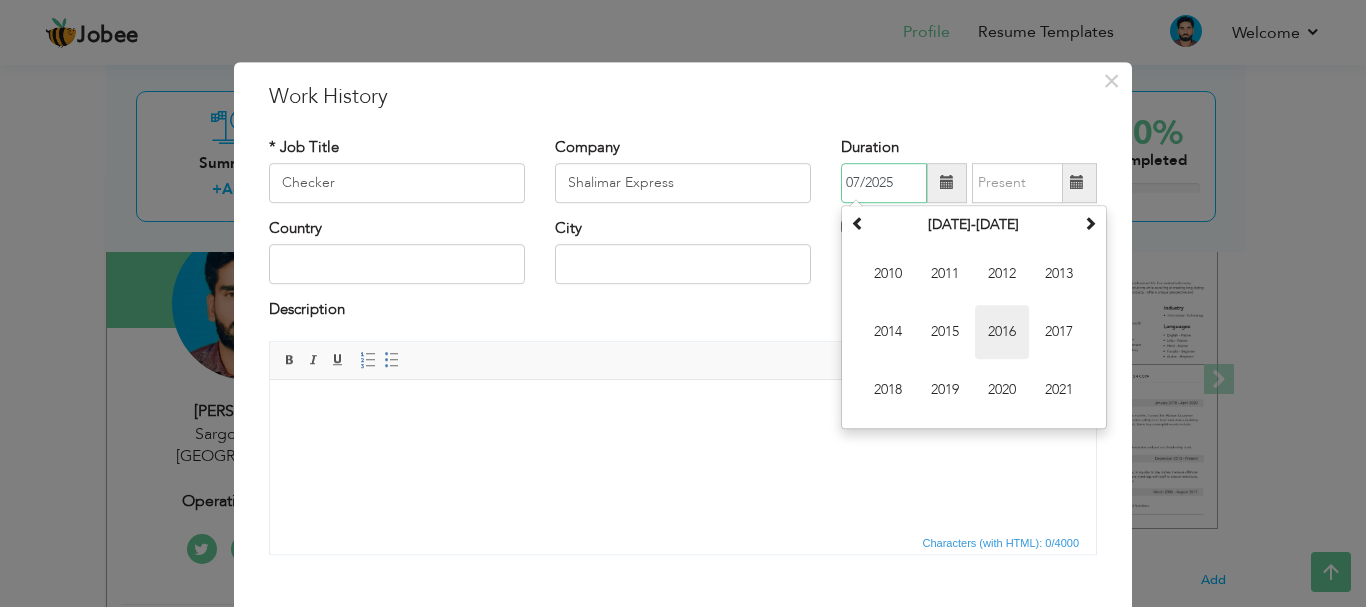click on "2016" at bounding box center [1002, 332] 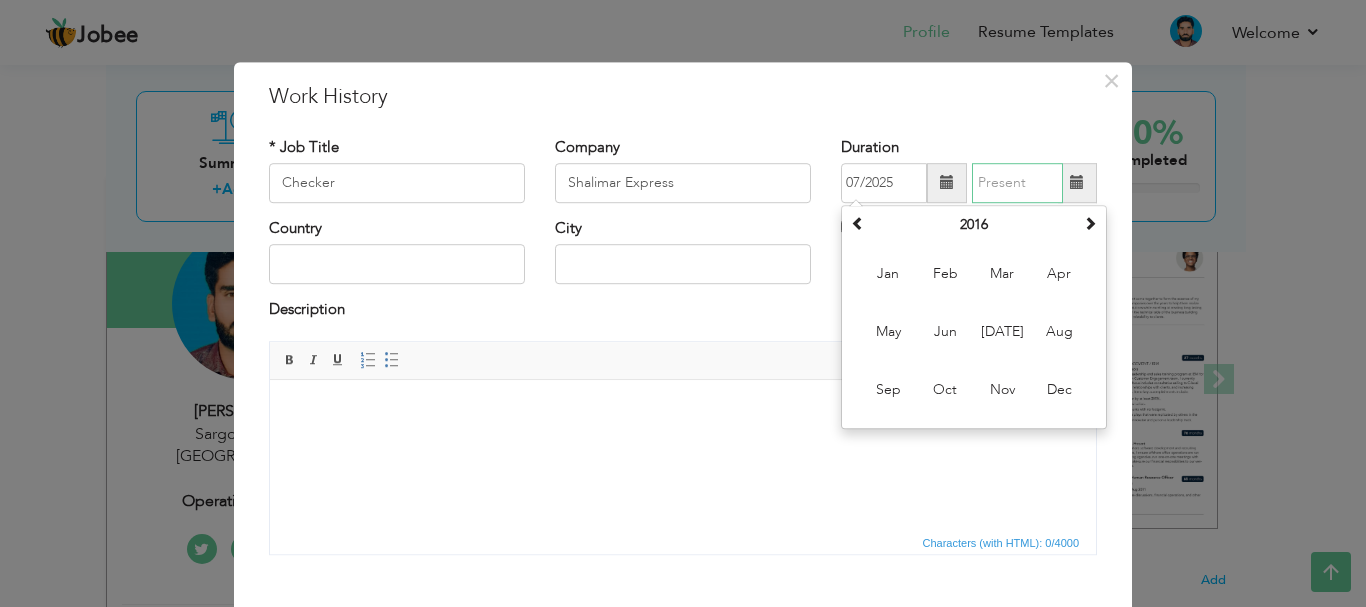 type on "07/2025" 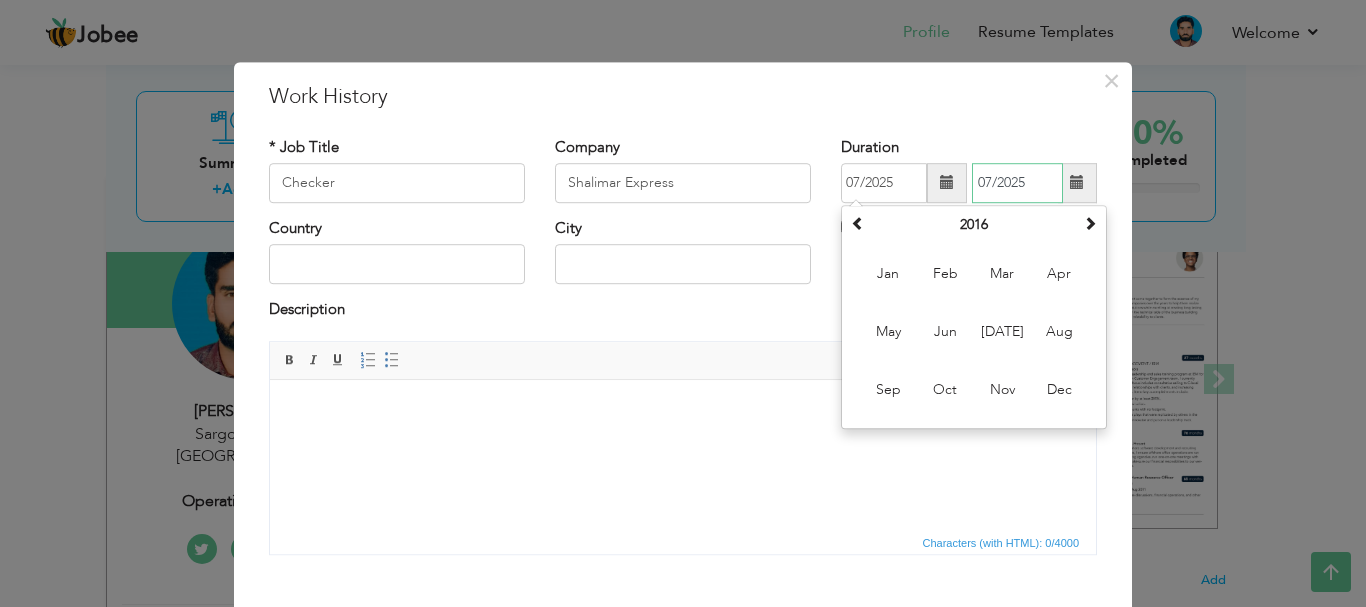 click on "07/2025" at bounding box center [1017, 183] 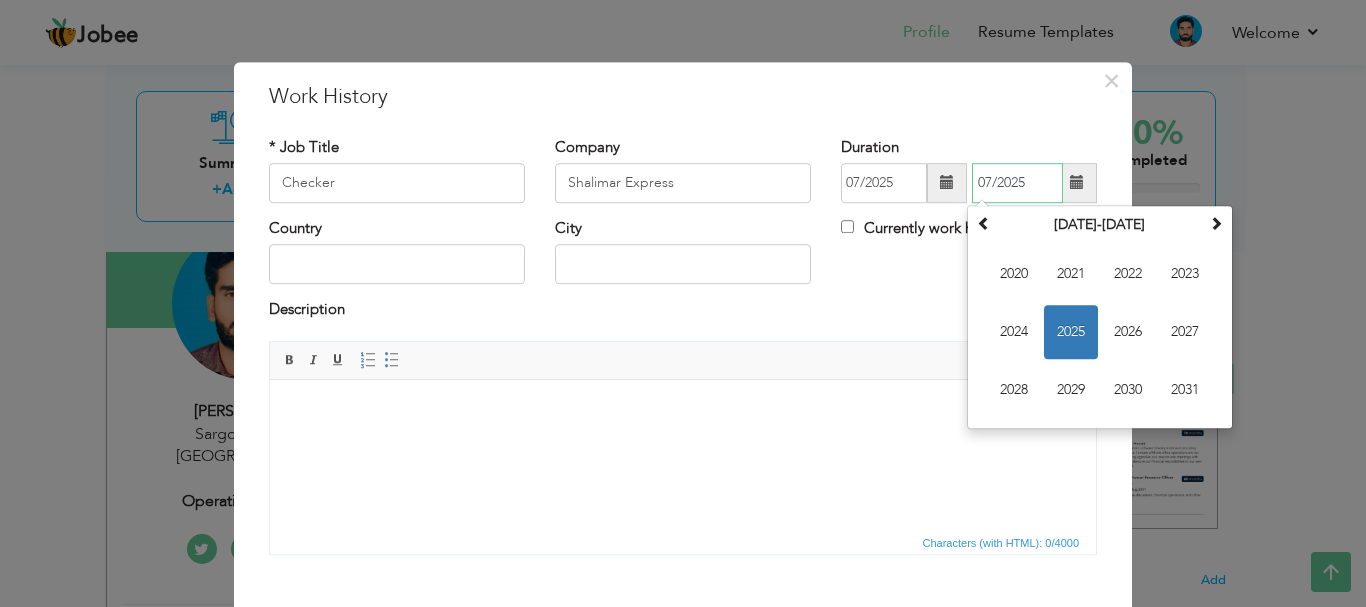 drag, startPoint x: 984, startPoint y: 333, endPoint x: 1069, endPoint y: 326, distance: 85.28775 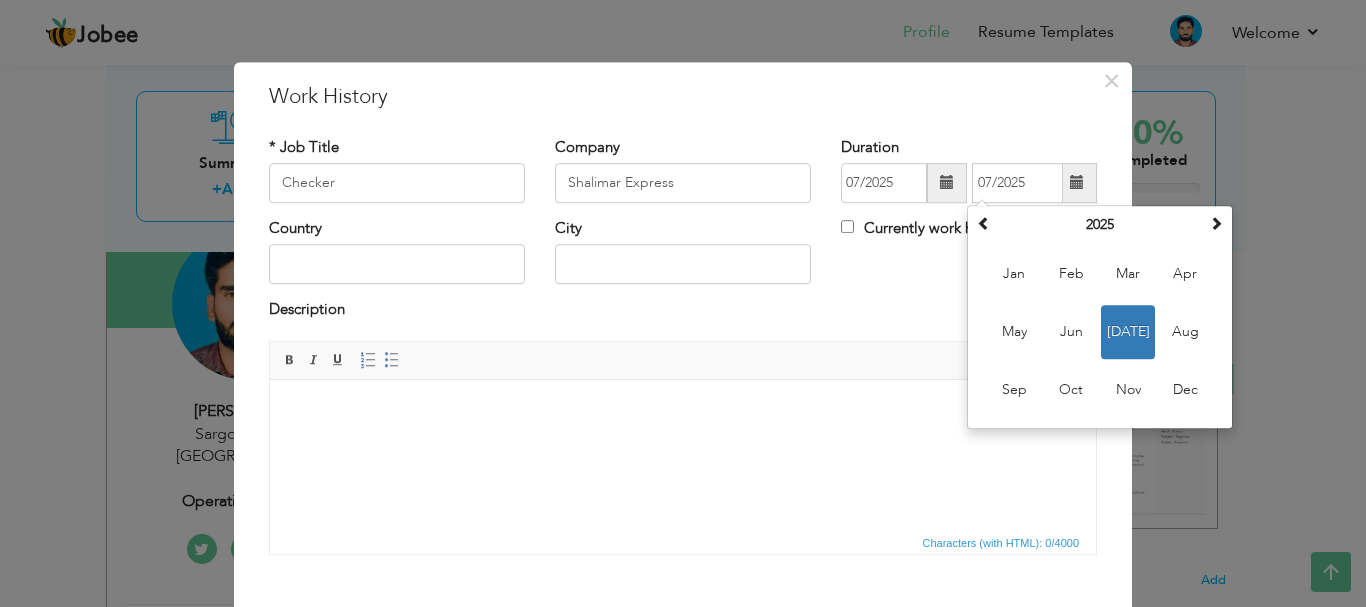 click on "Country
City
Currently work here" at bounding box center (683, 258) 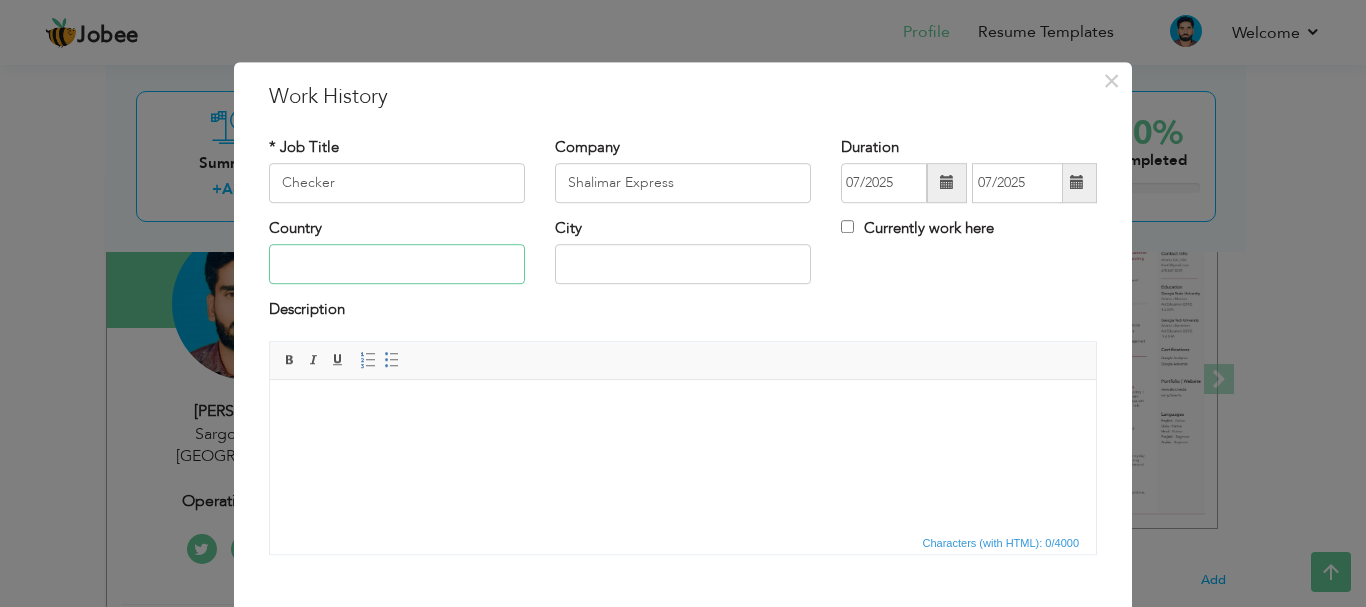 click at bounding box center [397, 265] 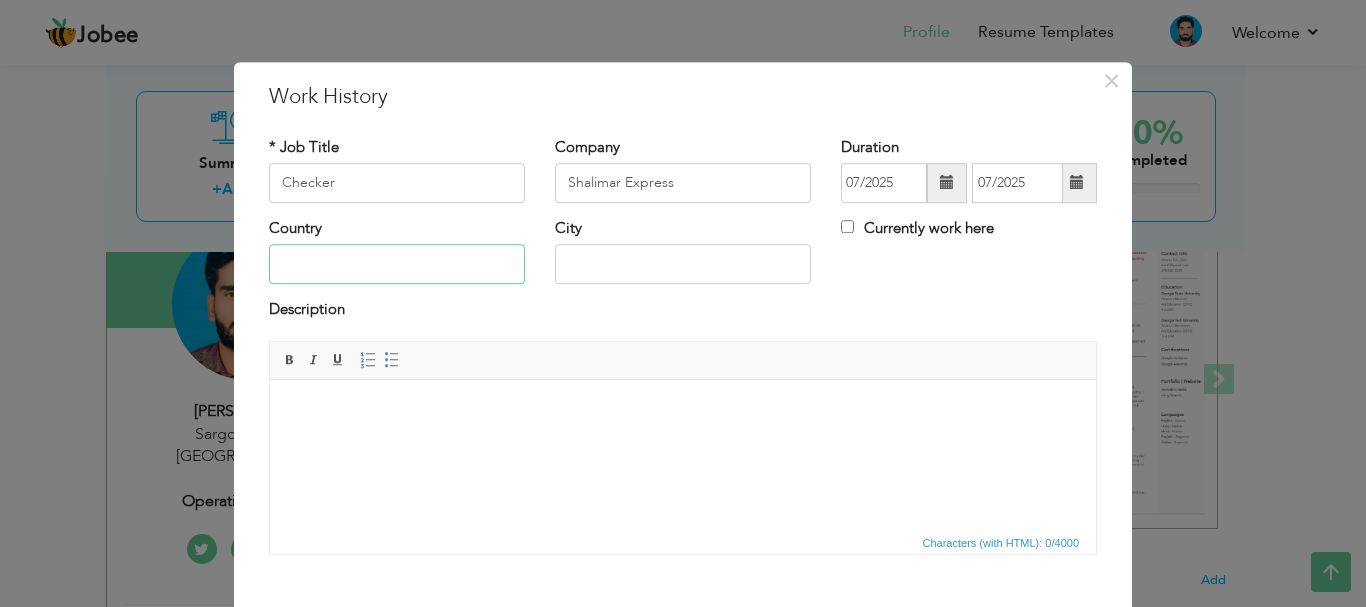 type on "[GEOGRAPHIC_DATA]" 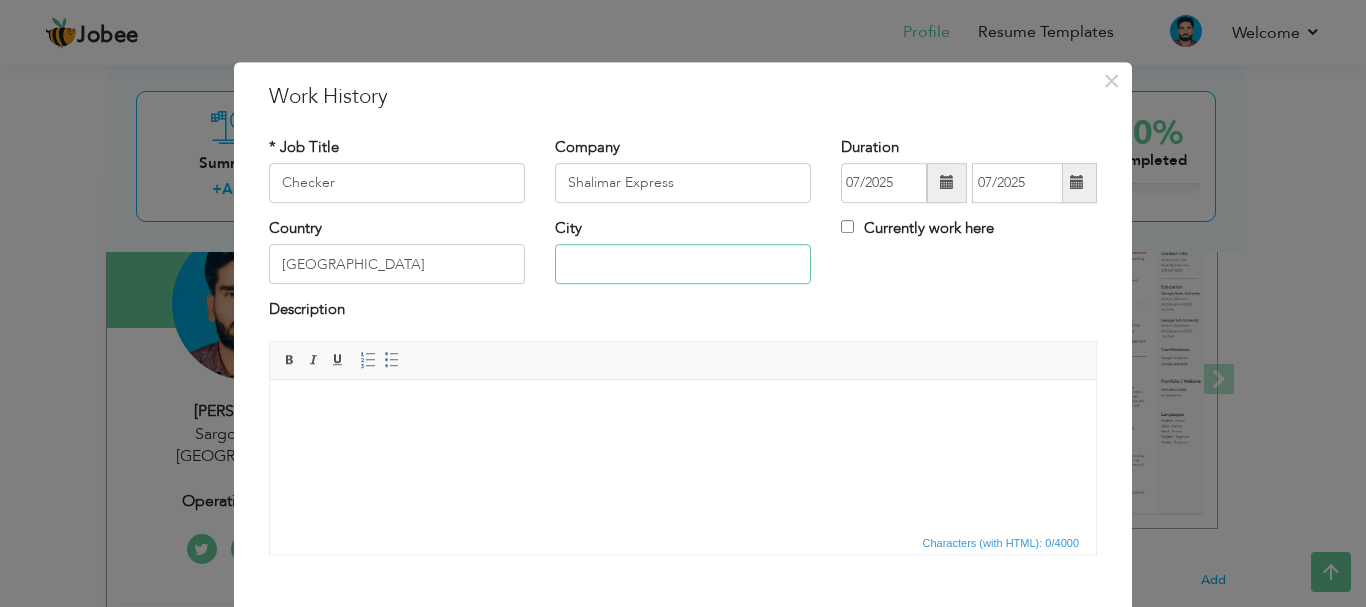 type on "Sargodha" 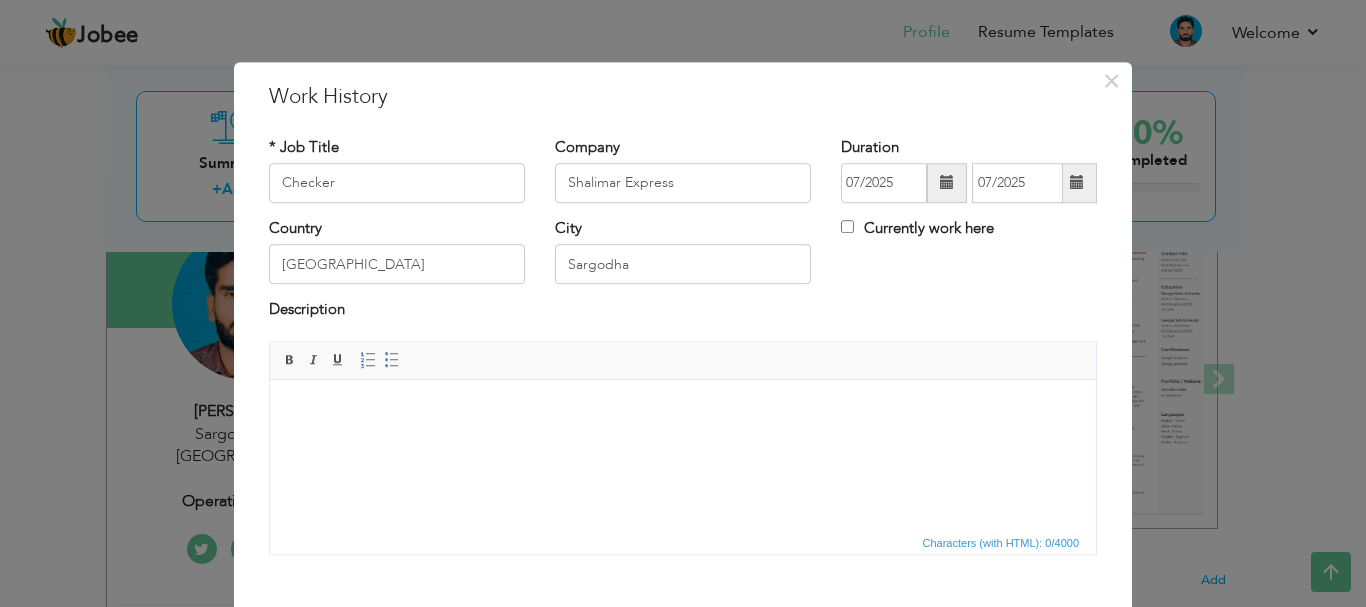 click on "City
Sargodha" at bounding box center [683, 258] 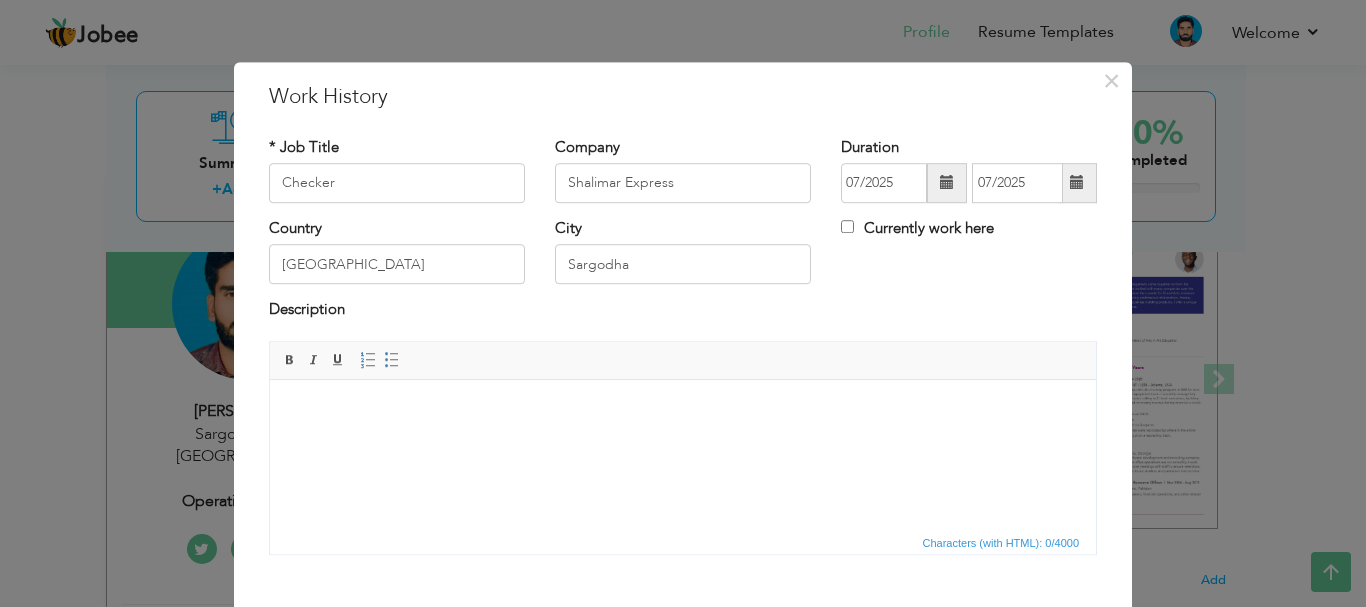 click at bounding box center [683, 409] 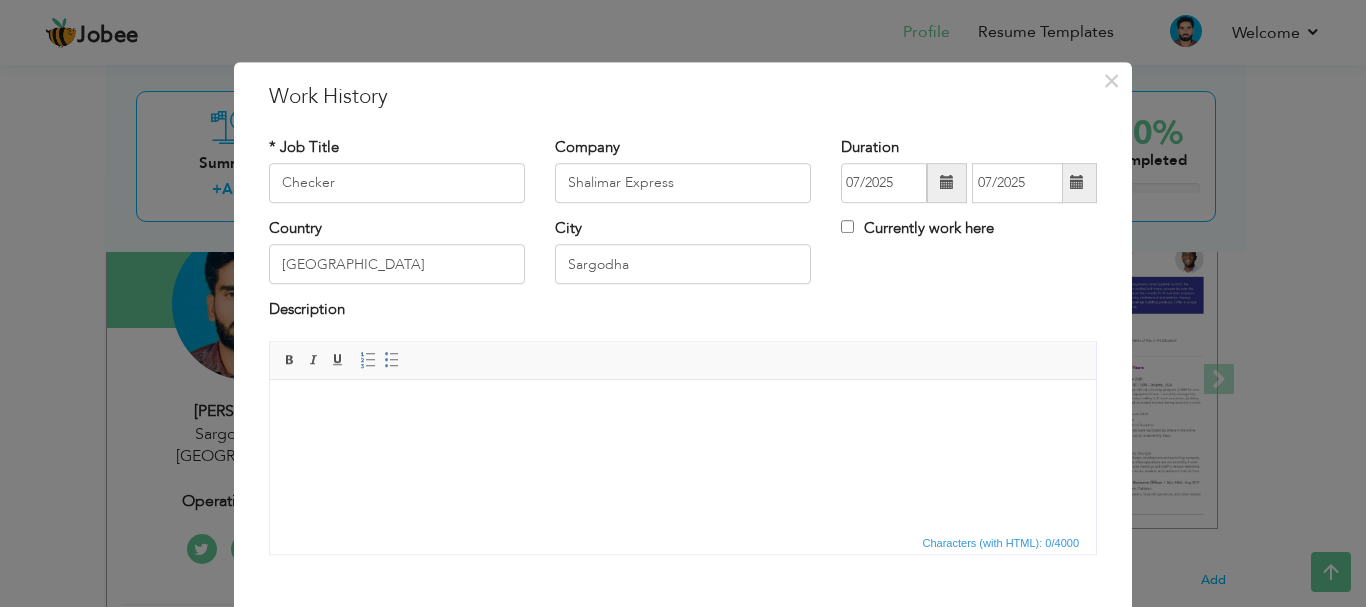 drag, startPoint x: 709, startPoint y: 161, endPoint x: 699, endPoint y: 179, distance: 20.59126 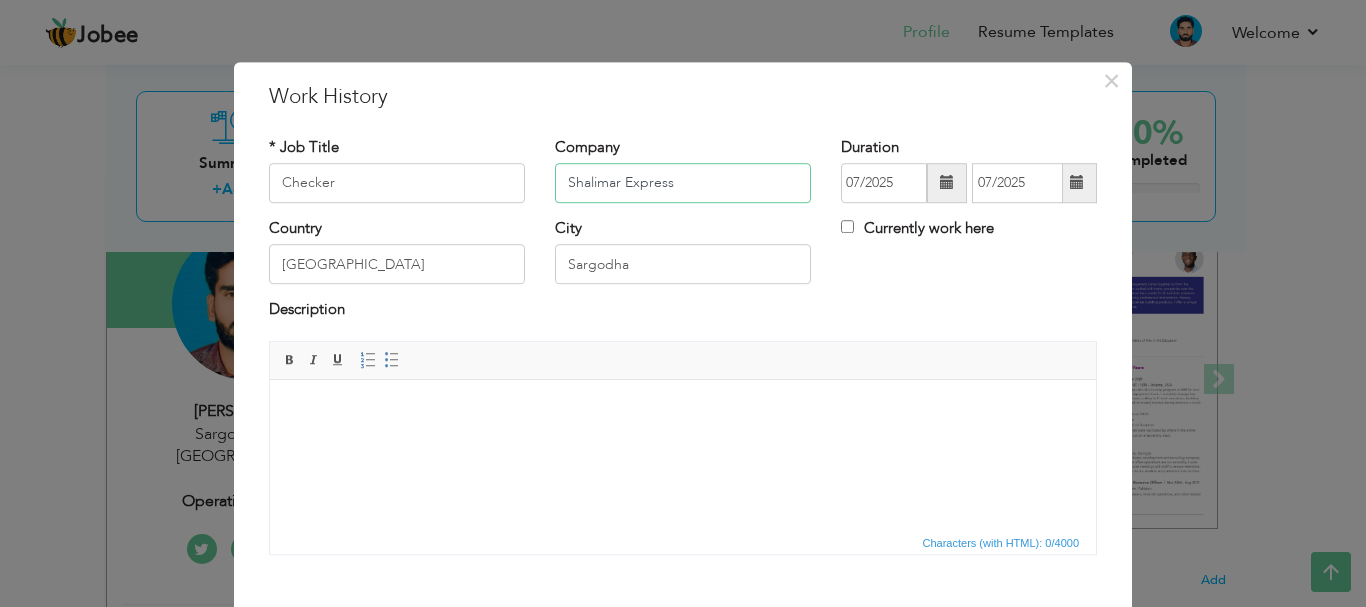 click on "Shalimar Express" at bounding box center [683, 183] 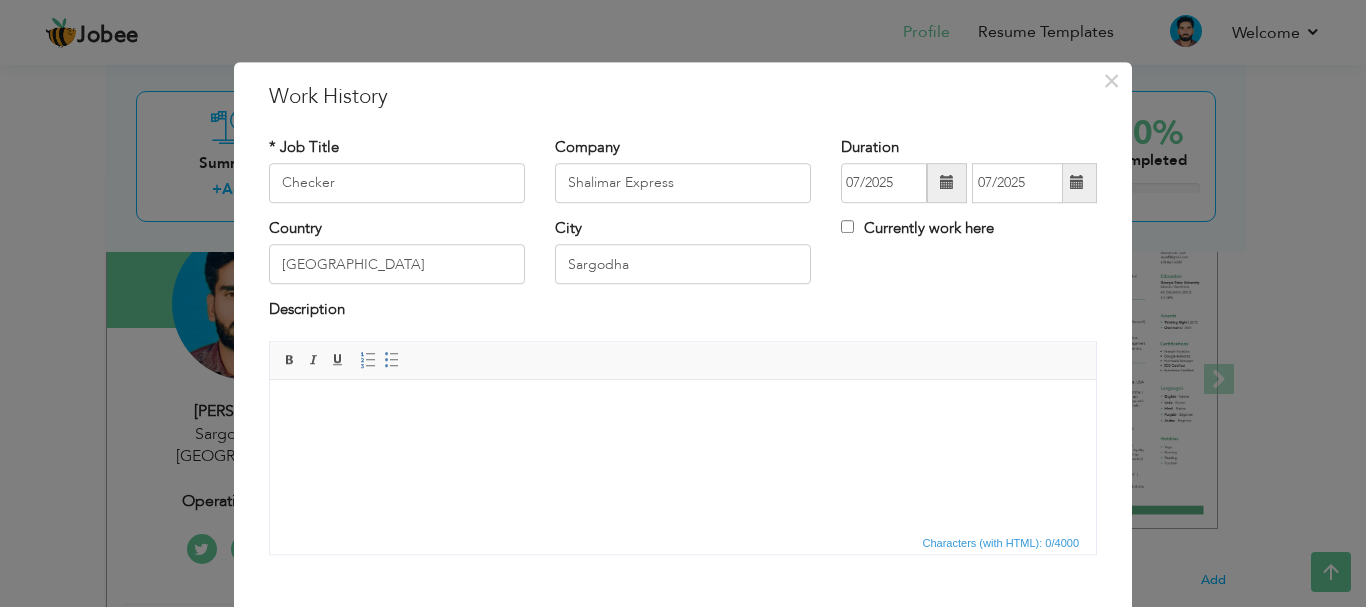 click at bounding box center [683, 409] 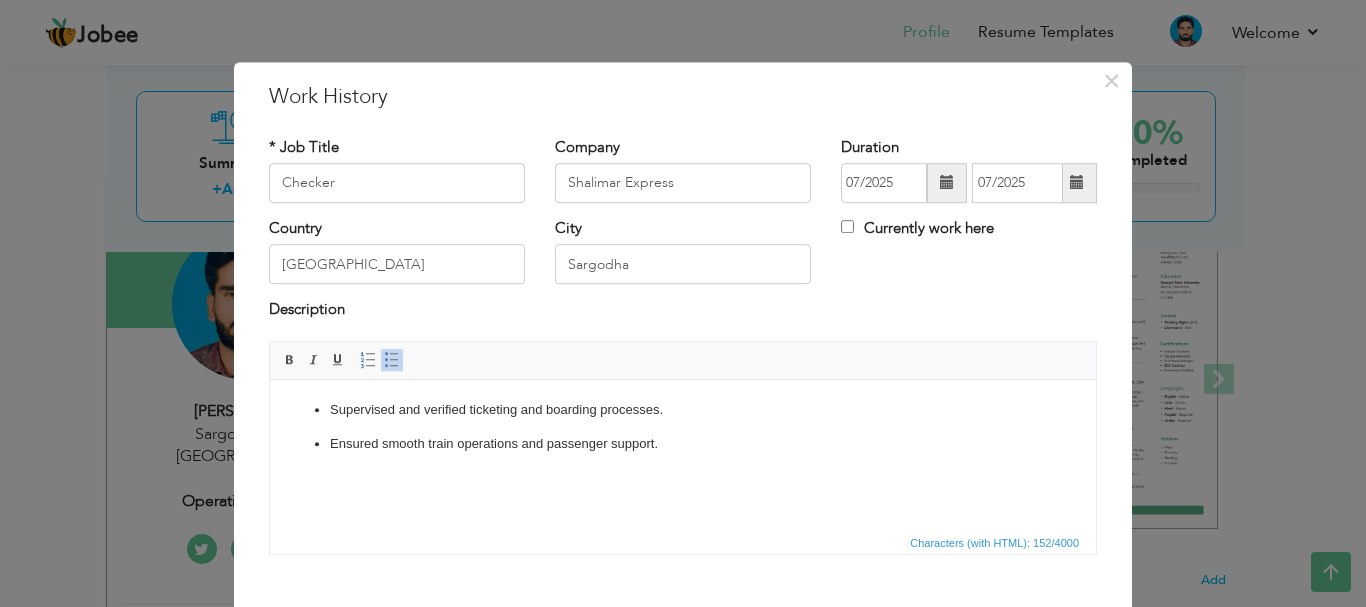 click on "Supervised and verified ticketing and boarding processes. Ensured smooth train operations and passenger support." at bounding box center (683, 426) 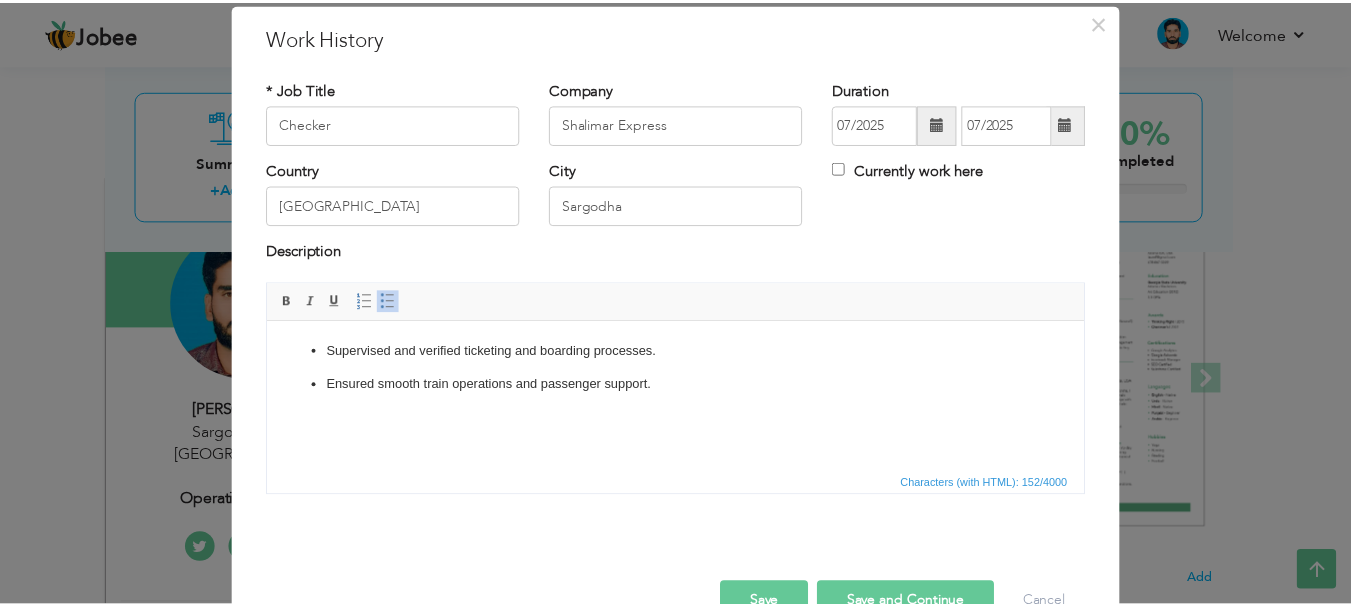 scroll, scrollTop: 110, scrollLeft: 0, axis: vertical 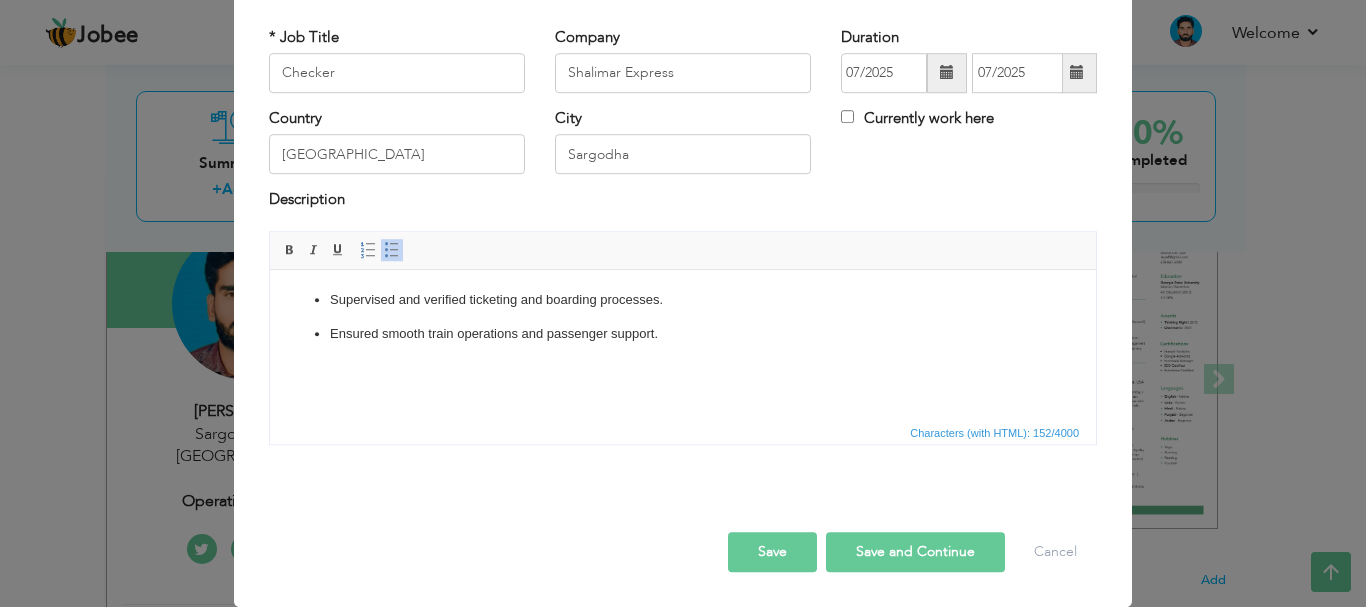click on "Save" at bounding box center [772, 552] 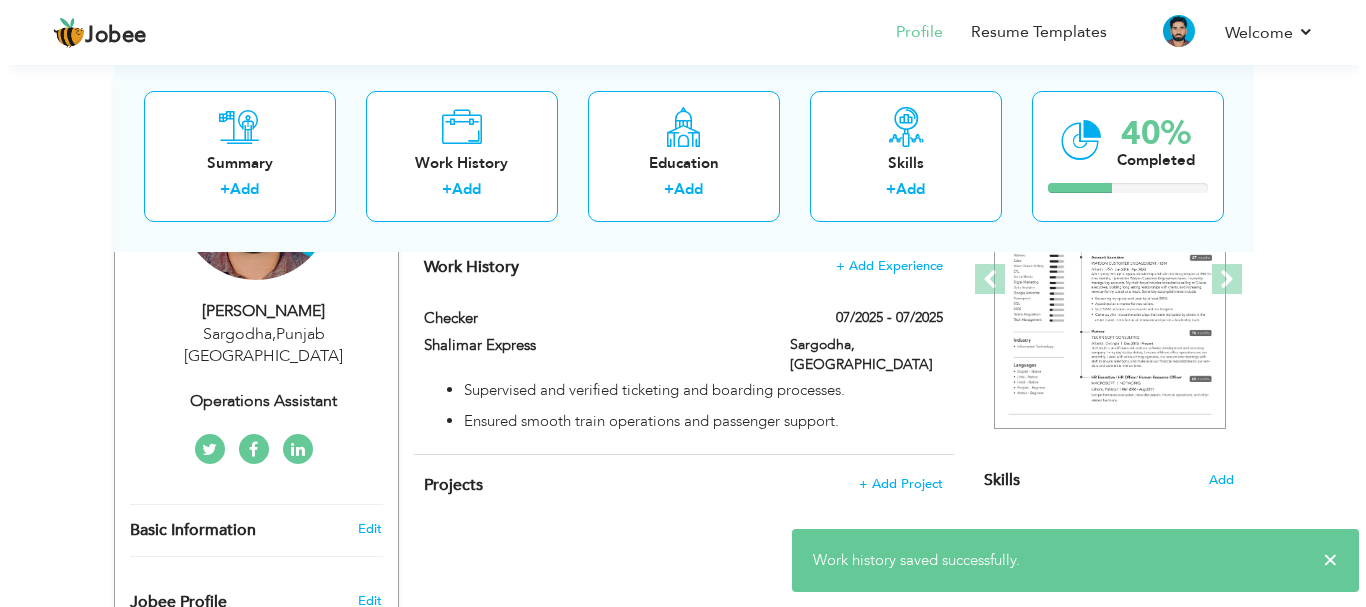 scroll, scrollTop: 200, scrollLeft: 0, axis: vertical 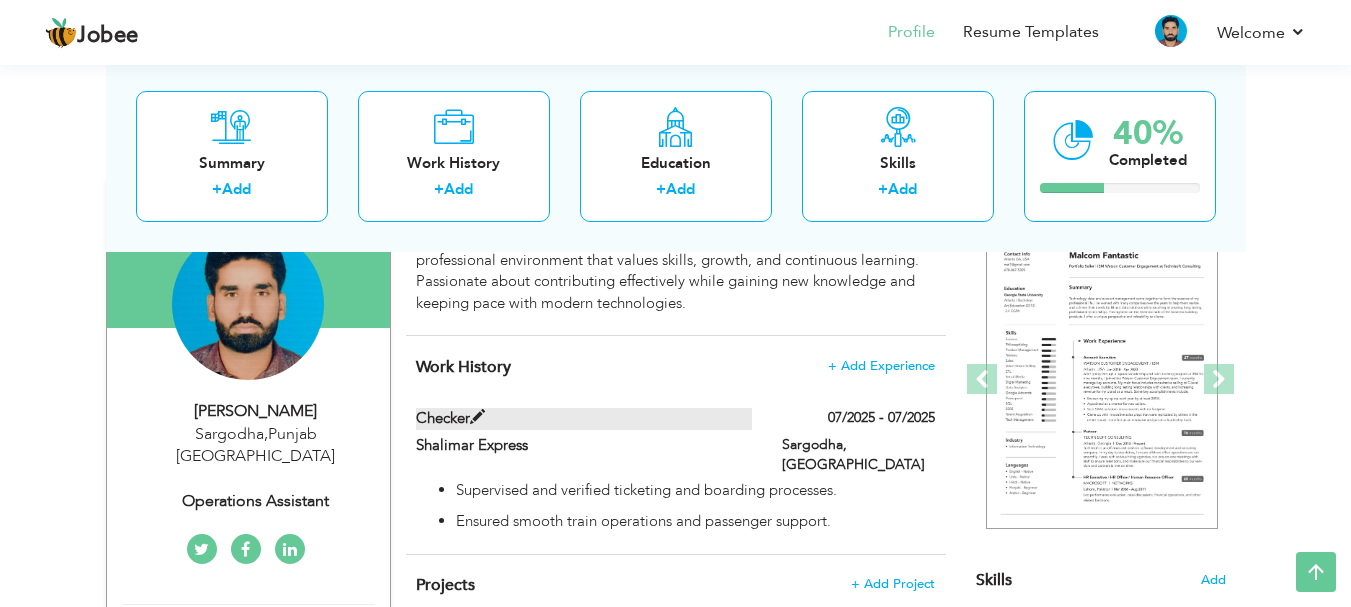 click at bounding box center (477, 417) 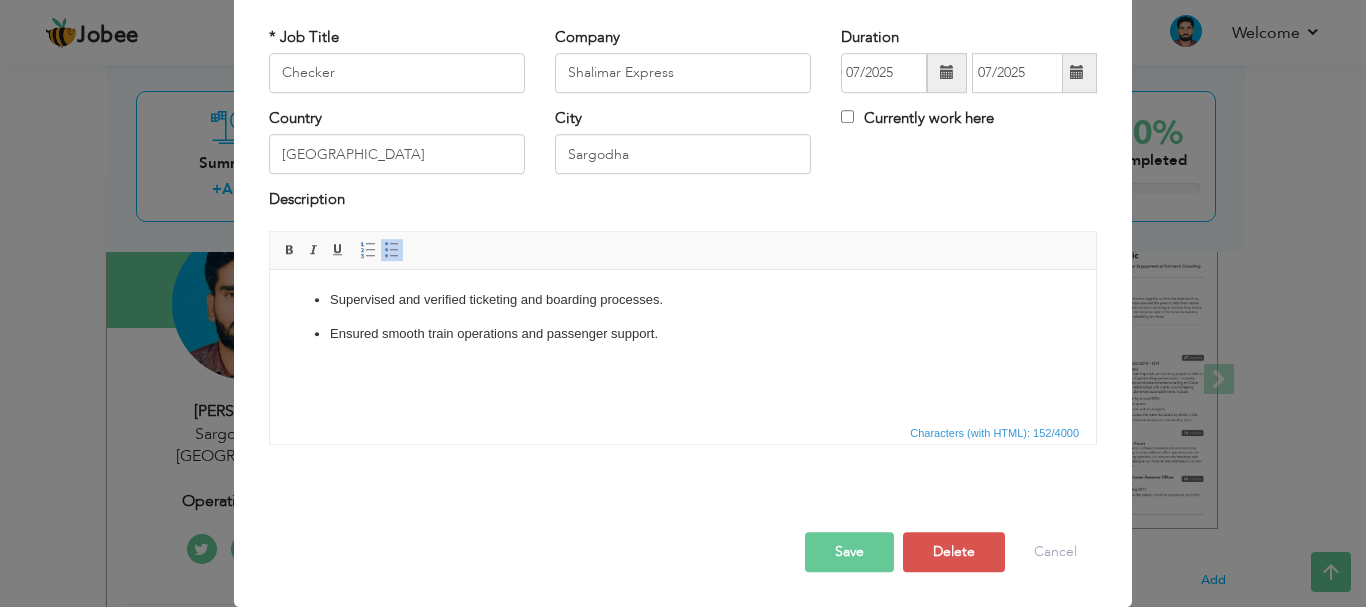 scroll, scrollTop: 0, scrollLeft: 0, axis: both 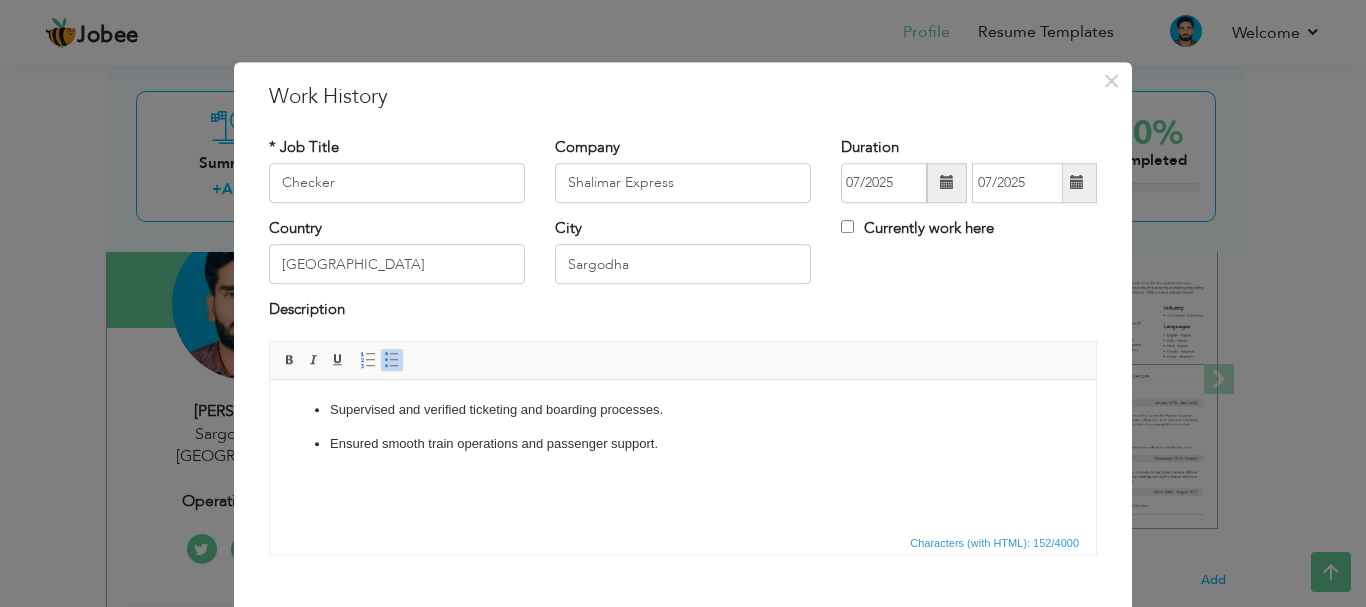 click at bounding box center [947, 183] 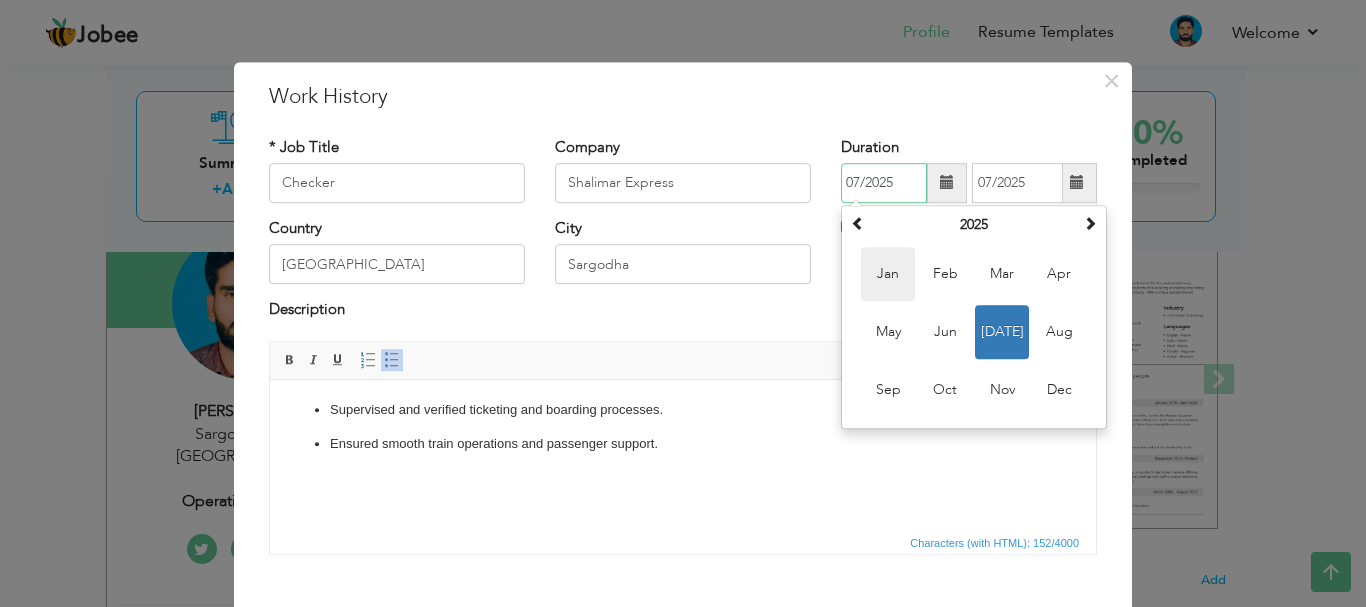 click on "Jan" at bounding box center (888, 274) 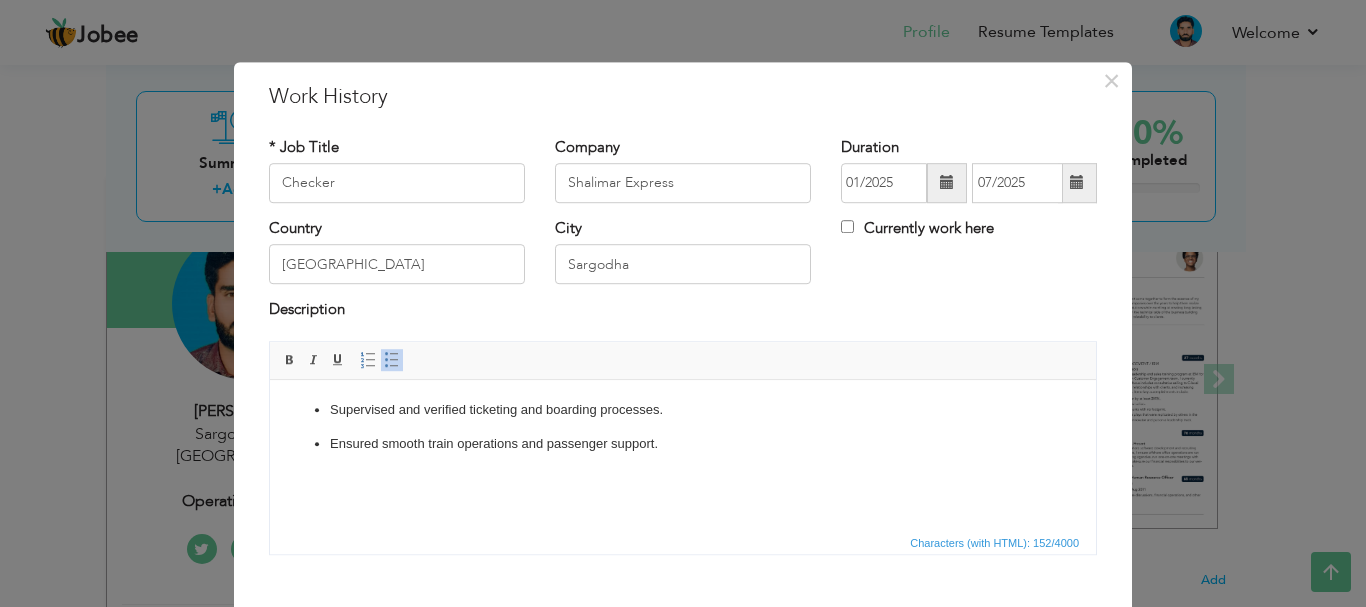 click at bounding box center [947, 183] 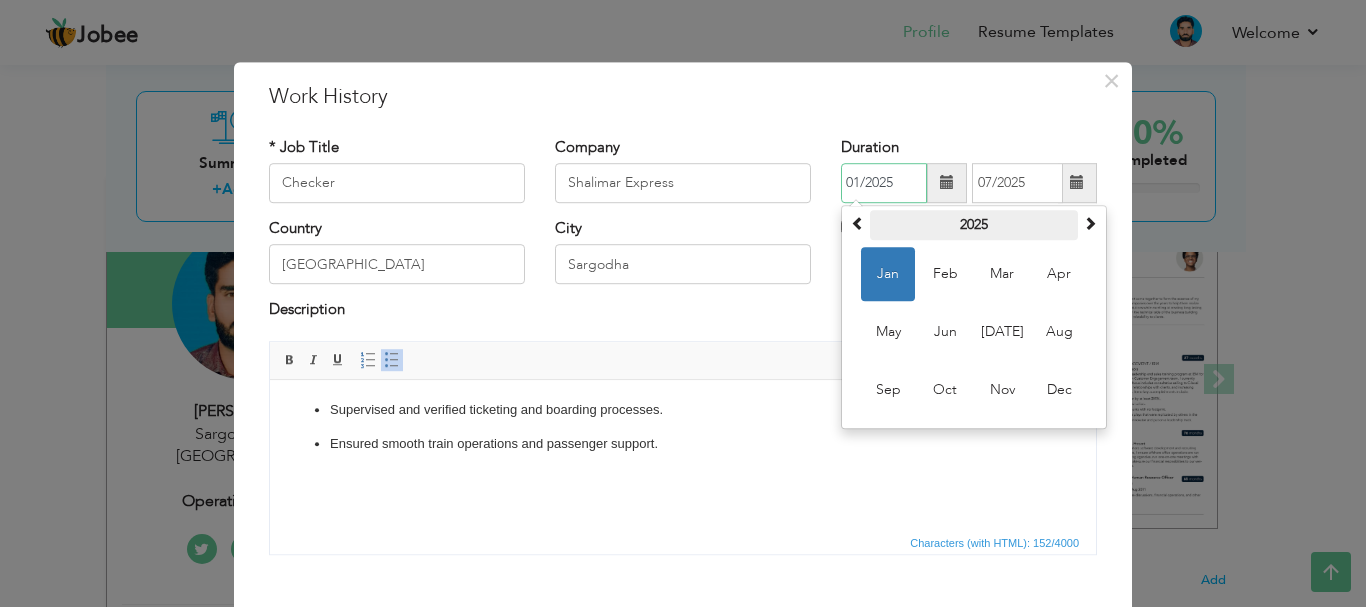 click on "2025" at bounding box center [974, 225] 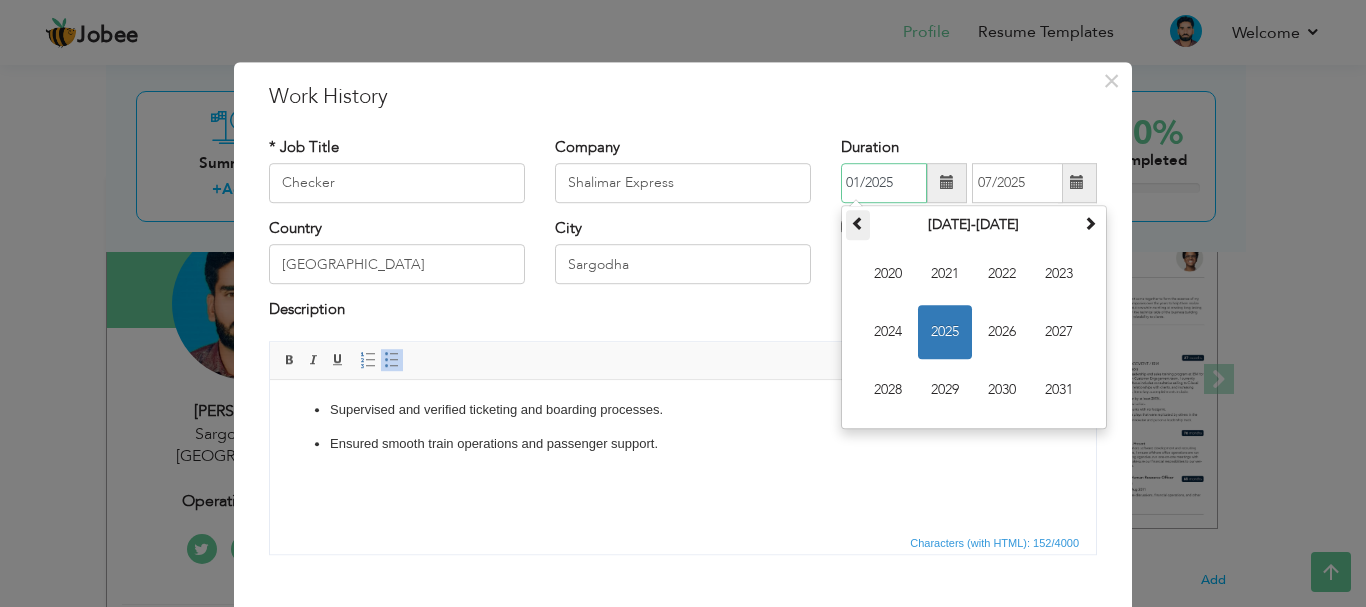 click at bounding box center [858, 225] 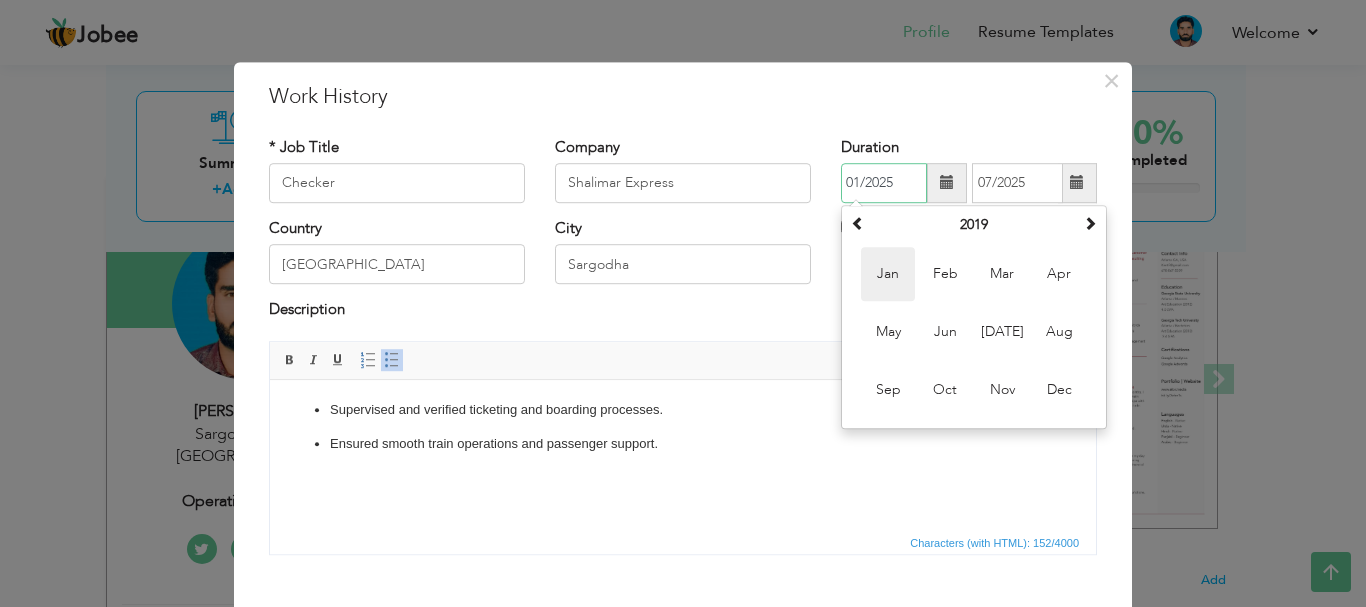 click on "Jan" at bounding box center [888, 274] 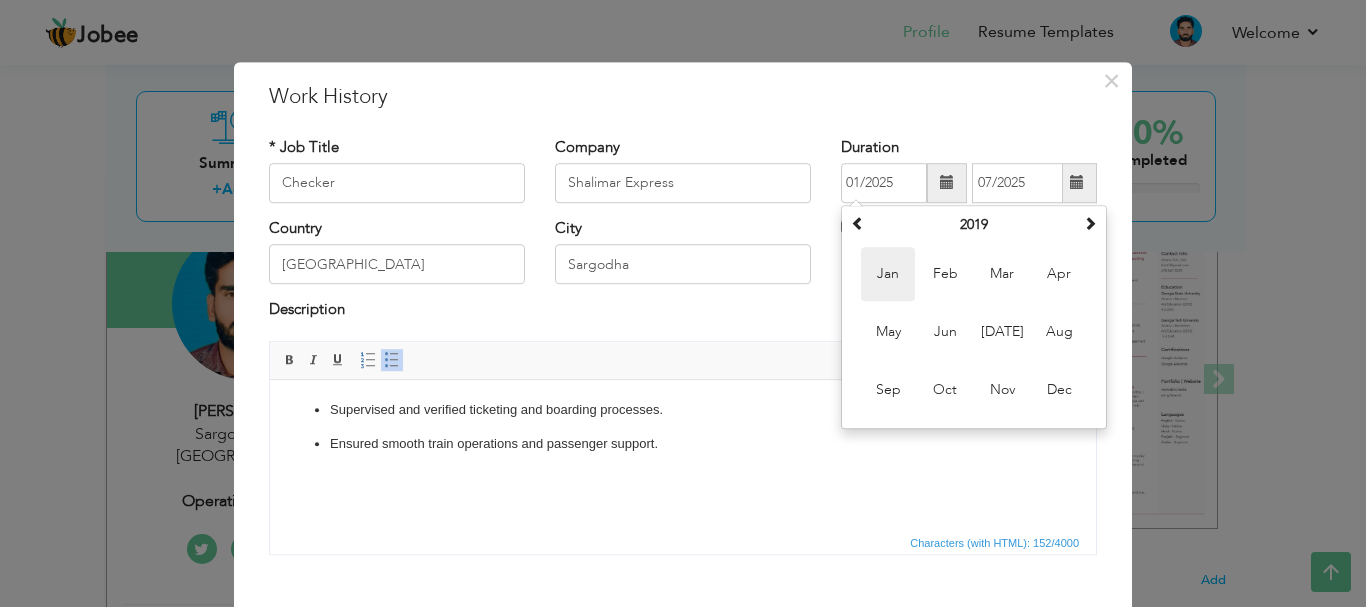type on "01/2019" 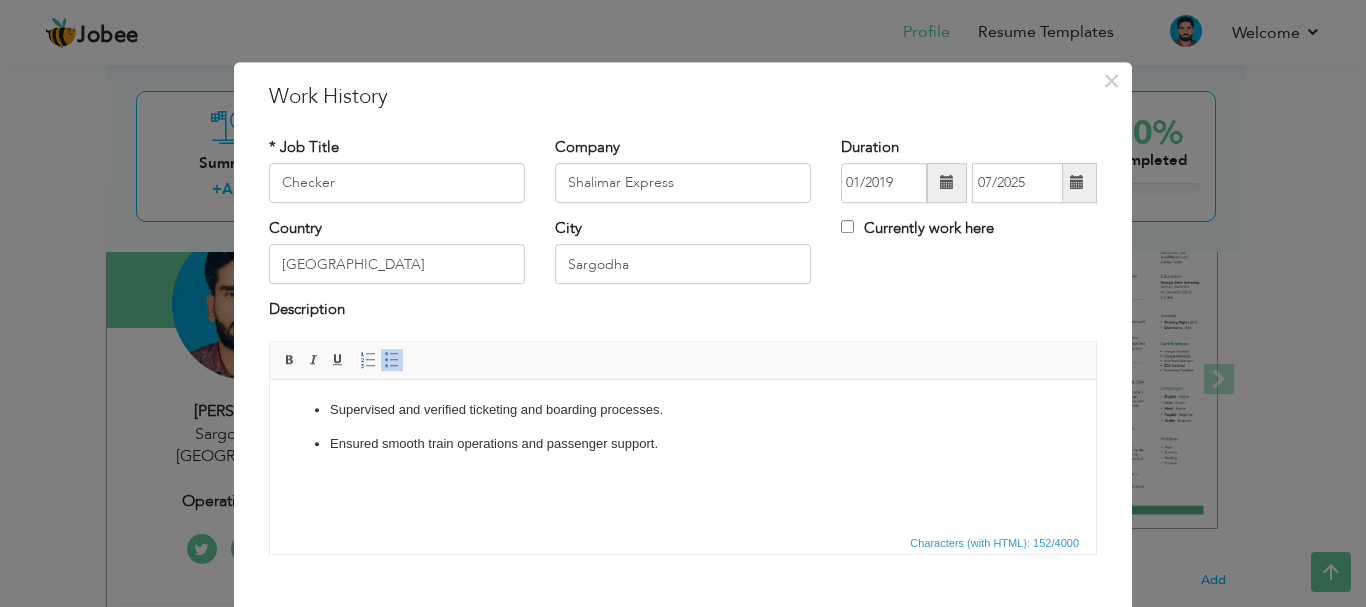 click on "Country
Pakistan
City
Sargodha
Currently work here" at bounding box center (683, 258) 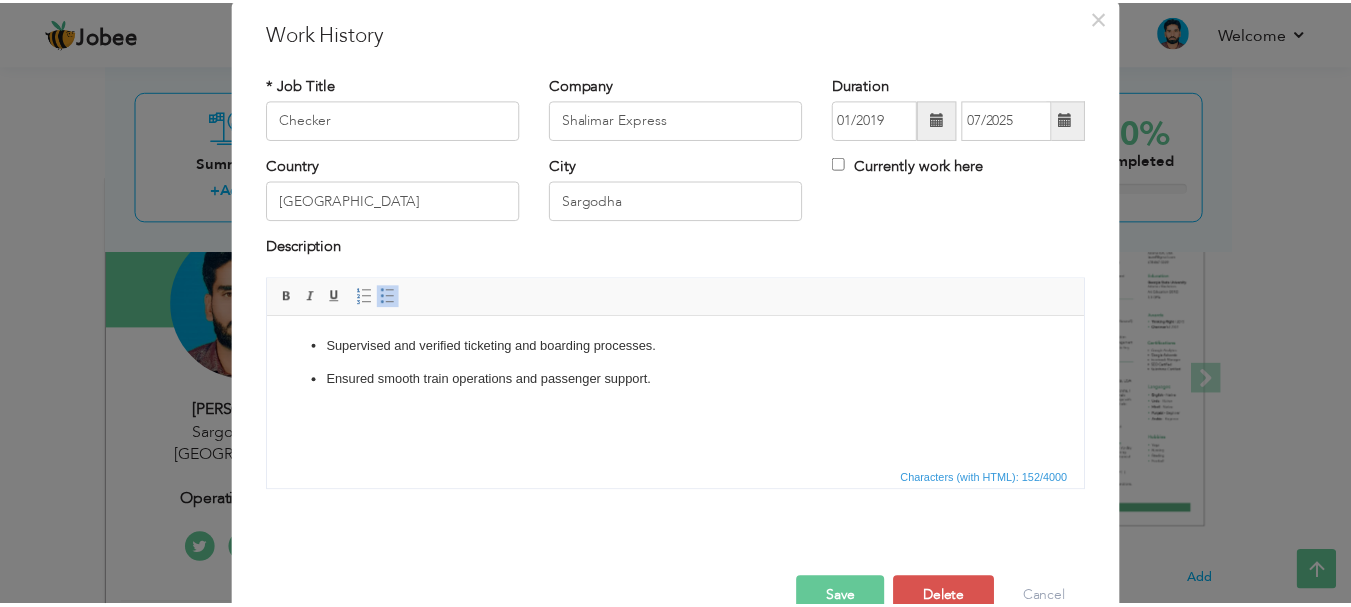 scroll, scrollTop: 110, scrollLeft: 0, axis: vertical 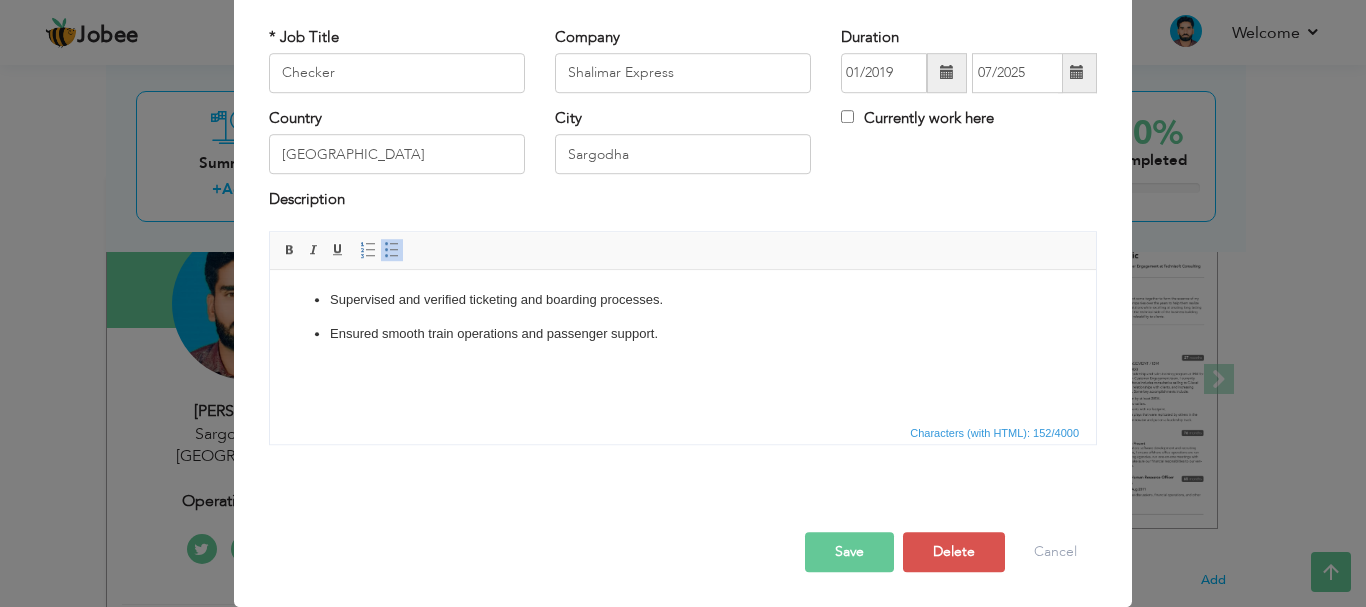 click on "Save" at bounding box center (849, 552) 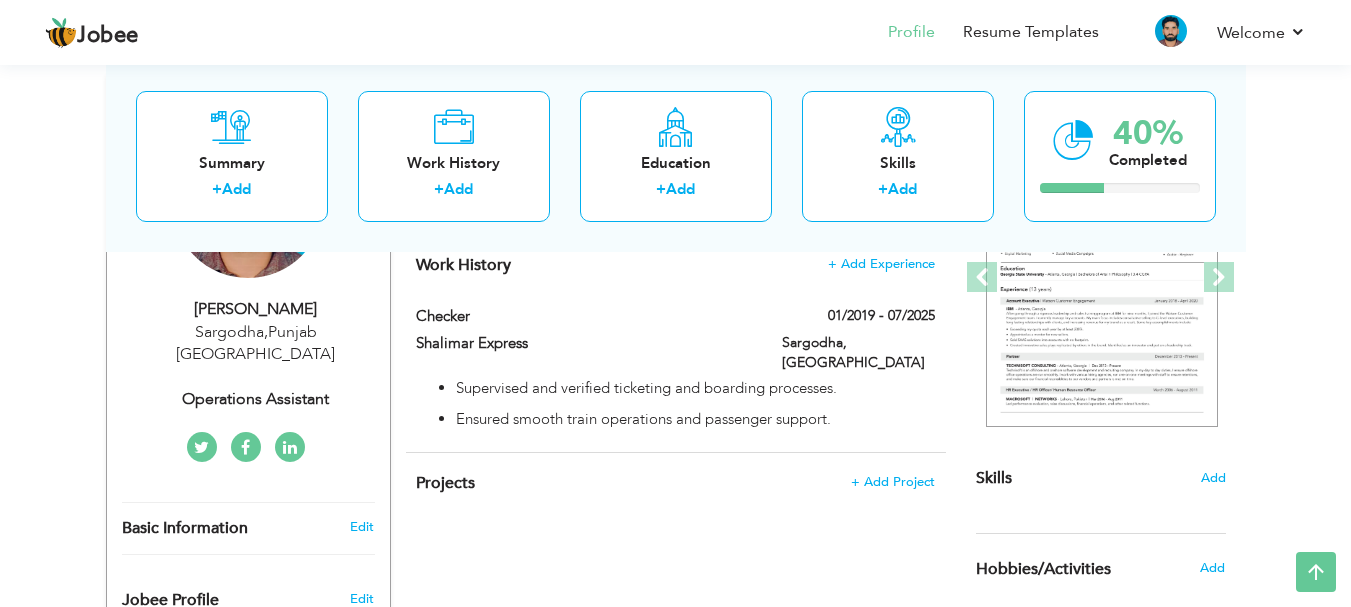 scroll, scrollTop: 300, scrollLeft: 0, axis: vertical 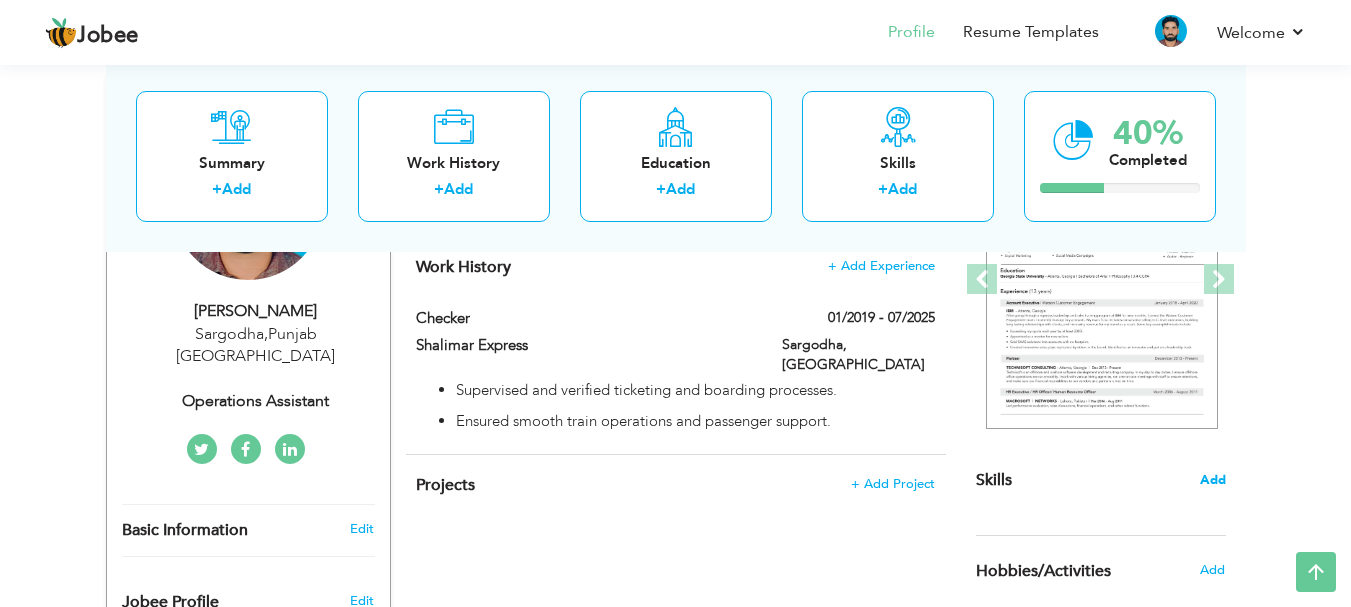 click on "Add" at bounding box center [1213, 480] 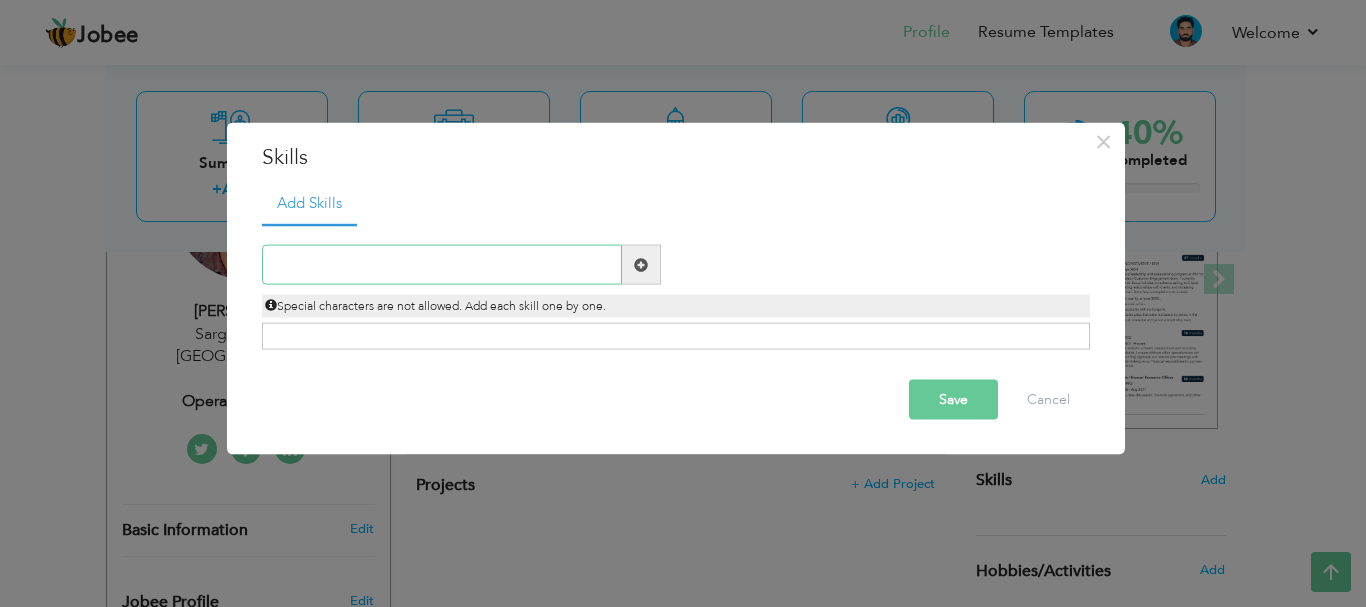 click at bounding box center [442, 265] 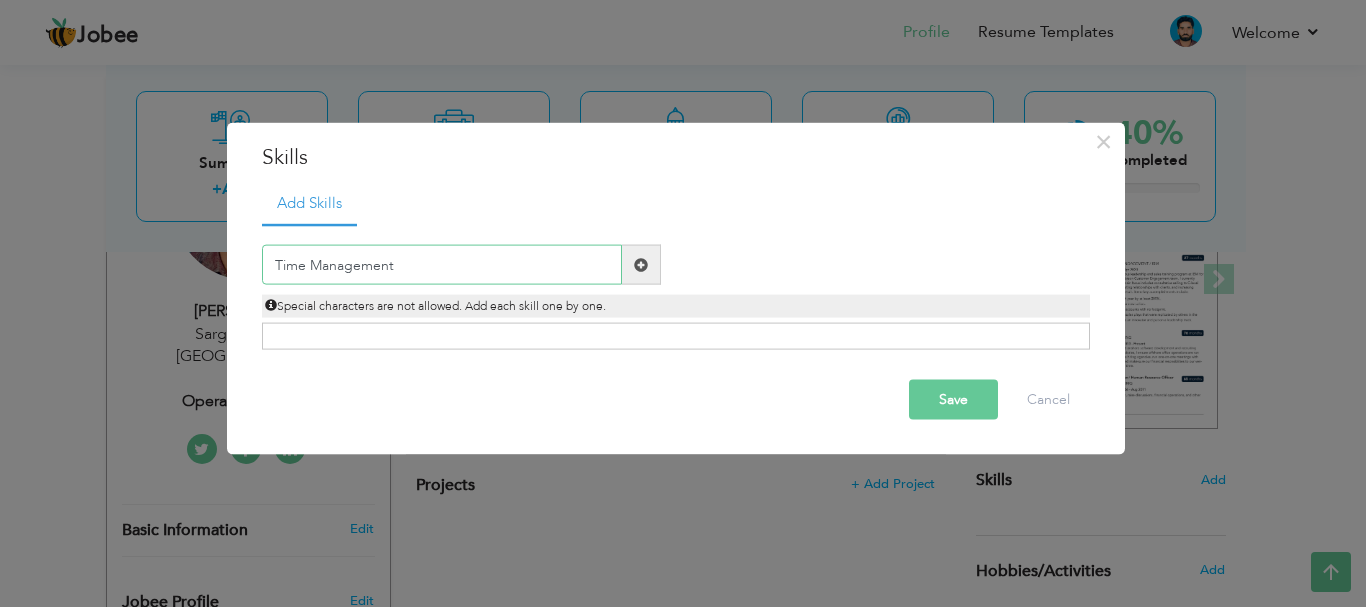 type on "Time Management" 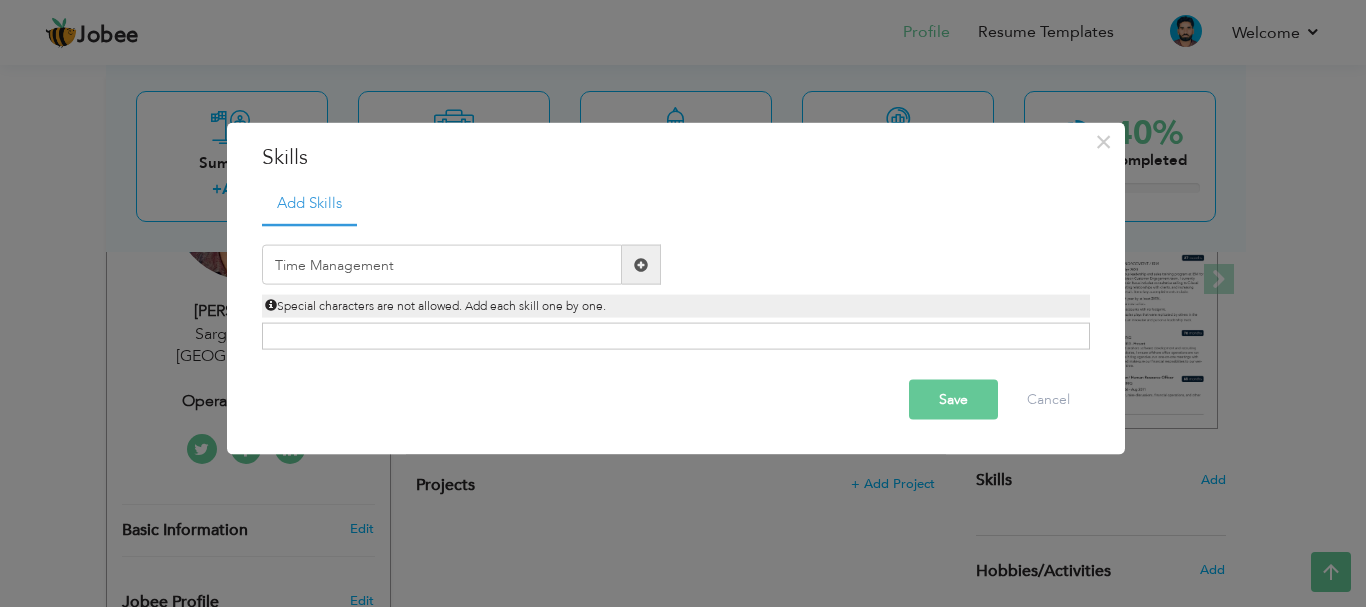 click at bounding box center (641, 264) 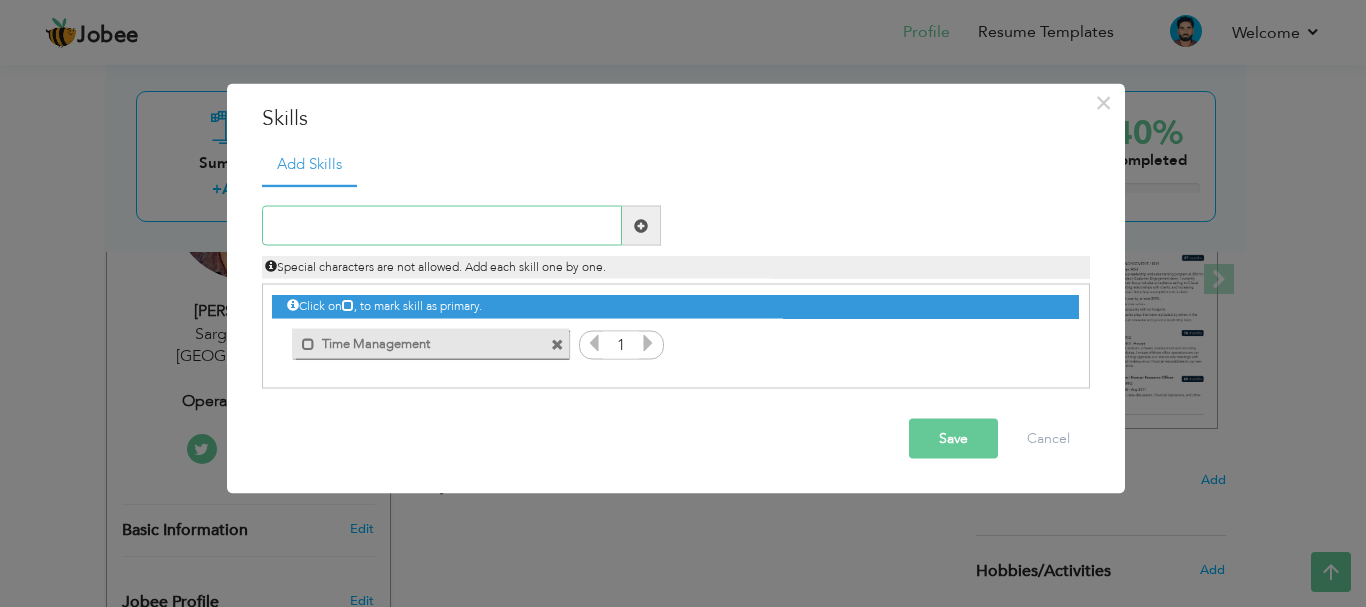 click at bounding box center (442, 226) 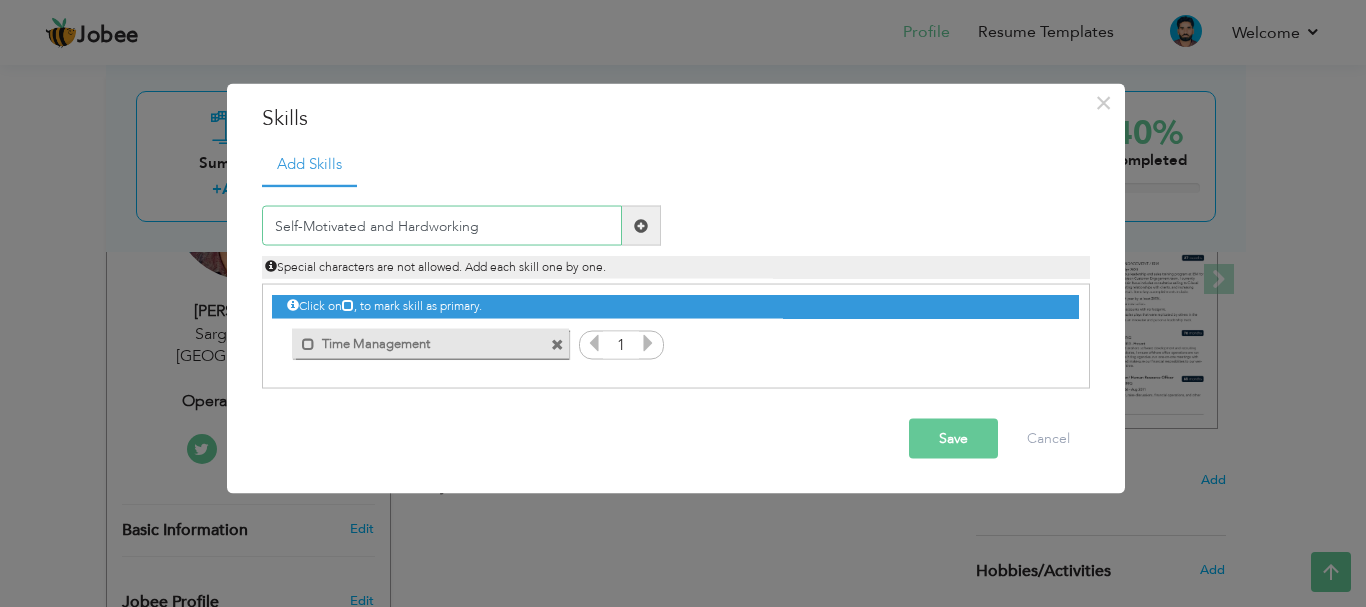 type on "Self-Motivated and Hardworking" 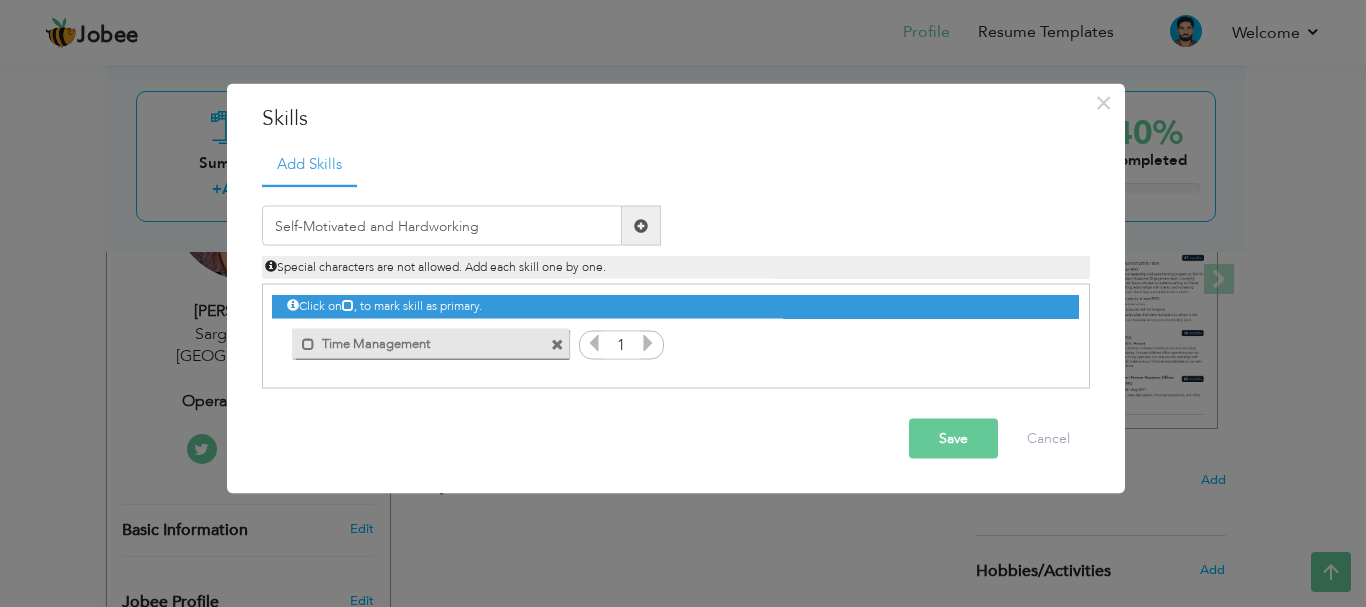 click at bounding box center [641, 225] 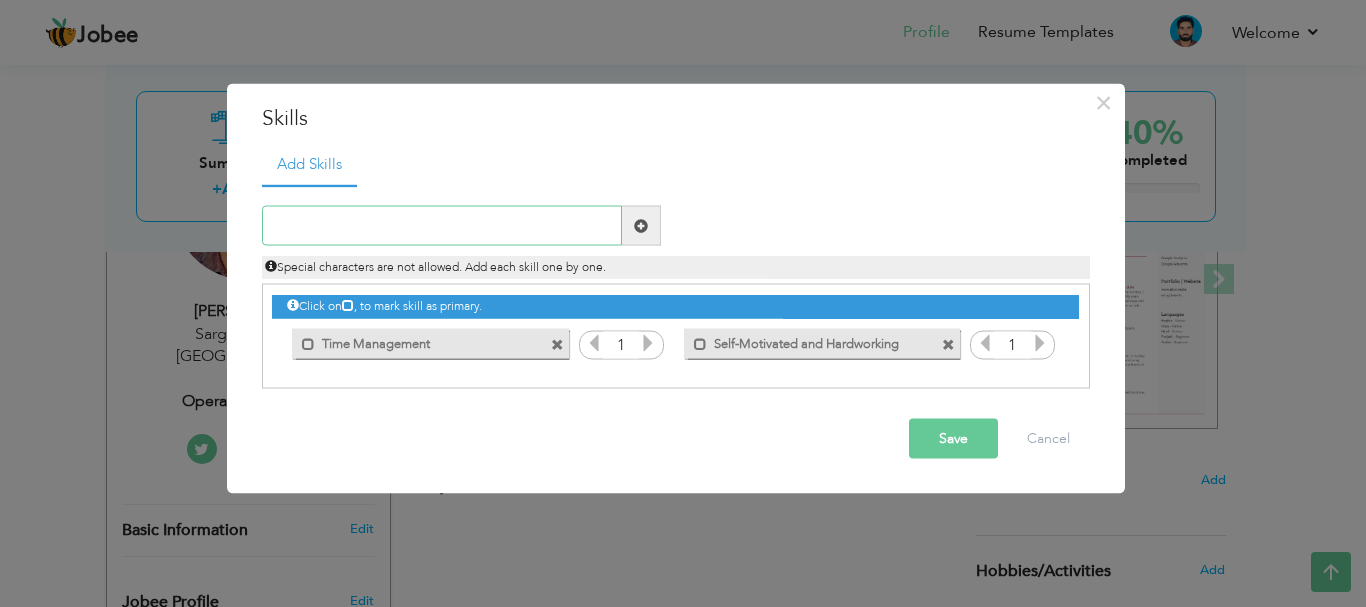click at bounding box center (442, 226) 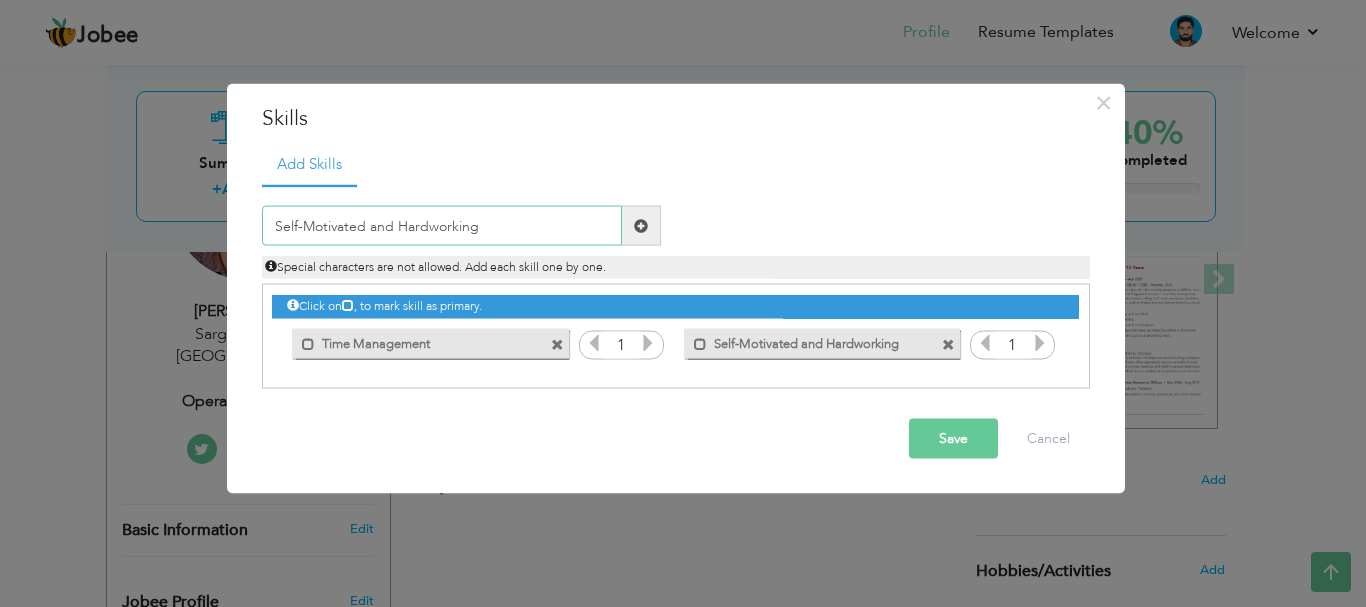 type on "Self-Motivated and Hardworking" 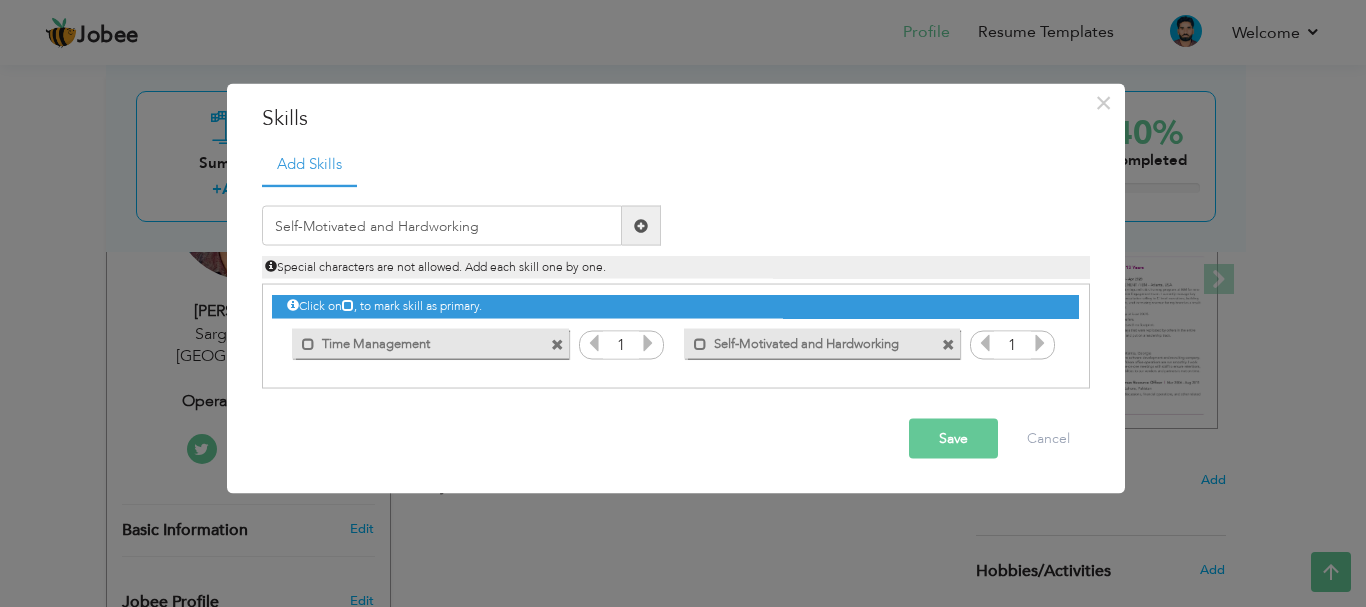 click at bounding box center [641, 225] 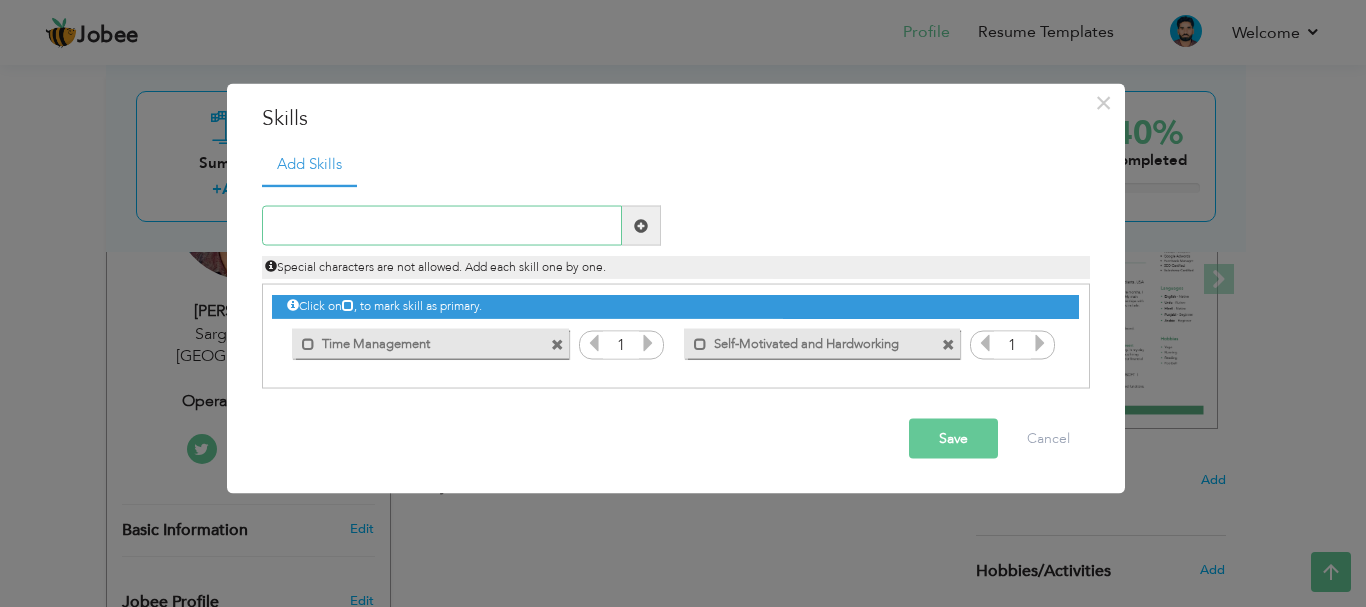 click at bounding box center (442, 226) 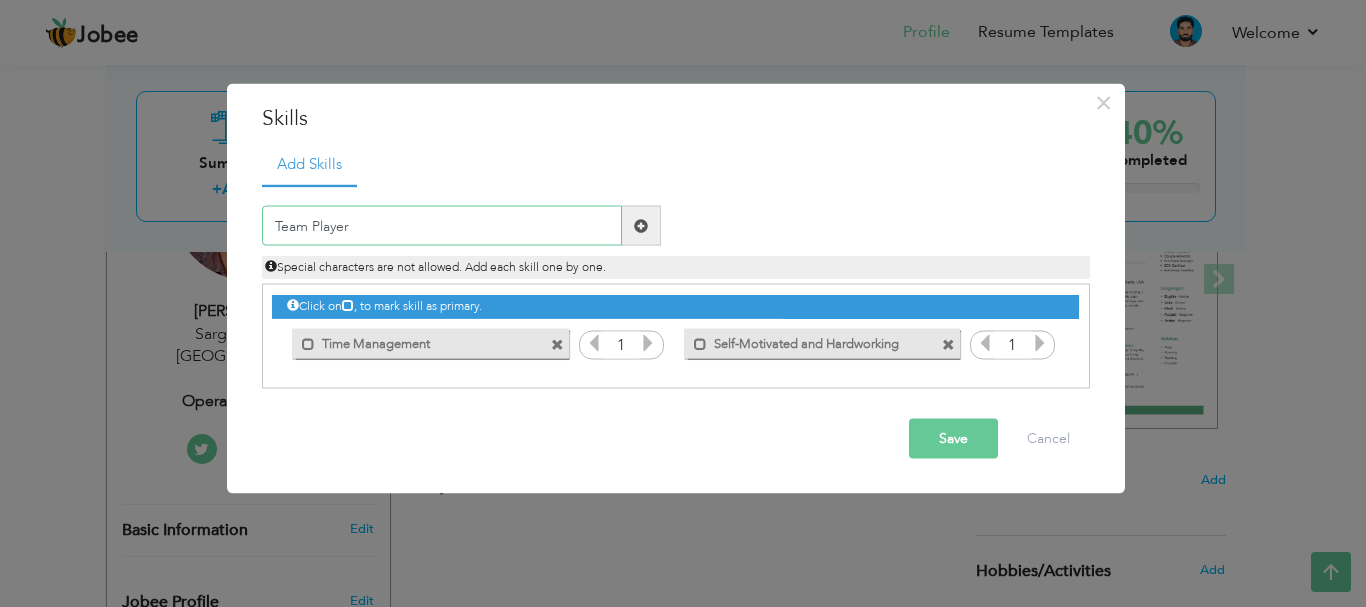 type on "Team Player" 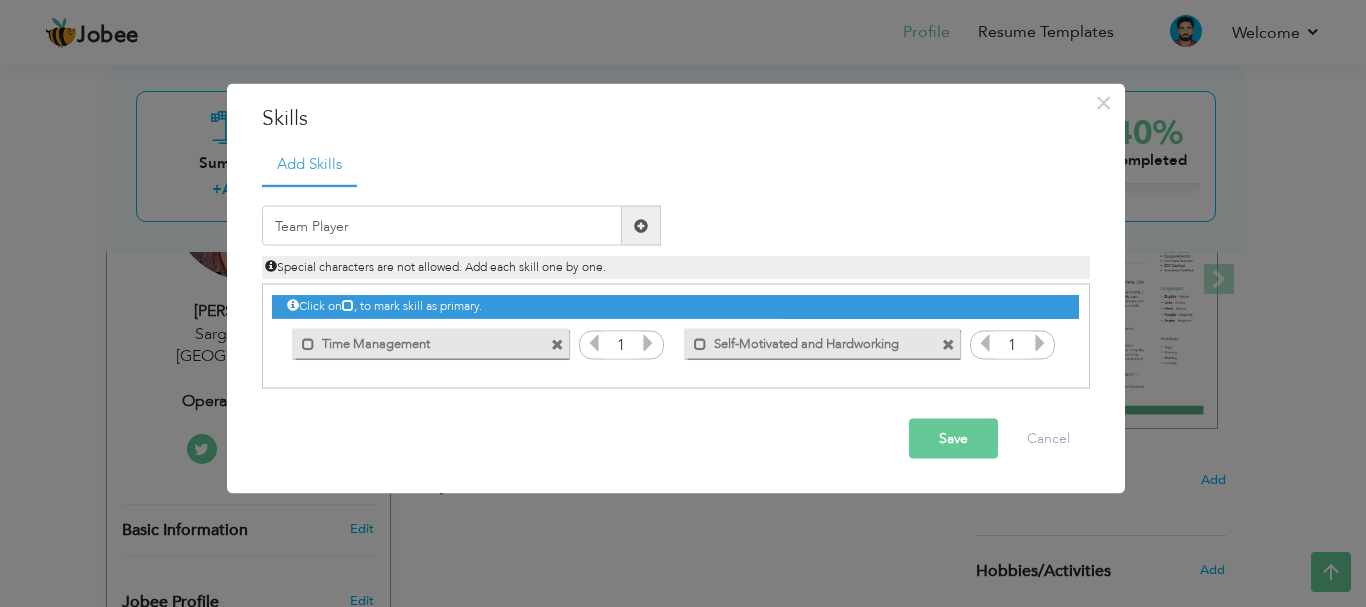click at bounding box center [641, 226] 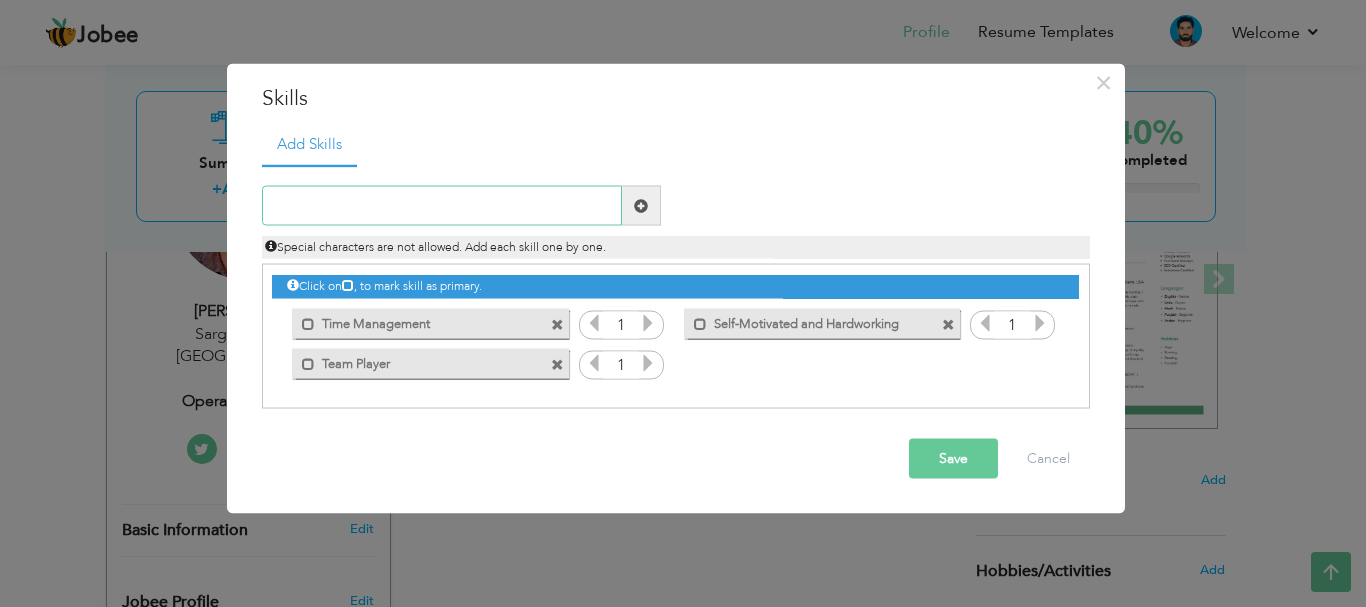click at bounding box center (442, 206) 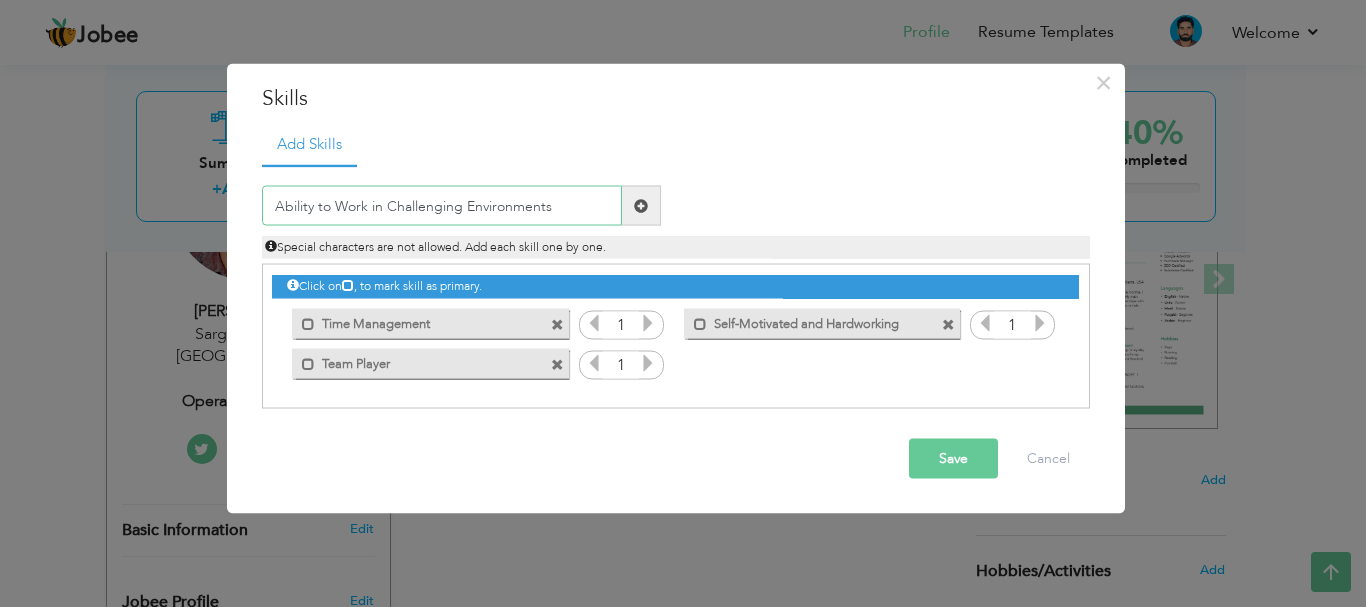 type on "Ability to Work in Challenging Environments" 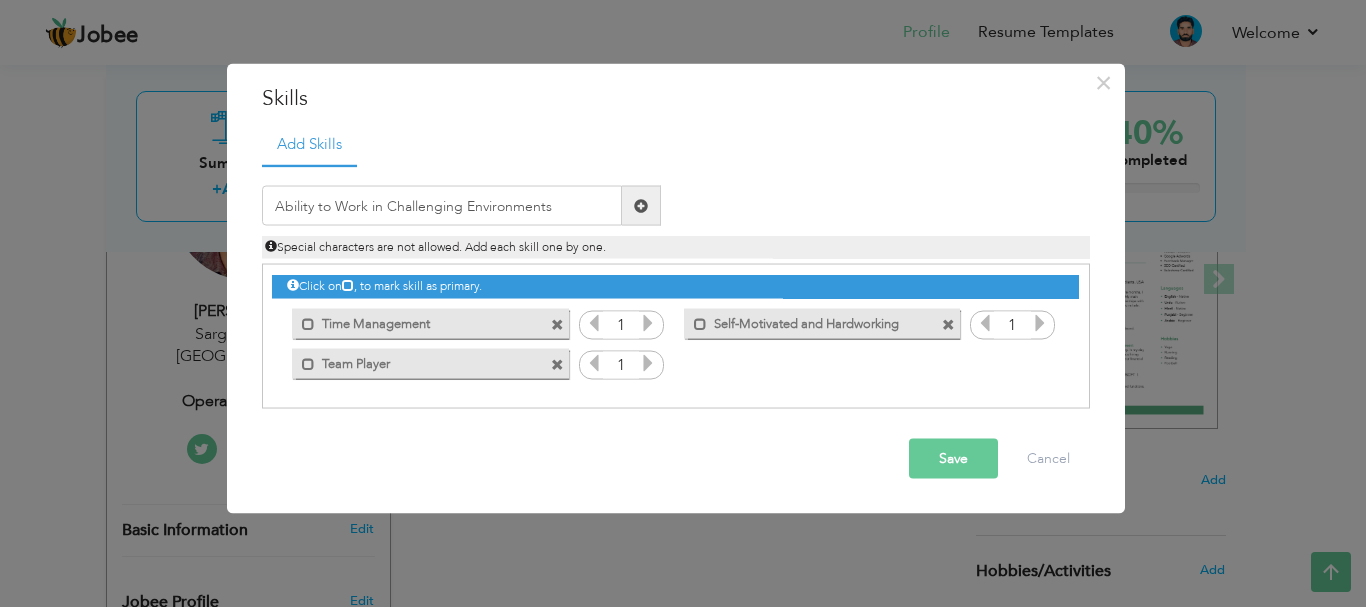 click at bounding box center (641, 205) 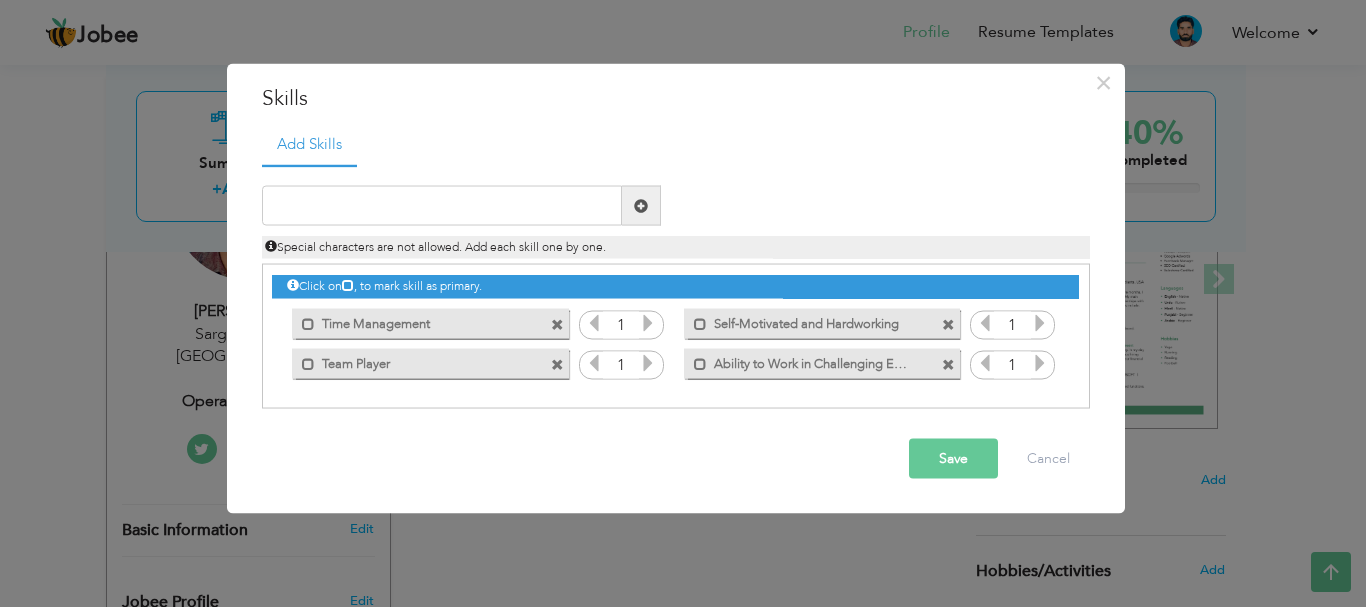 click on "Save" at bounding box center [953, 459] 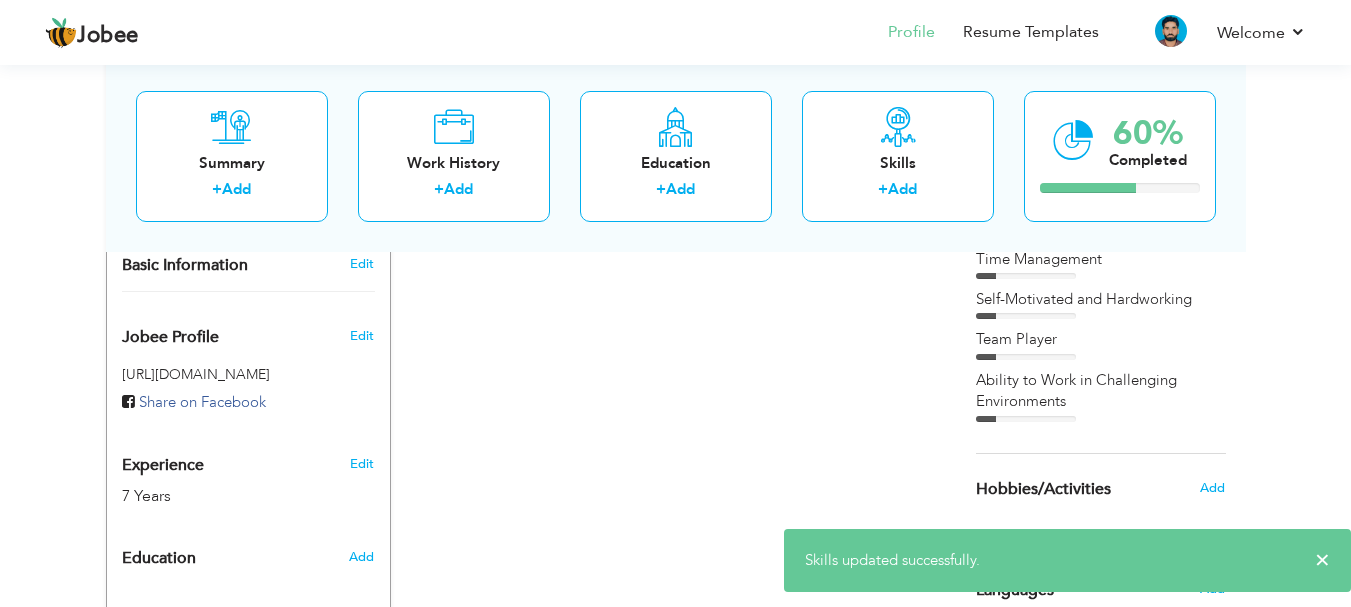 scroll, scrollTop: 500, scrollLeft: 0, axis: vertical 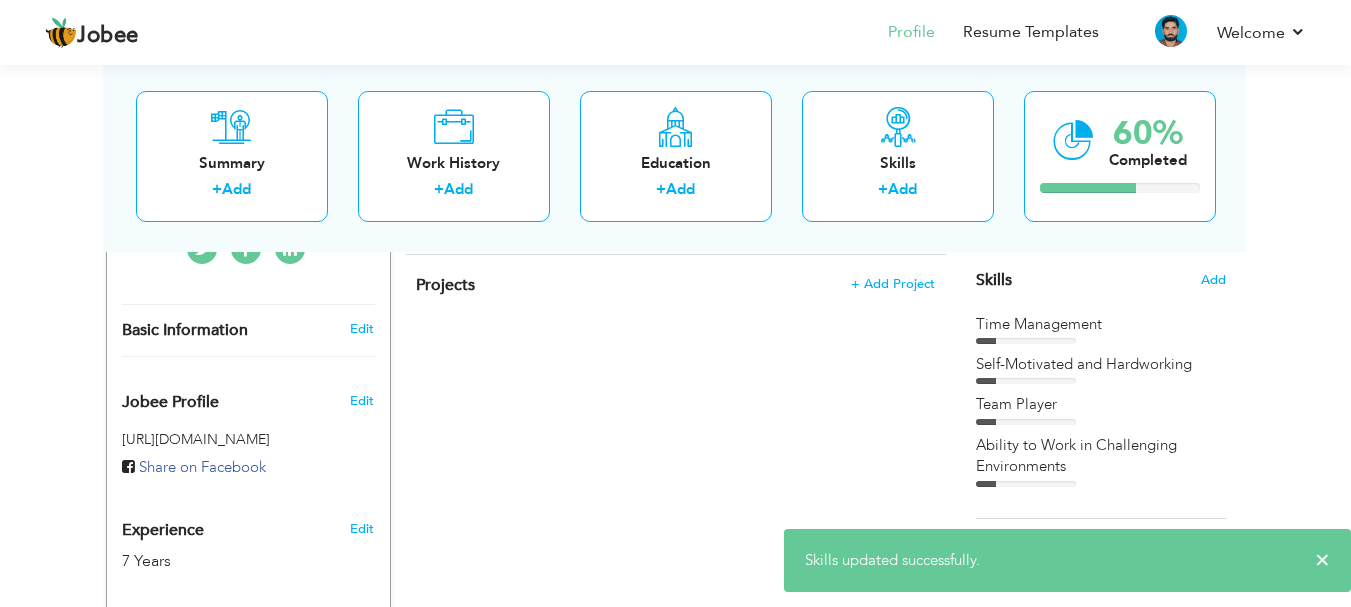 click on "Time Management" at bounding box center [1101, 324] 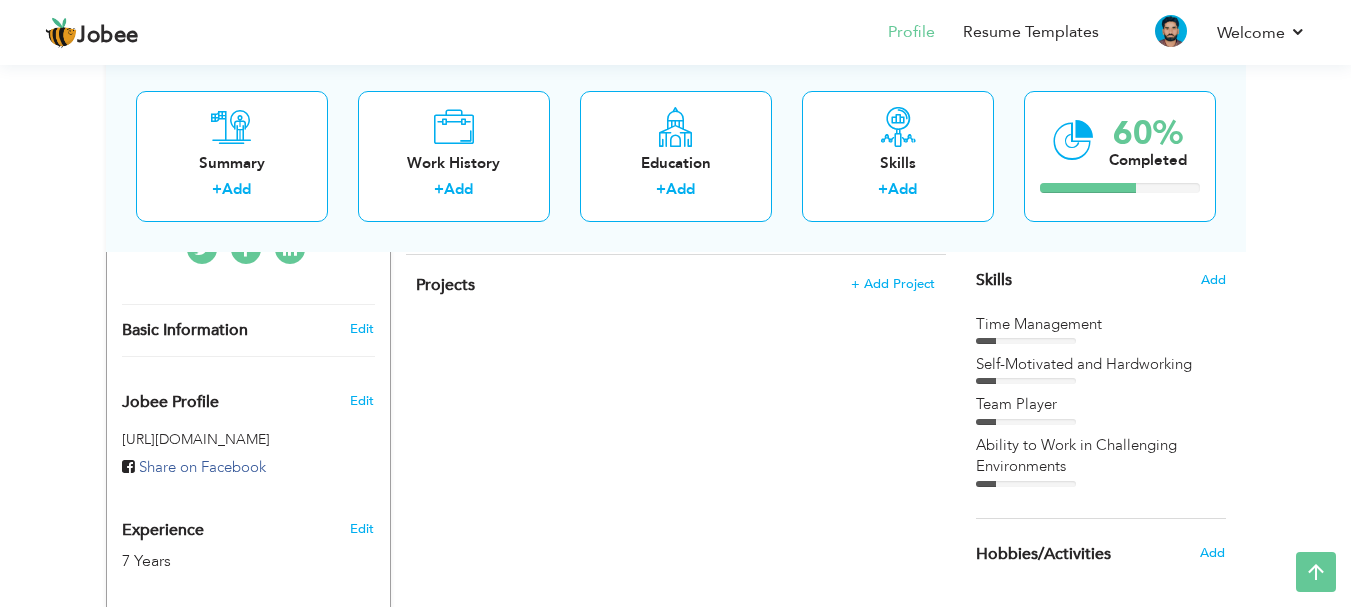 click on "Skills
Add" at bounding box center [1101, 84] 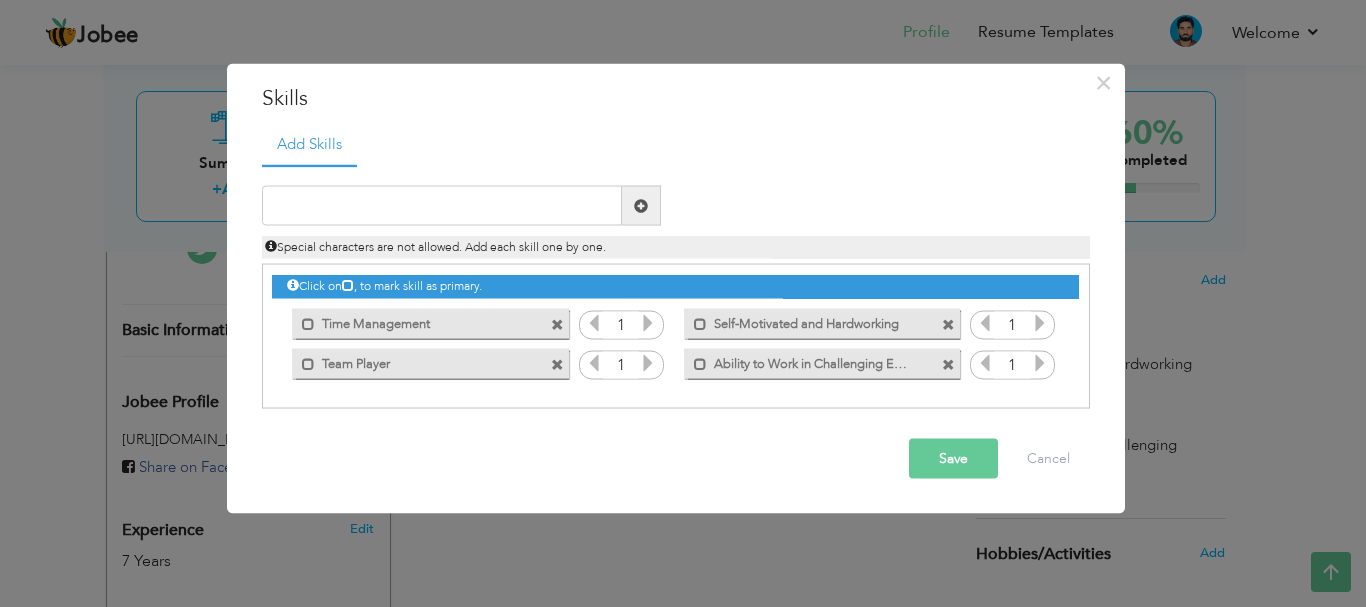 click at bounding box center (648, 323) 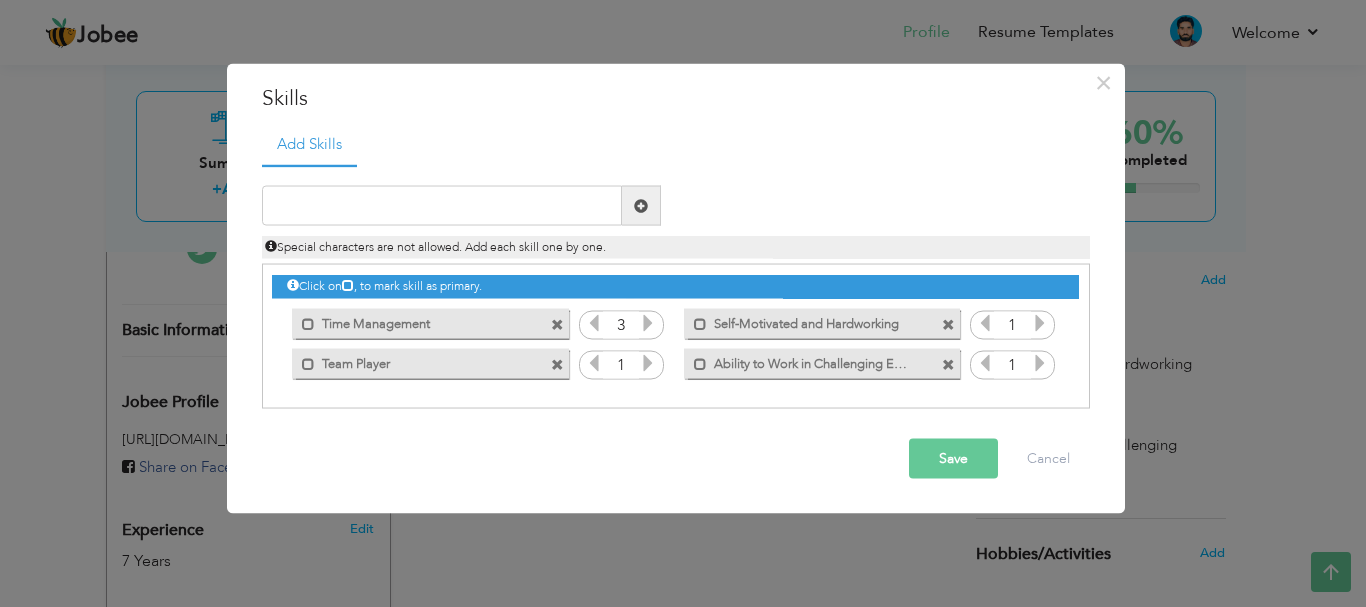 click at bounding box center (648, 323) 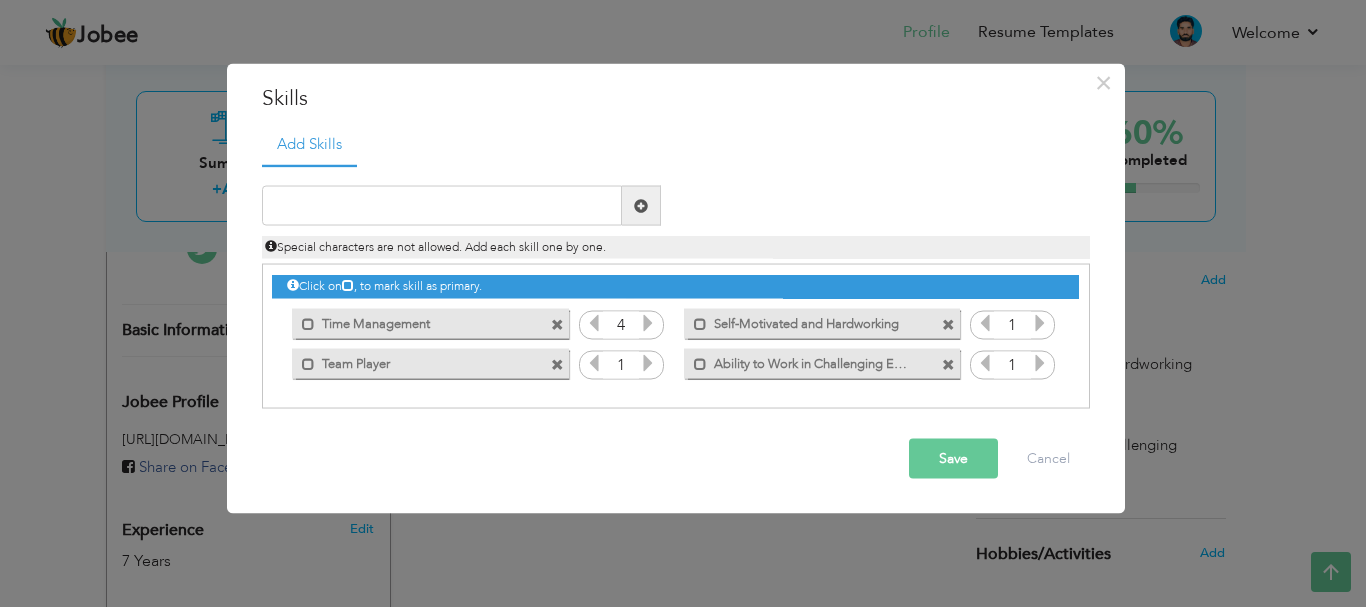 click at bounding box center [648, 323] 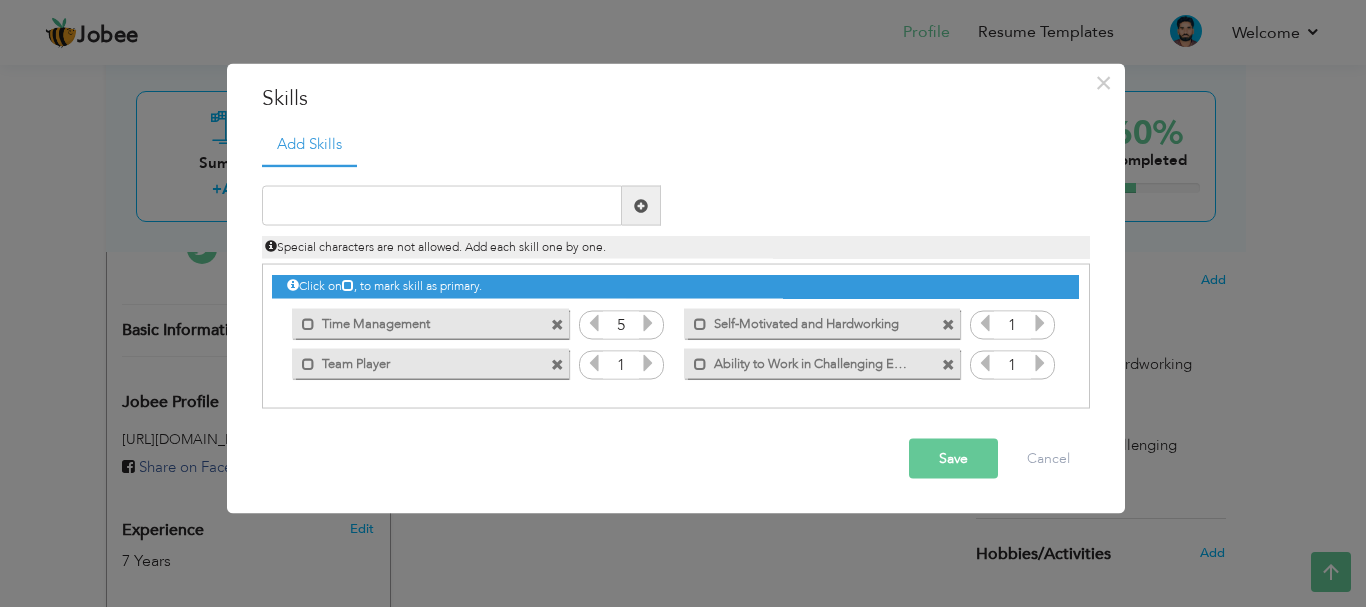 click at bounding box center [648, 323] 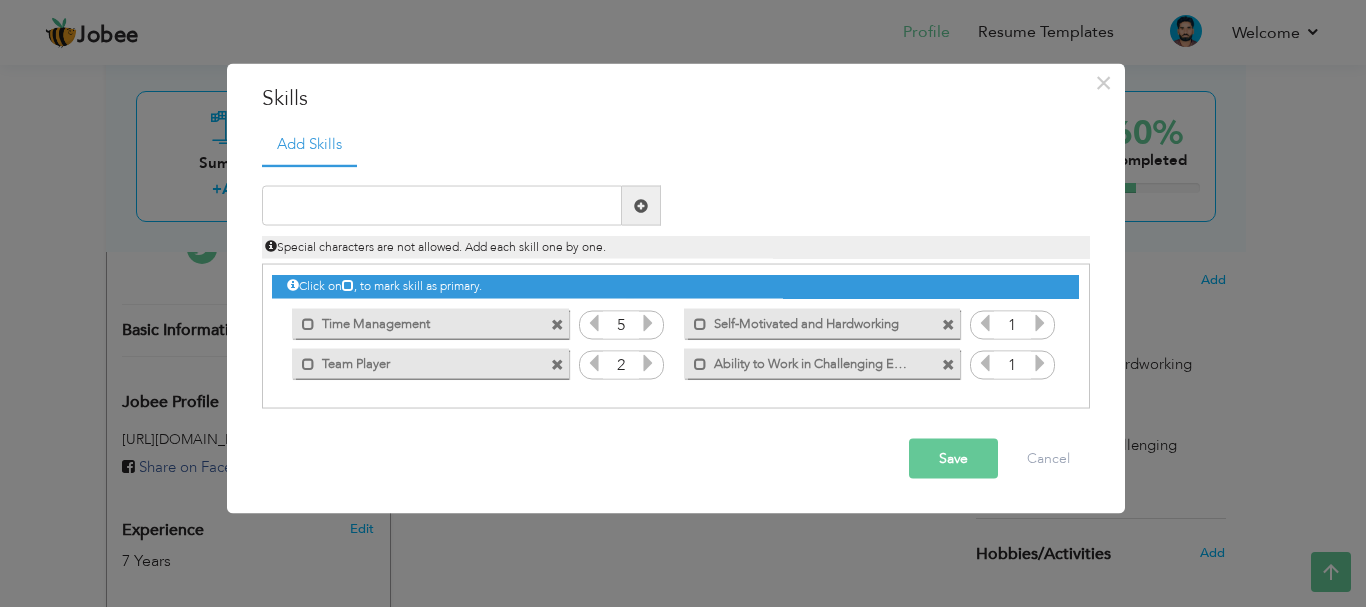 click at bounding box center [648, 363] 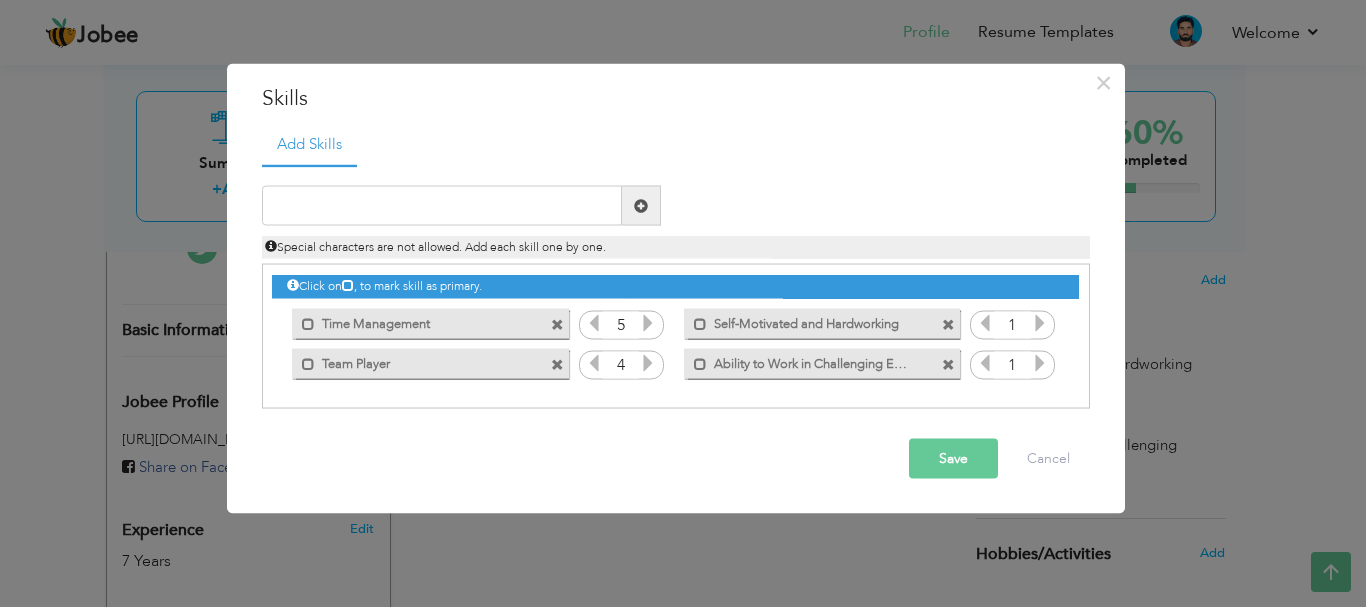 click at bounding box center (648, 363) 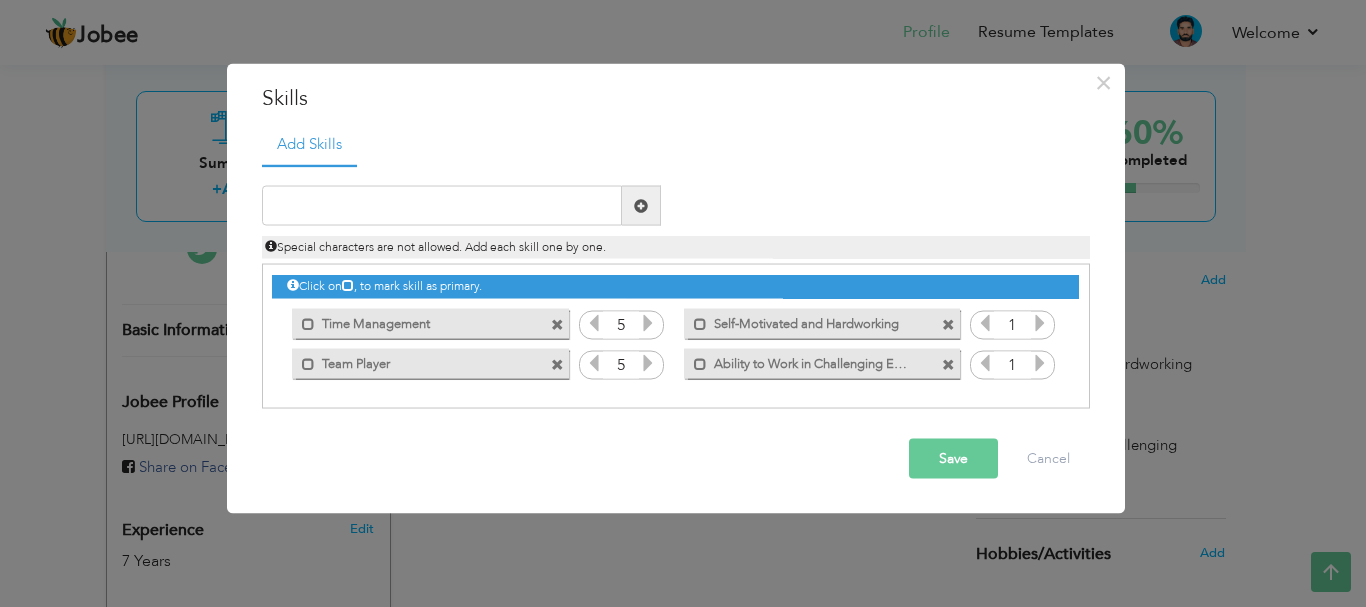click at bounding box center [1040, 323] 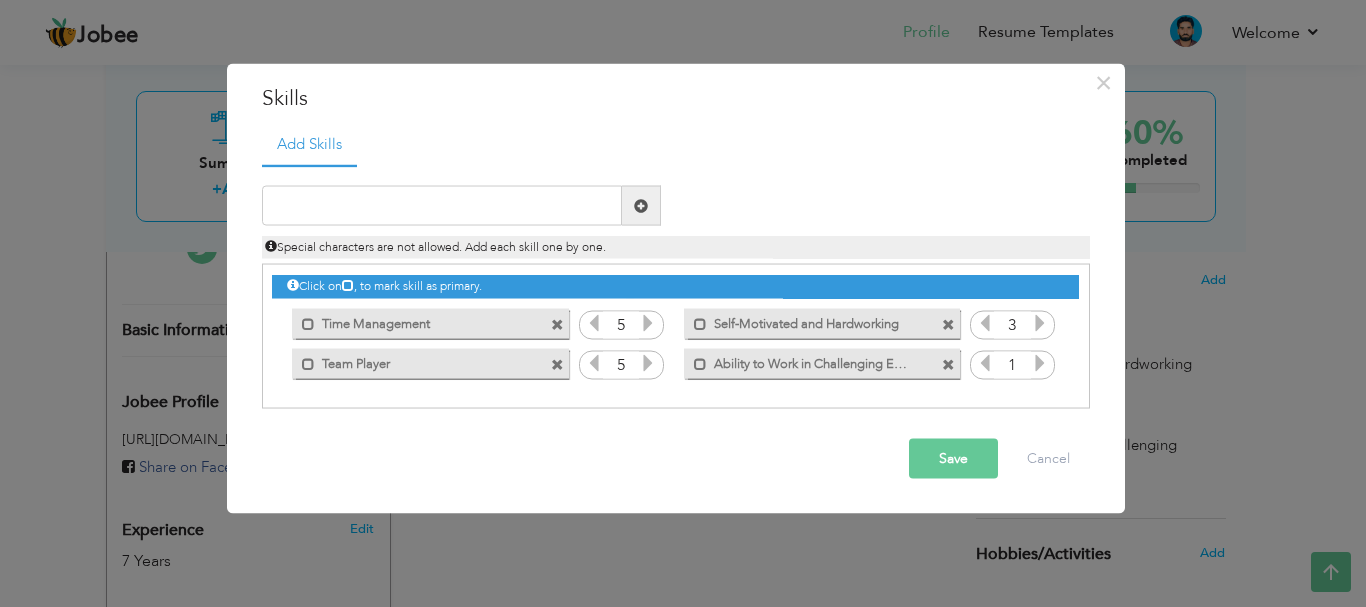 click at bounding box center [1040, 323] 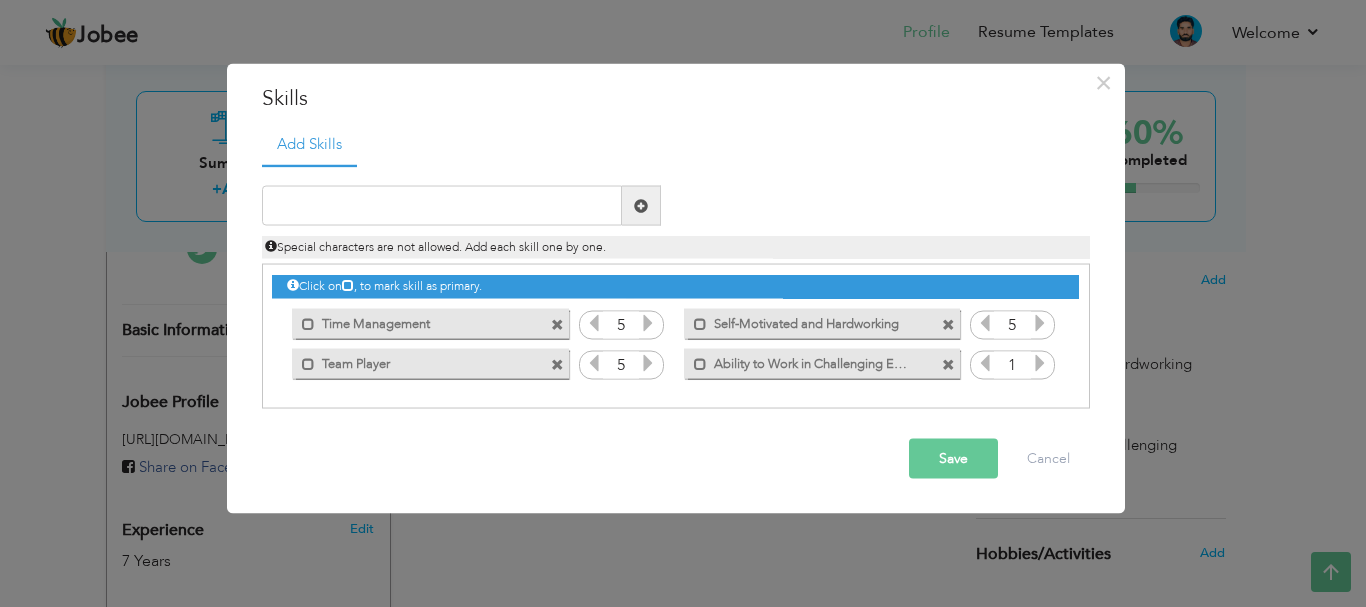click at bounding box center (1040, 323) 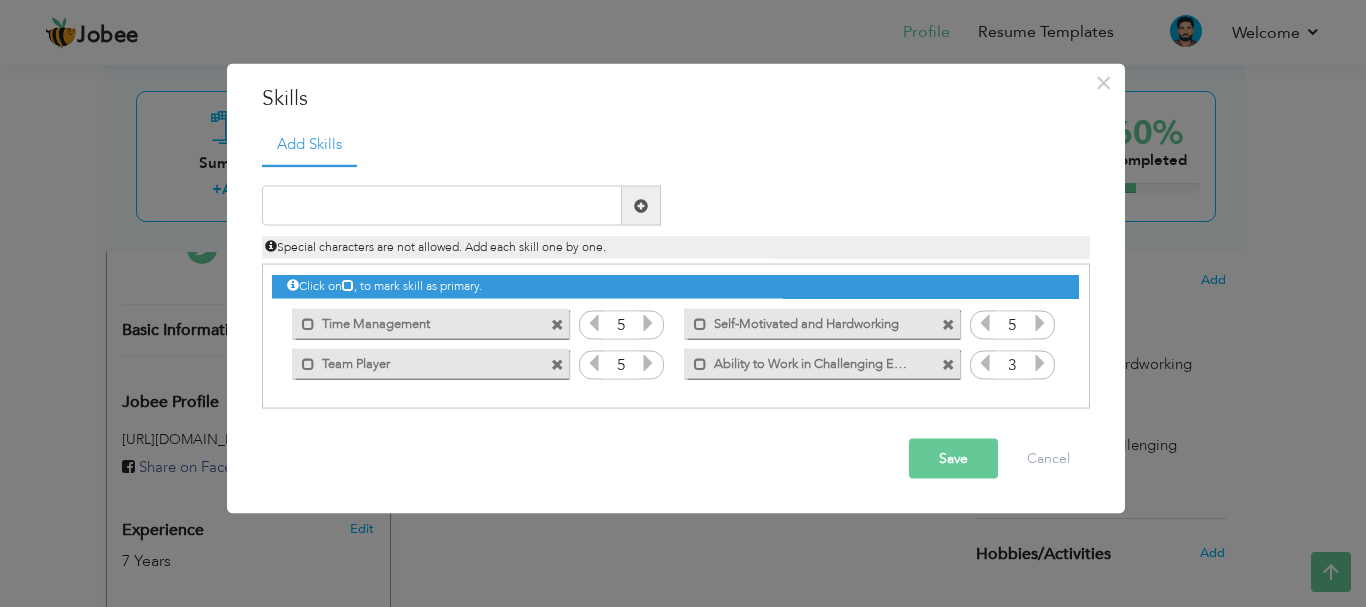 click at bounding box center (1040, 363) 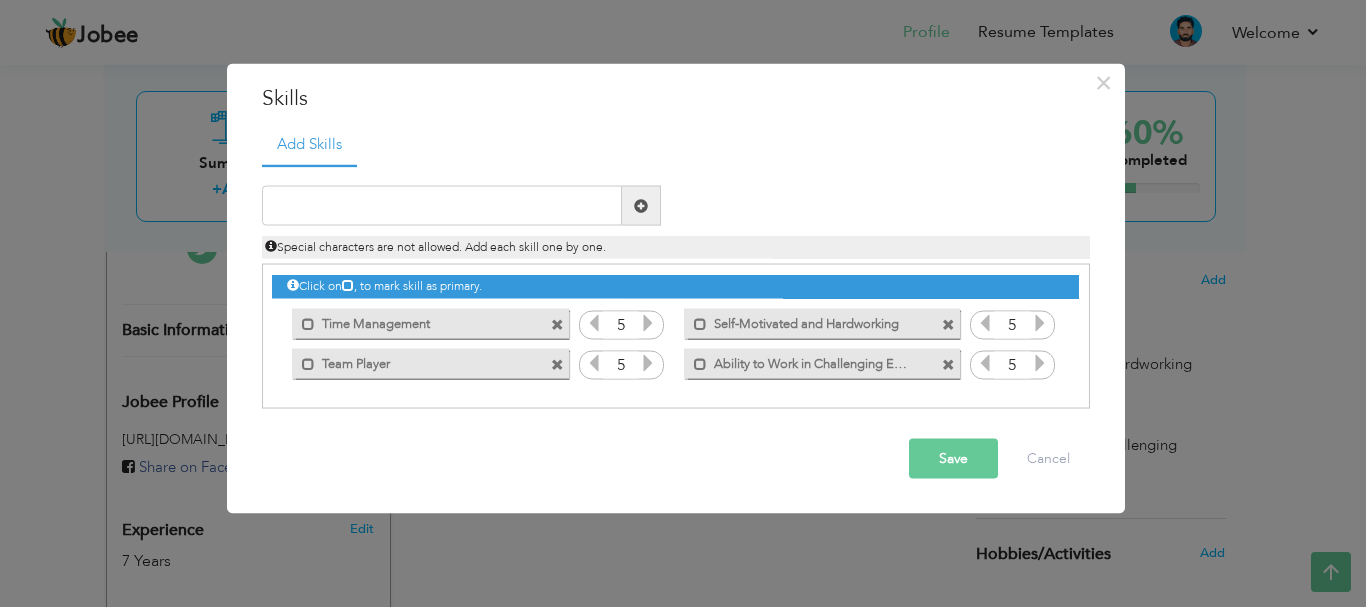 click at bounding box center (1040, 363) 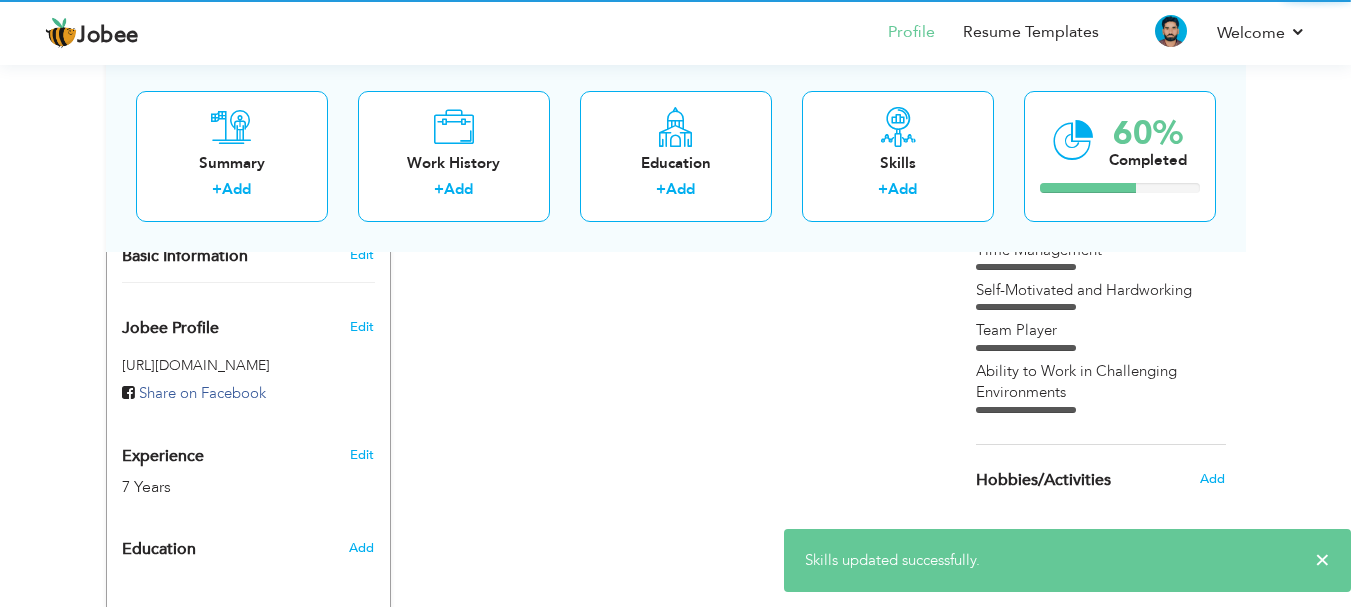 scroll, scrollTop: 700, scrollLeft: 0, axis: vertical 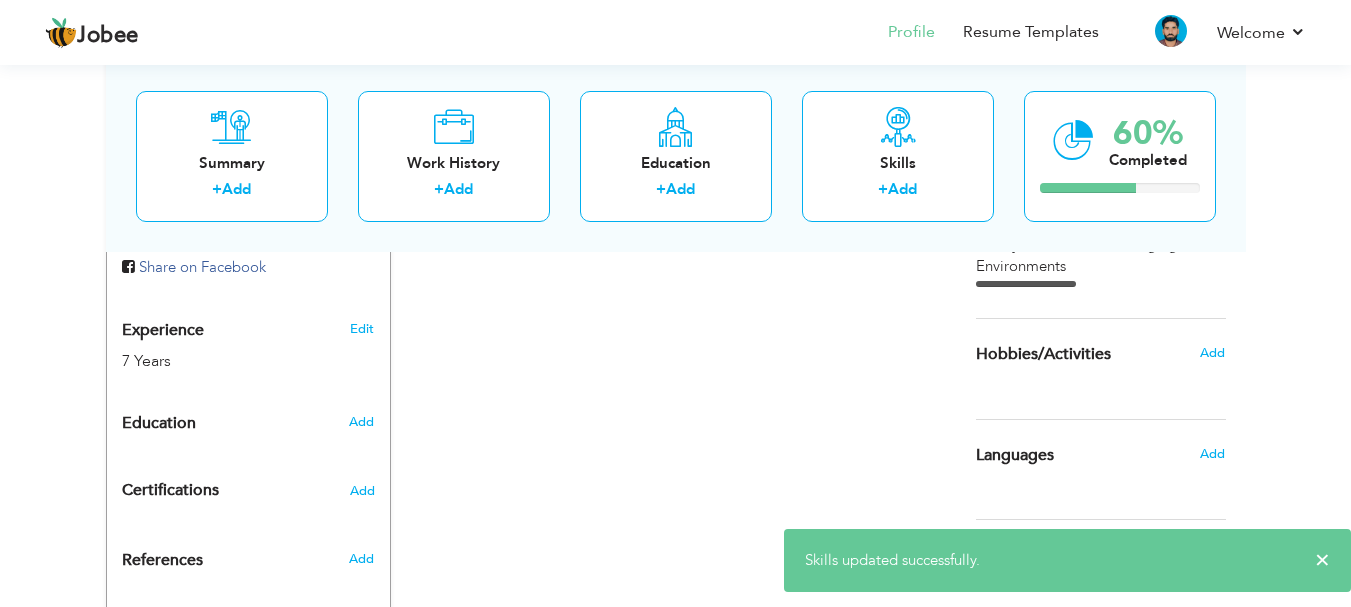 click on "Add" at bounding box center (1217, 353) 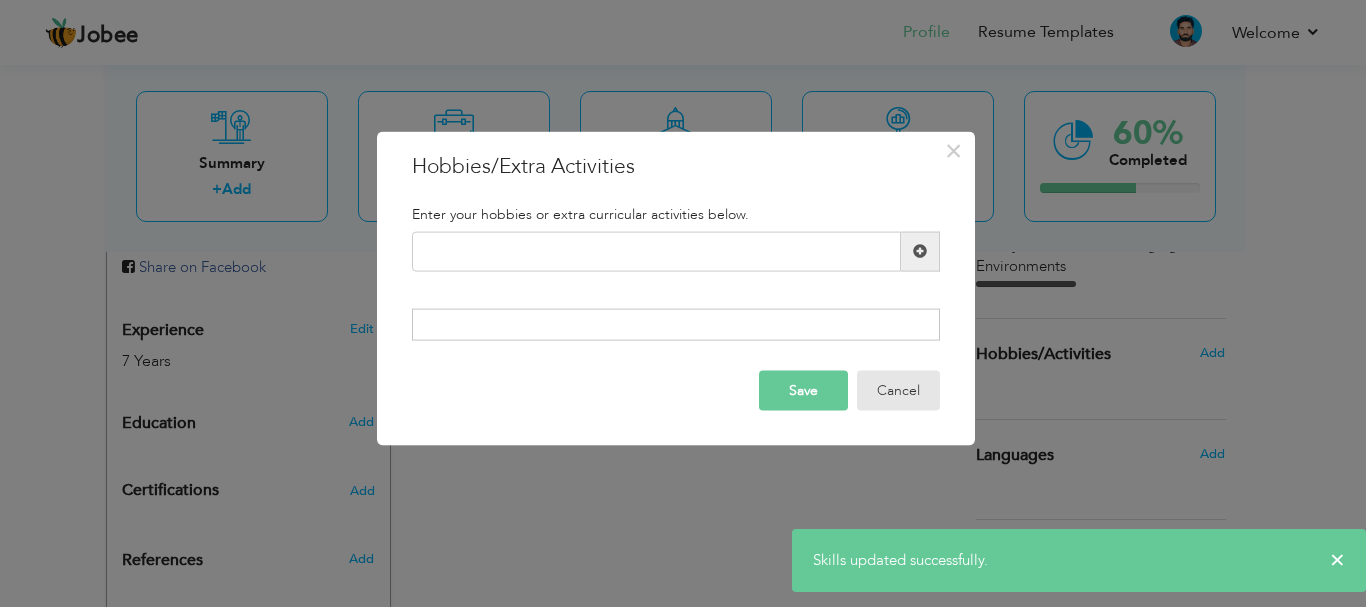 drag, startPoint x: 907, startPoint y: 396, endPoint x: 1191, endPoint y: 435, distance: 286.6653 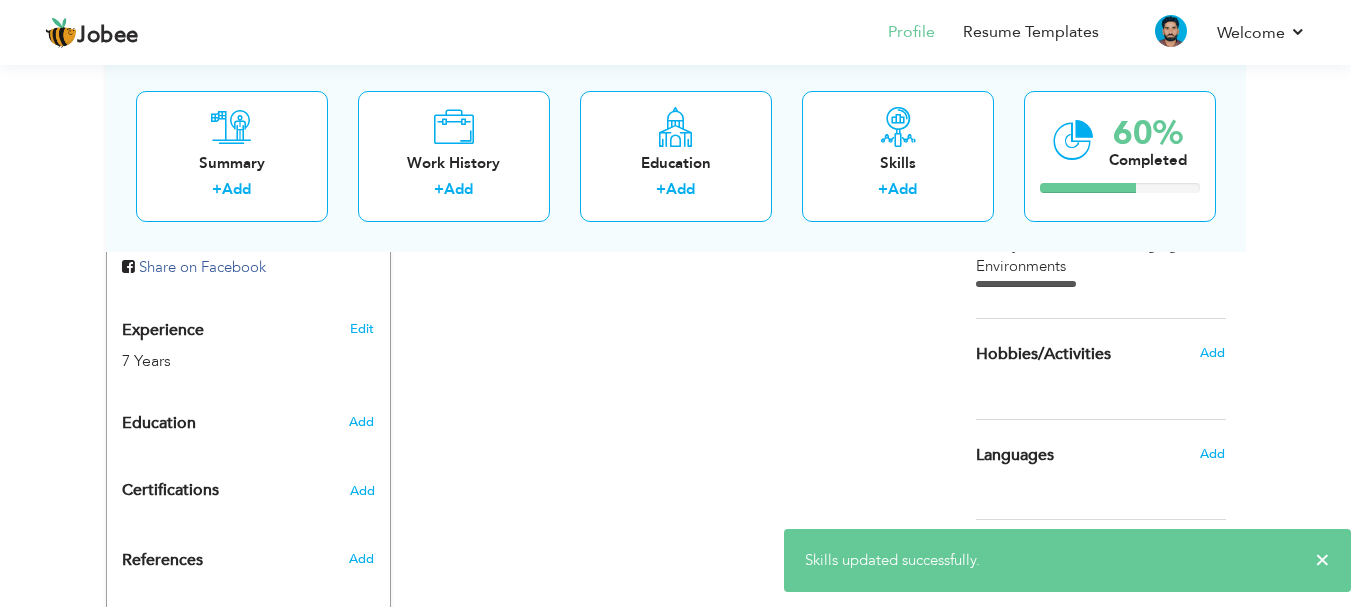 click on "Add" at bounding box center [1217, 454] 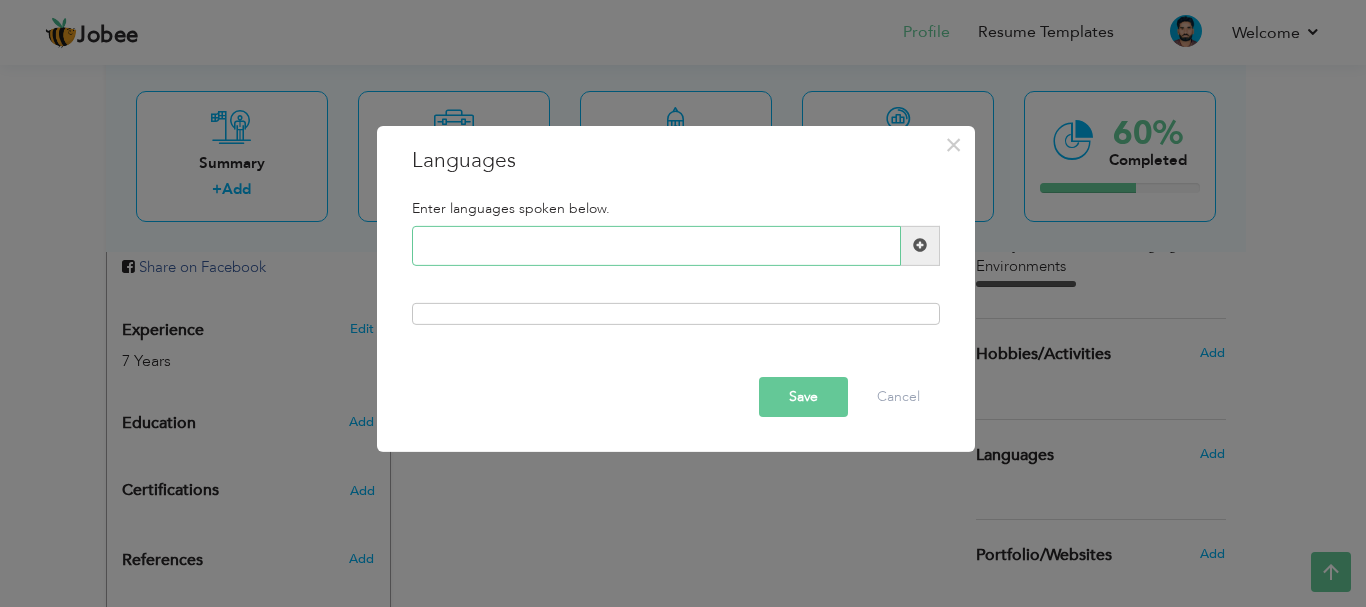 click at bounding box center (656, 246) 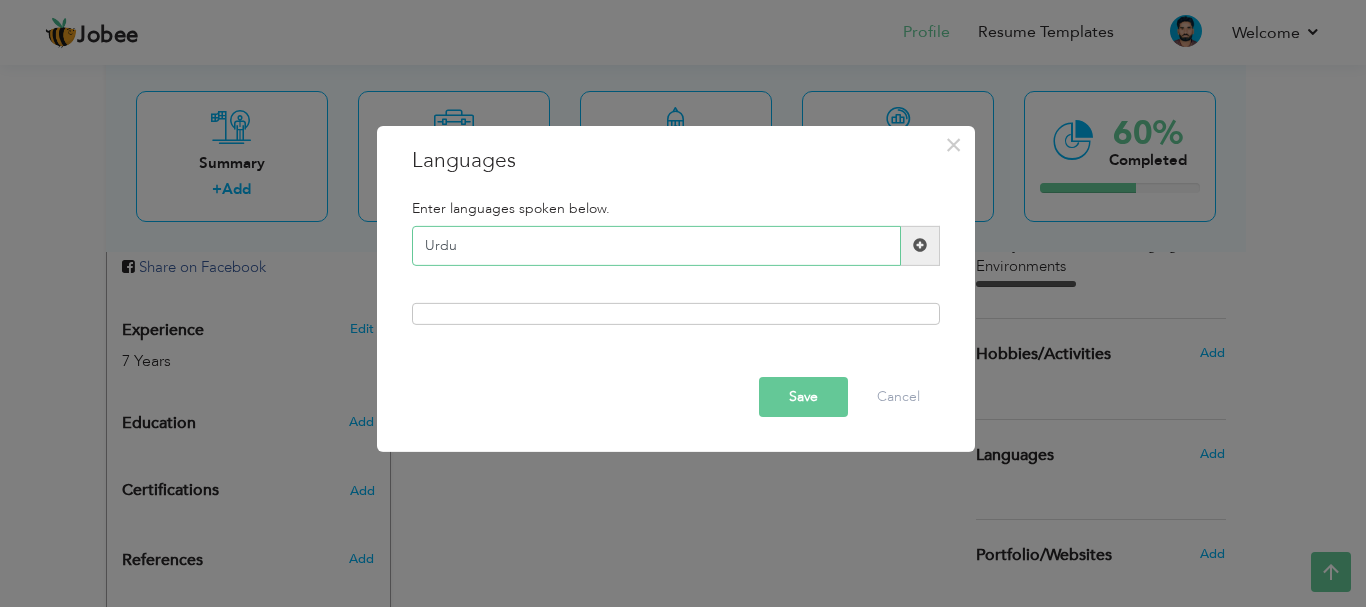 type on "Urdu" 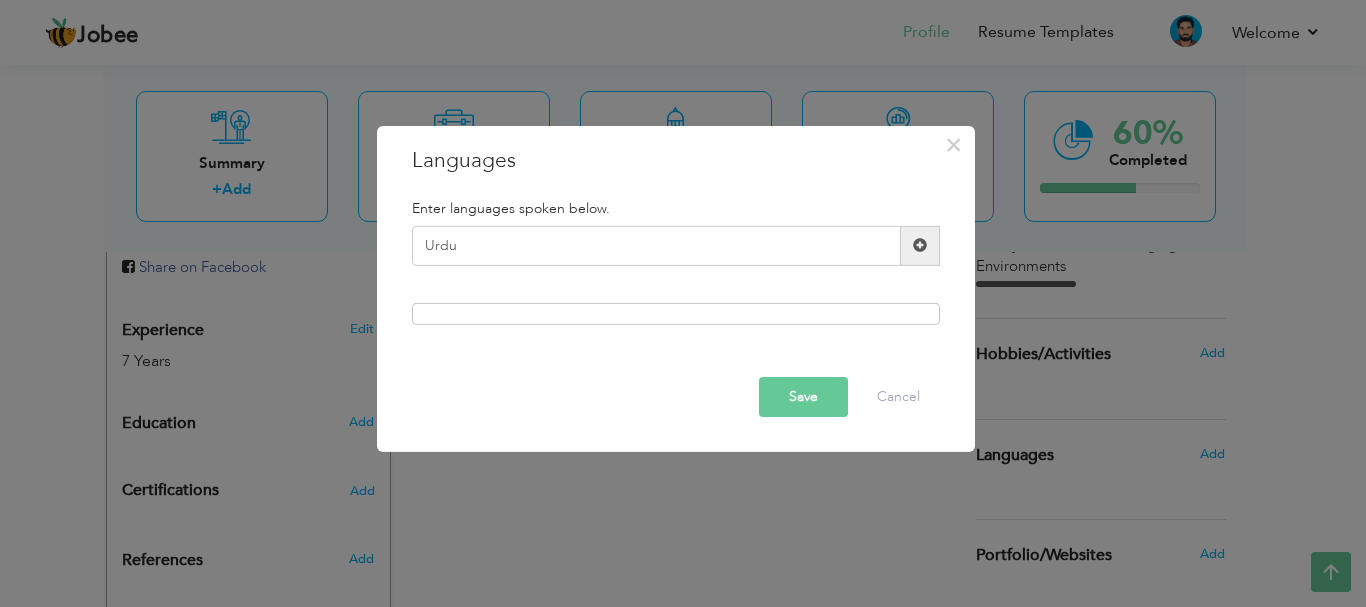 drag, startPoint x: 651, startPoint y: 304, endPoint x: 635, endPoint y: 317, distance: 20.615528 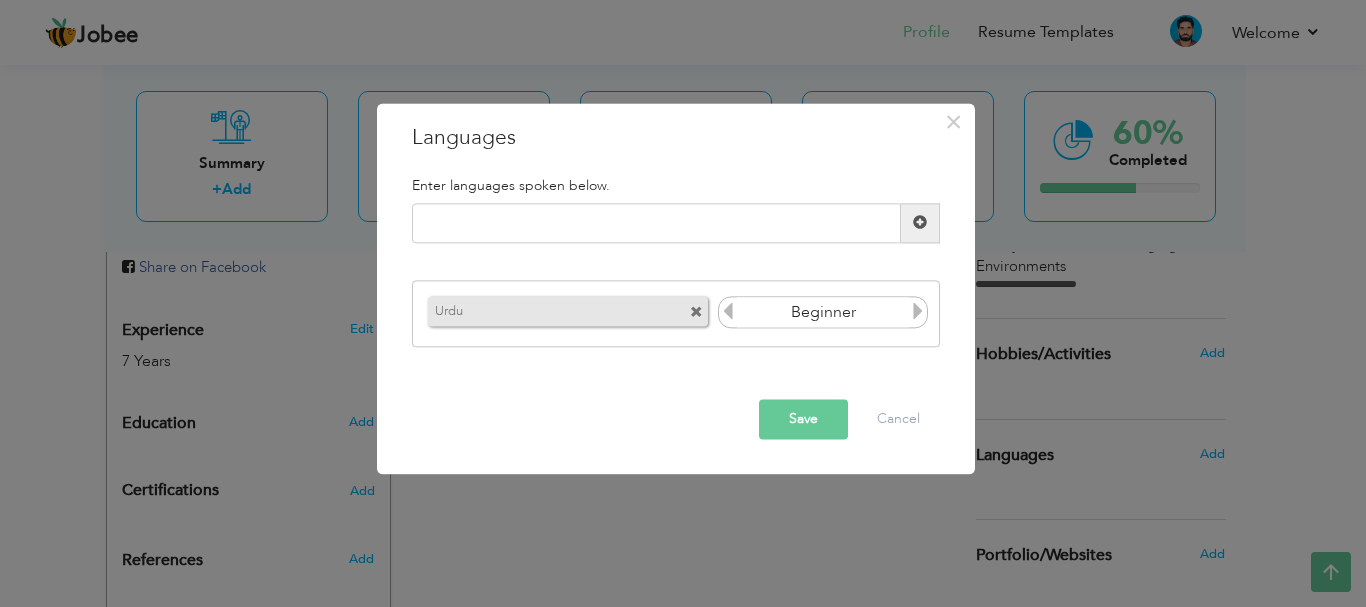 click at bounding box center [918, 312] 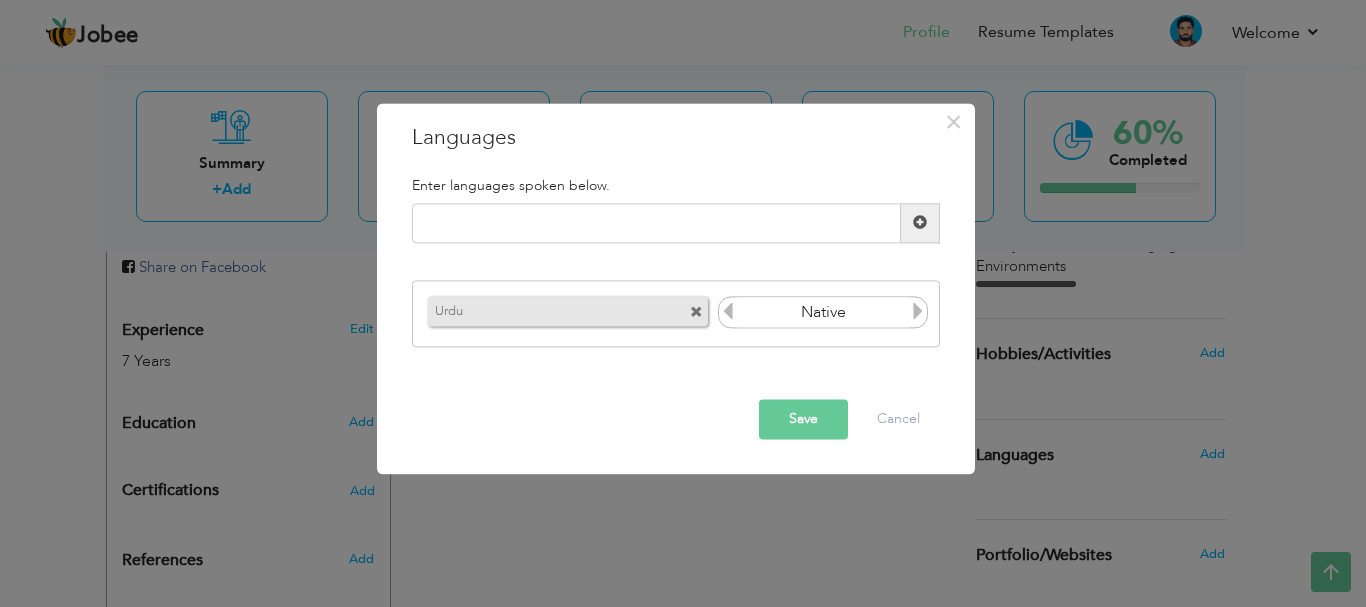 click at bounding box center [918, 312] 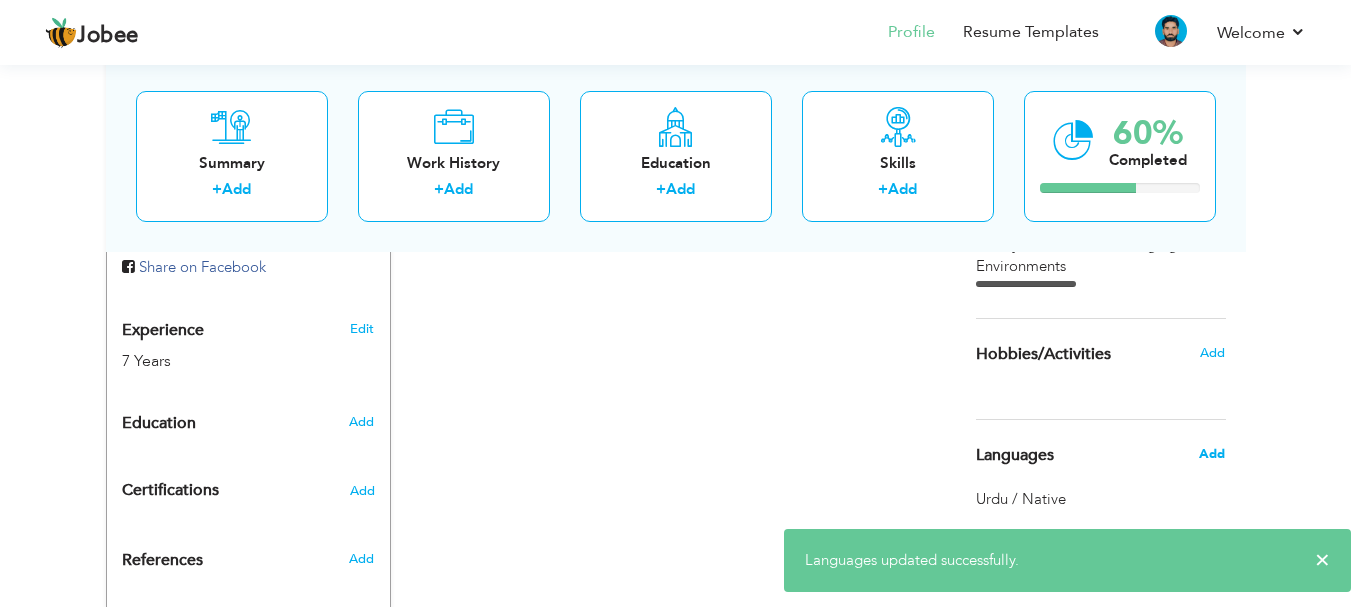 click on "Add" at bounding box center [1212, 454] 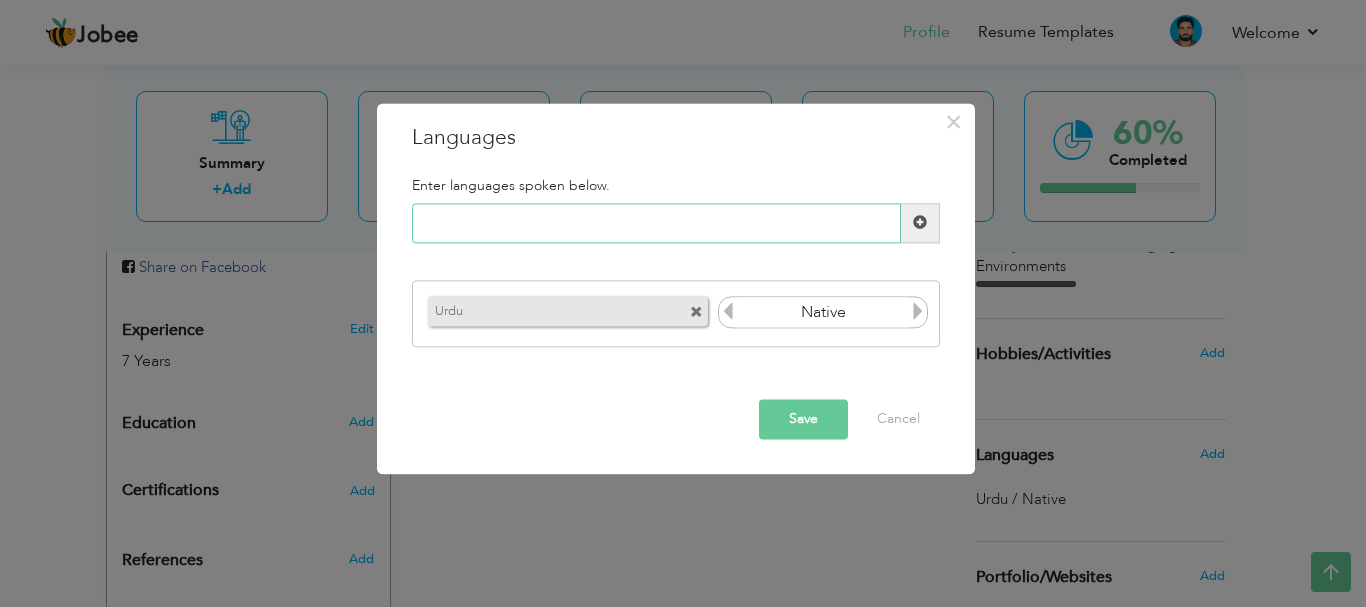 click at bounding box center (656, 223) 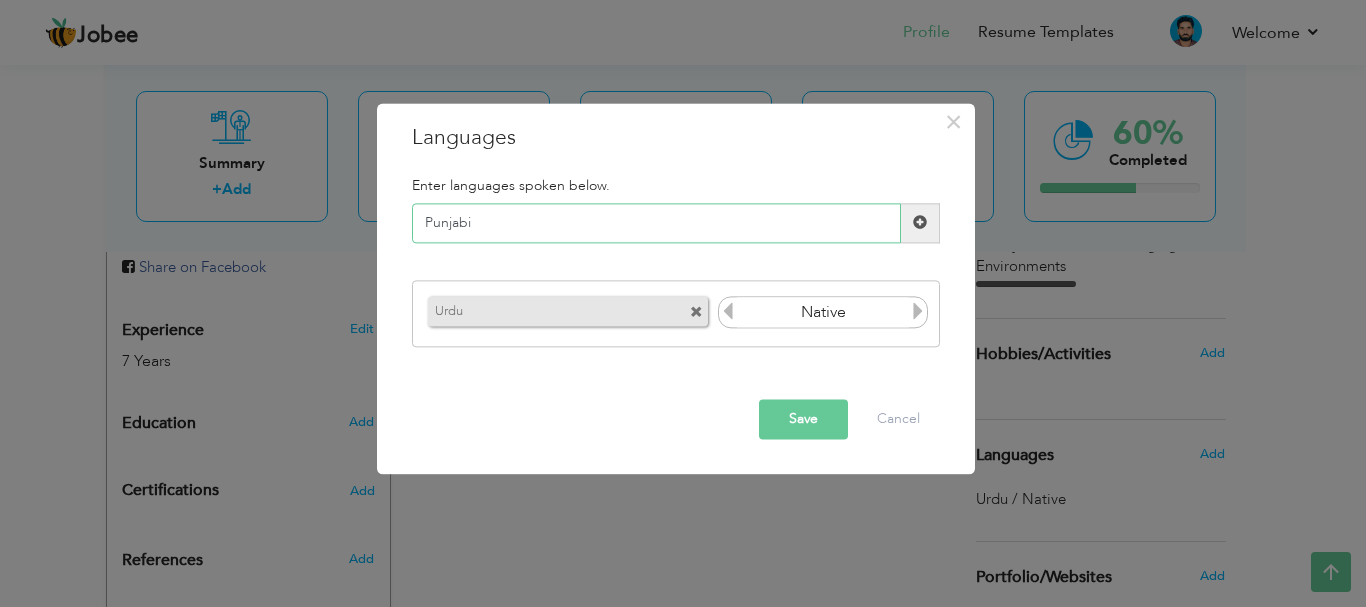 type on "Punjabi" 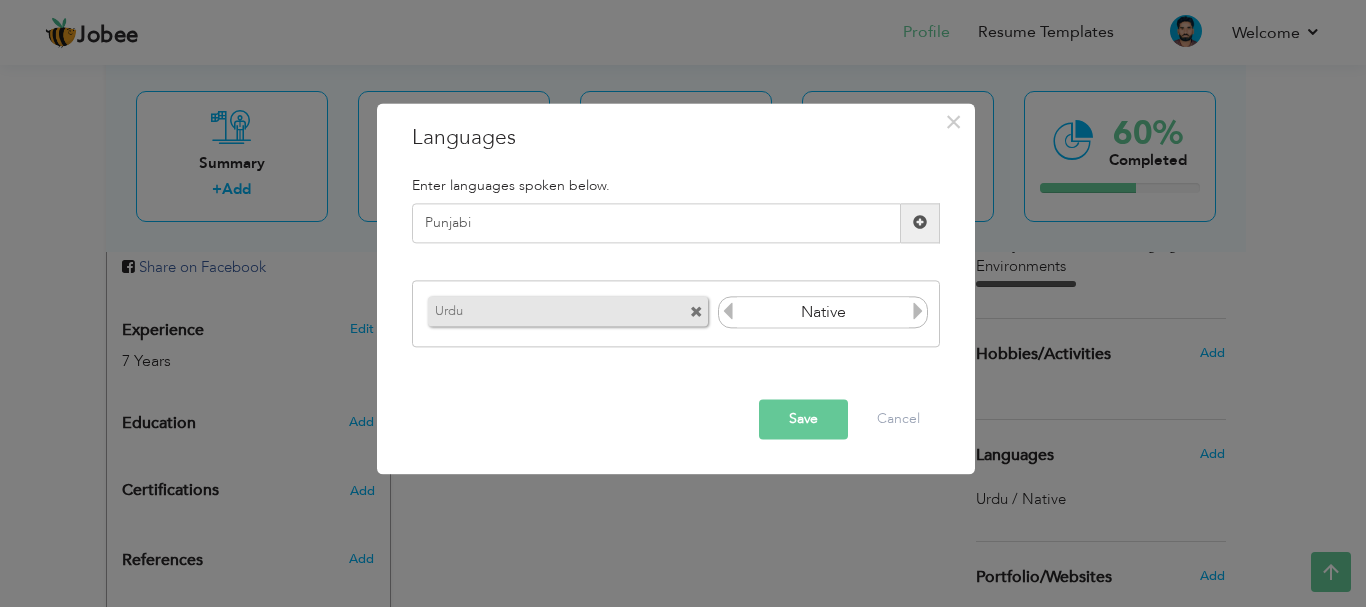 drag, startPoint x: 925, startPoint y: 219, endPoint x: 903, endPoint y: 224, distance: 22.561028 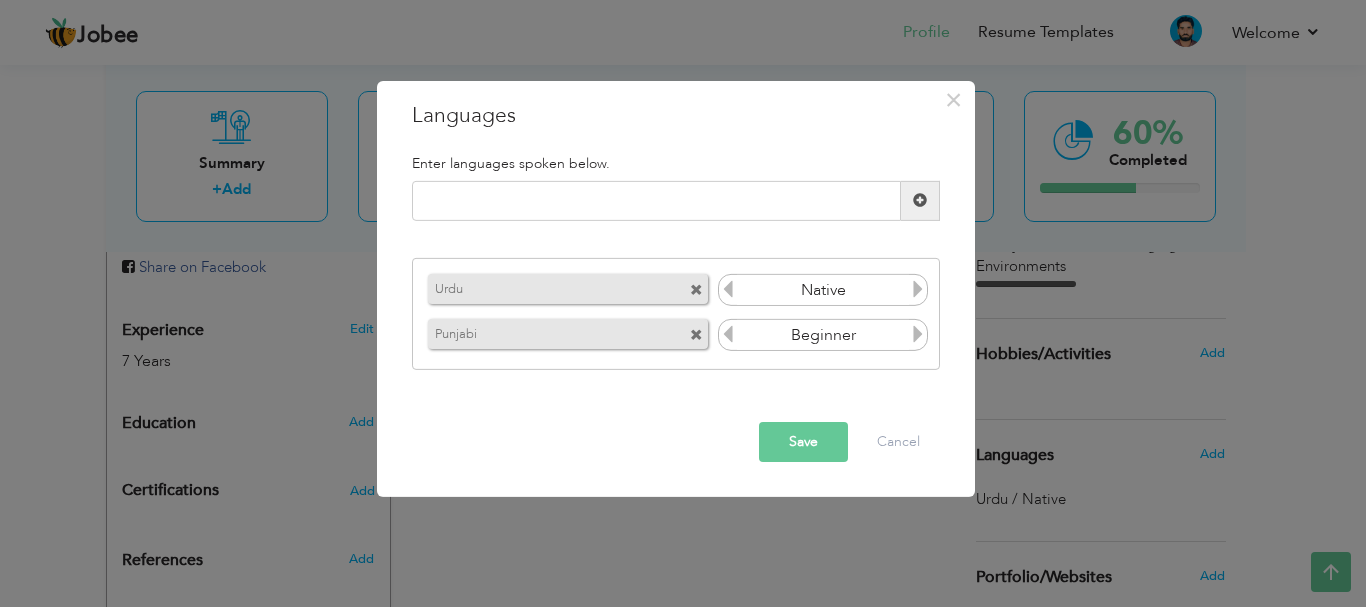 click at bounding box center (918, 334) 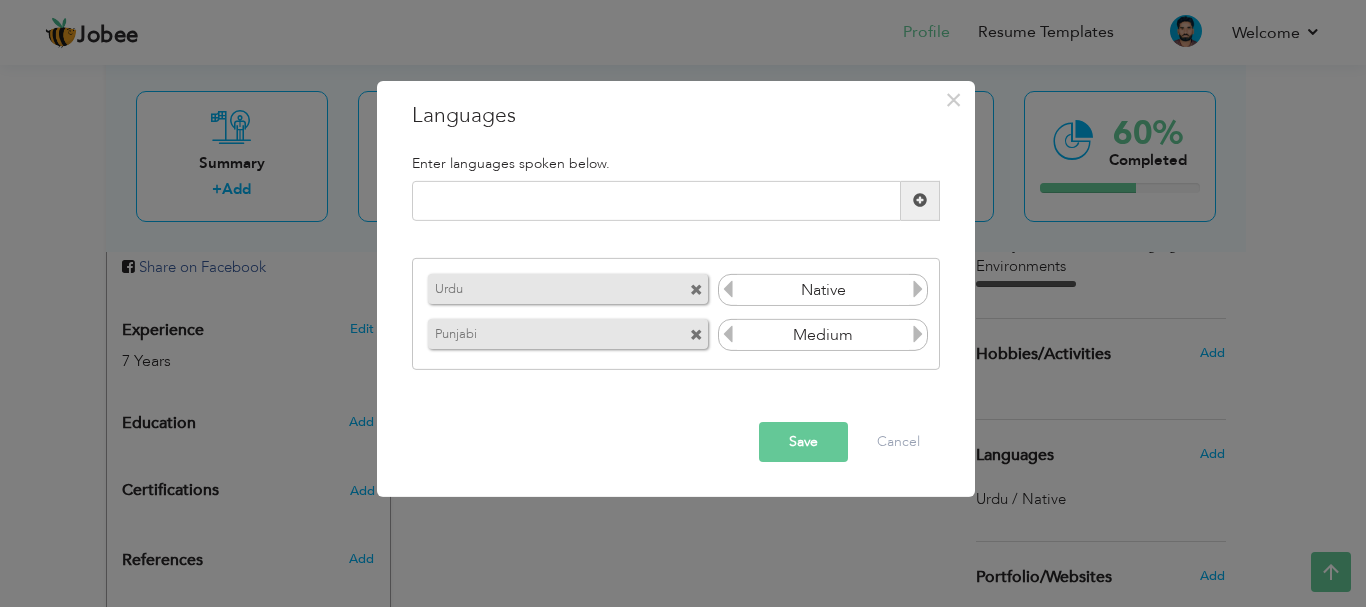 click at bounding box center (918, 334) 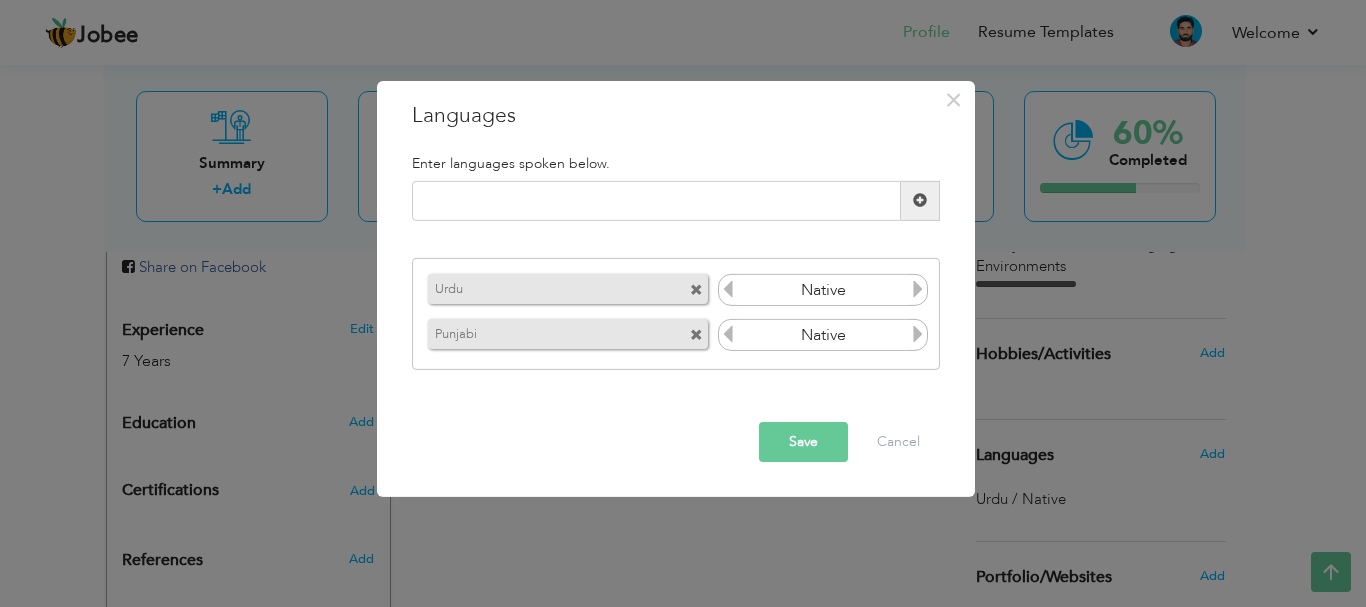 click at bounding box center [918, 334] 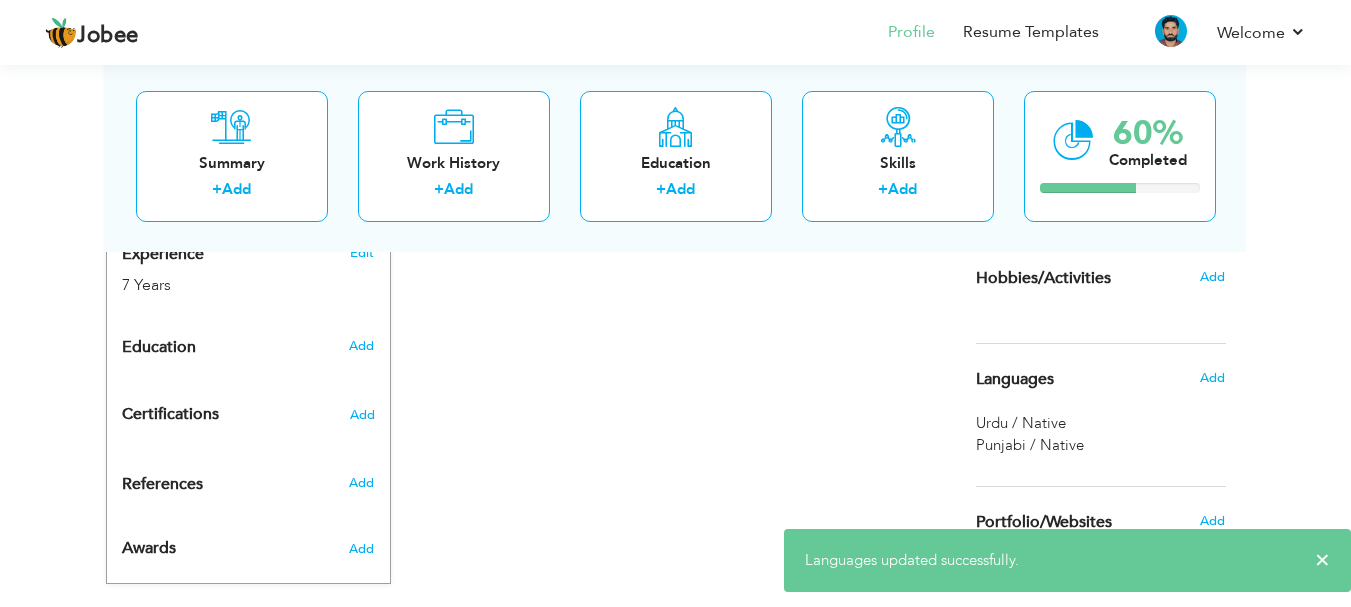 scroll, scrollTop: 811, scrollLeft: 0, axis: vertical 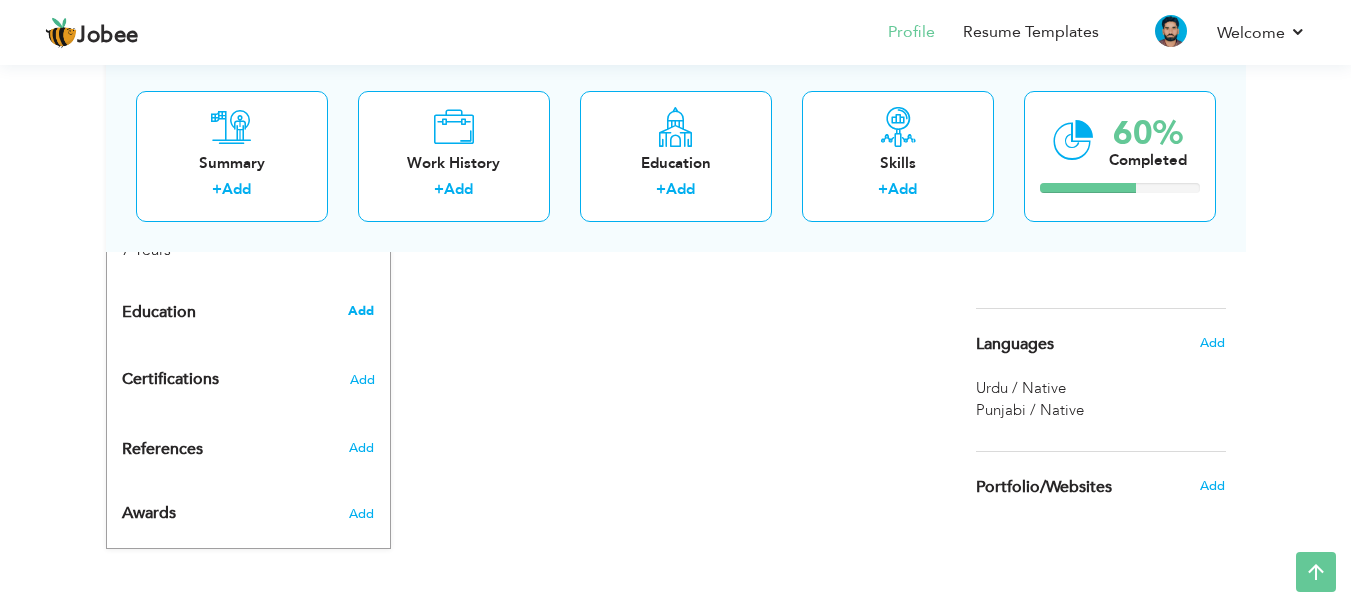 click on "Add" at bounding box center (361, 311) 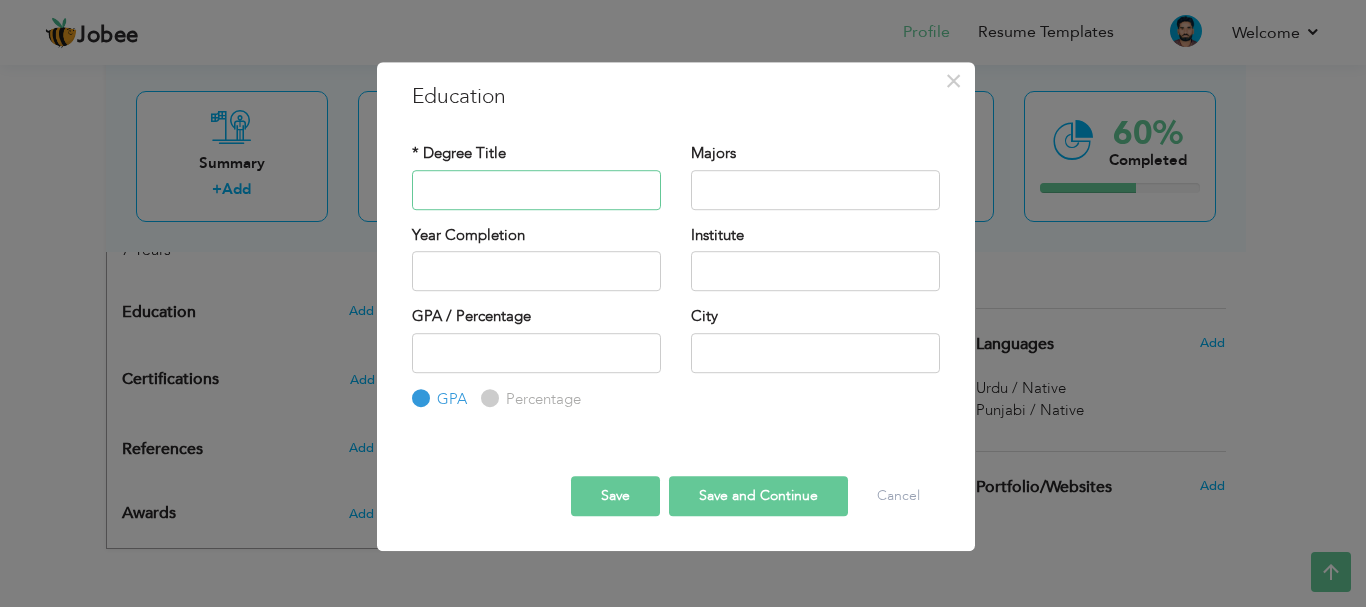 click at bounding box center (536, 190) 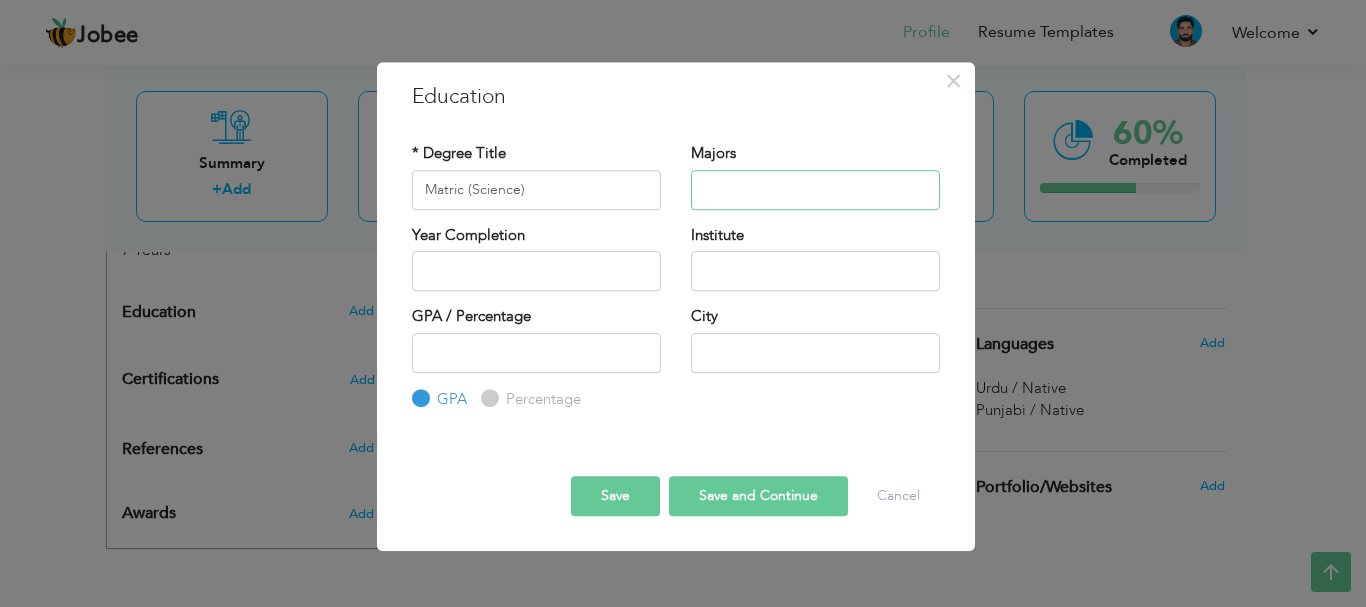 click at bounding box center (815, 190) 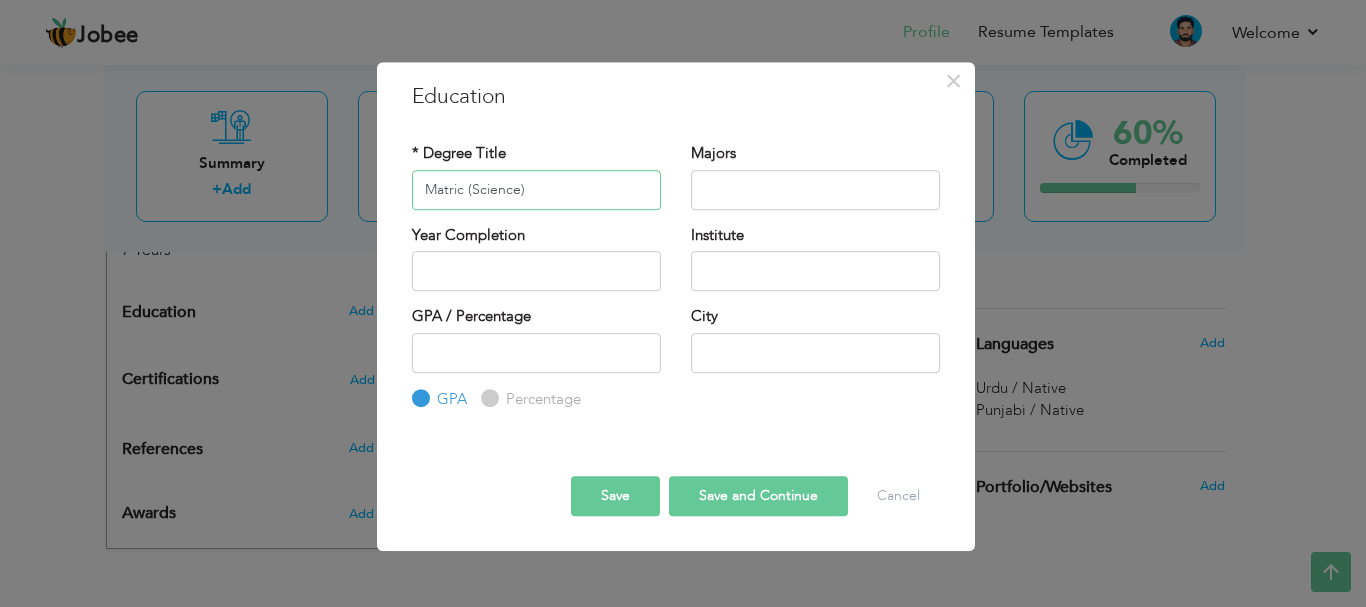 drag, startPoint x: 463, startPoint y: 190, endPoint x: 538, endPoint y: 195, distance: 75.16648 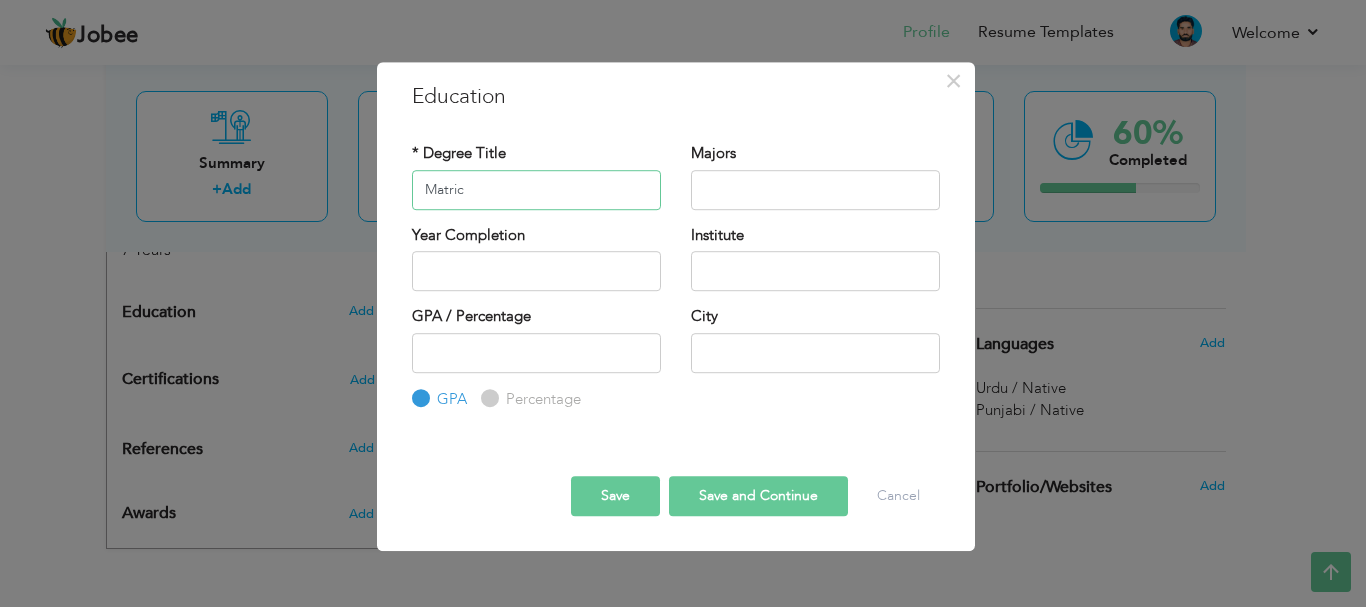 type on "Matric" 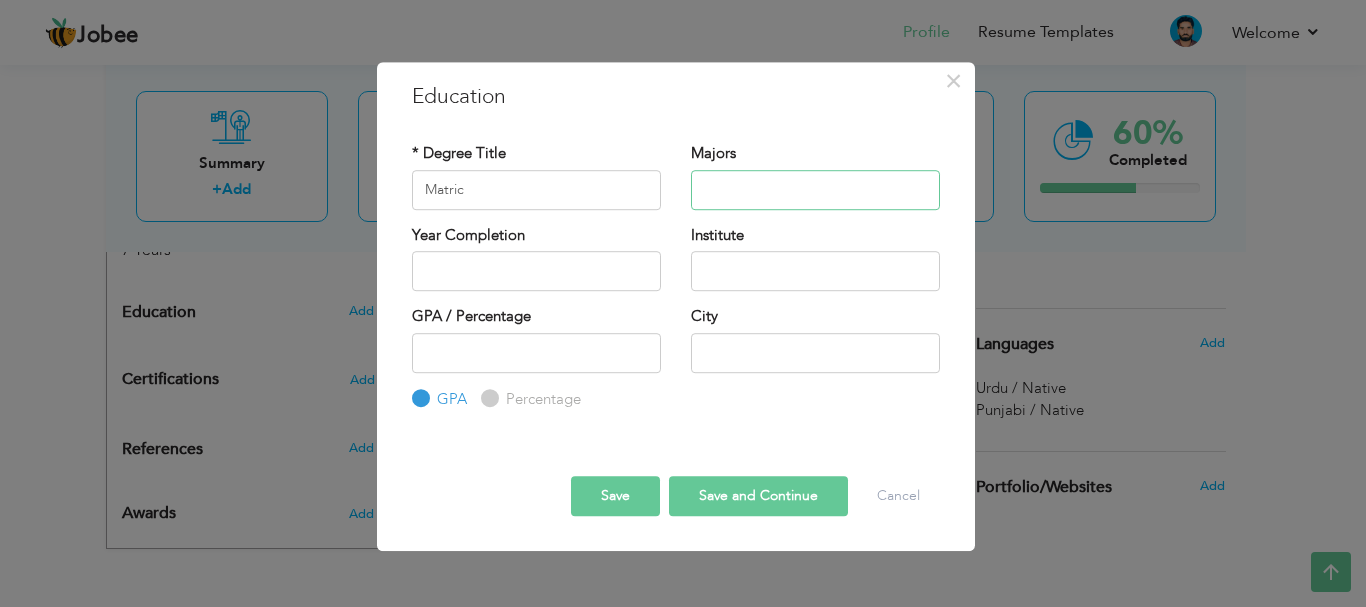 click at bounding box center (815, 190) 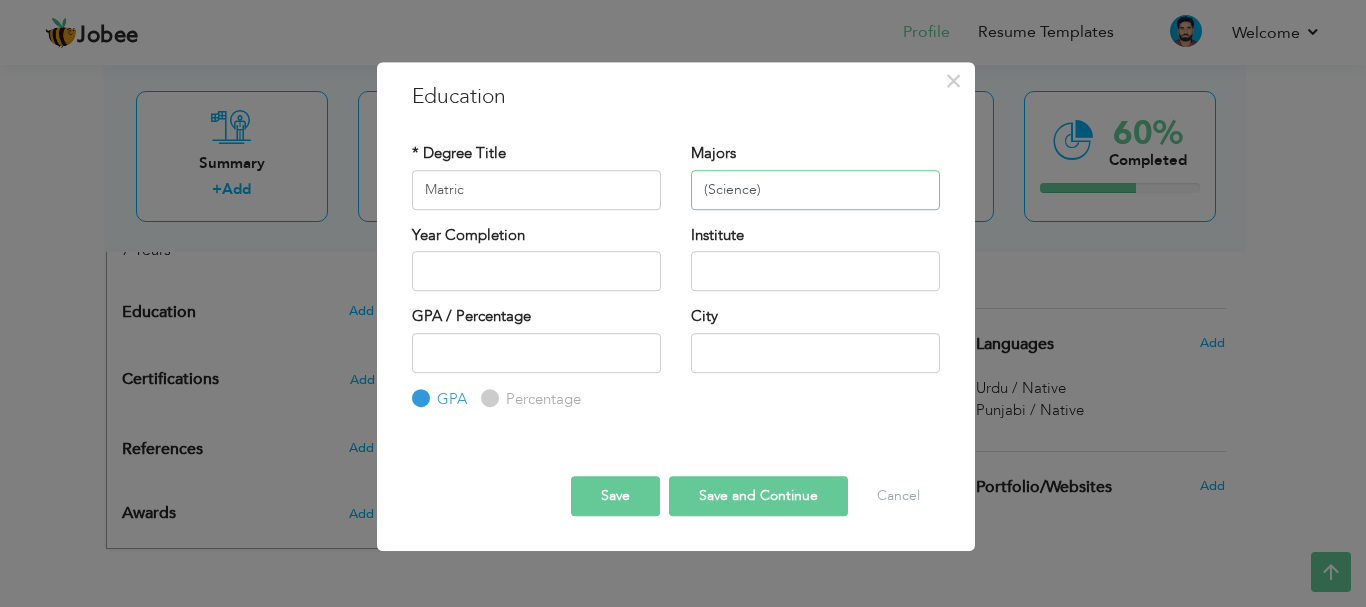 click on "(Science)" at bounding box center [815, 190] 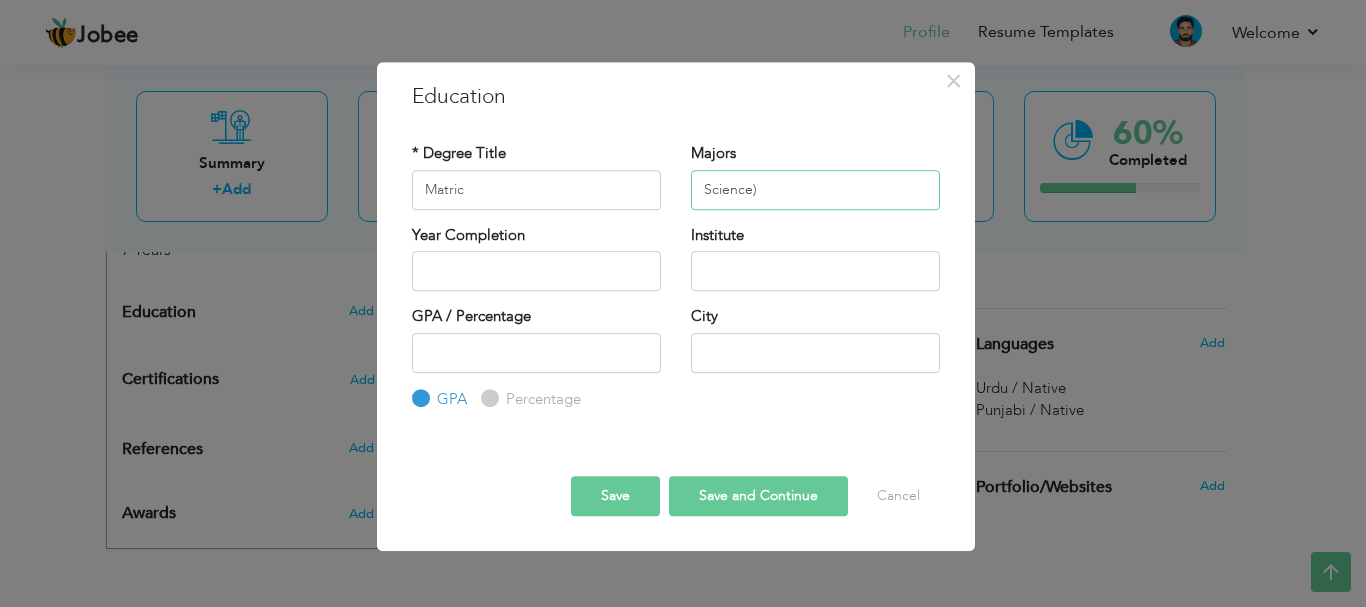 click on "Science)" at bounding box center (815, 190) 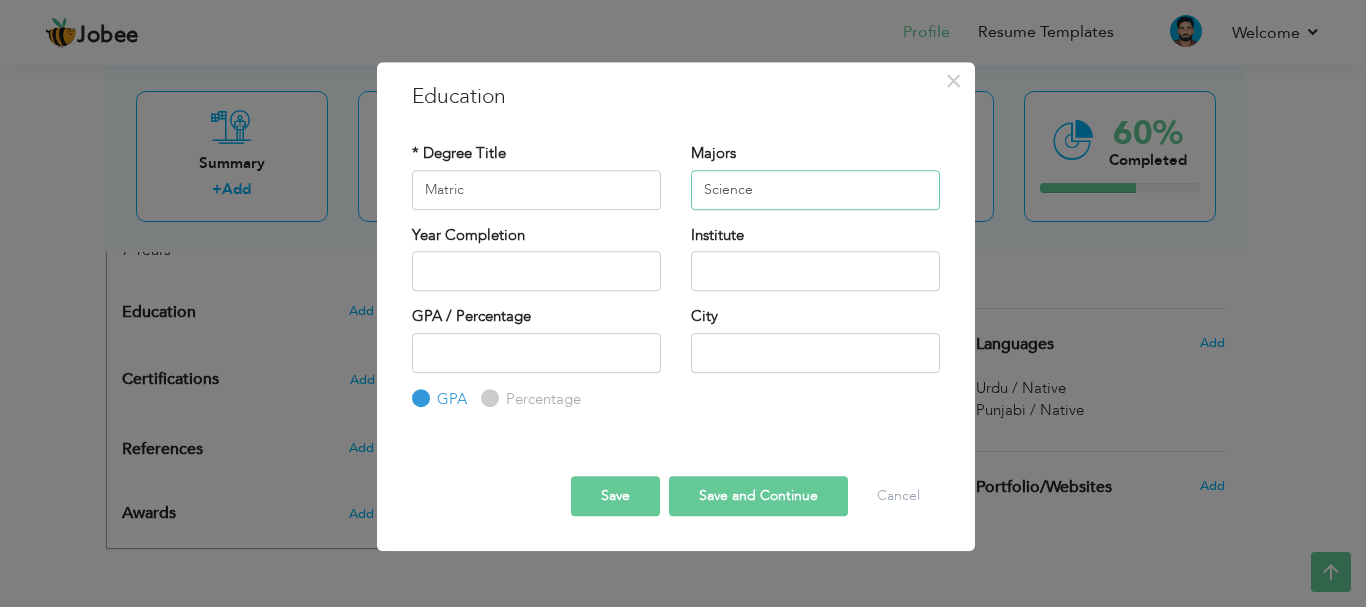 click on "Science" at bounding box center (815, 190) 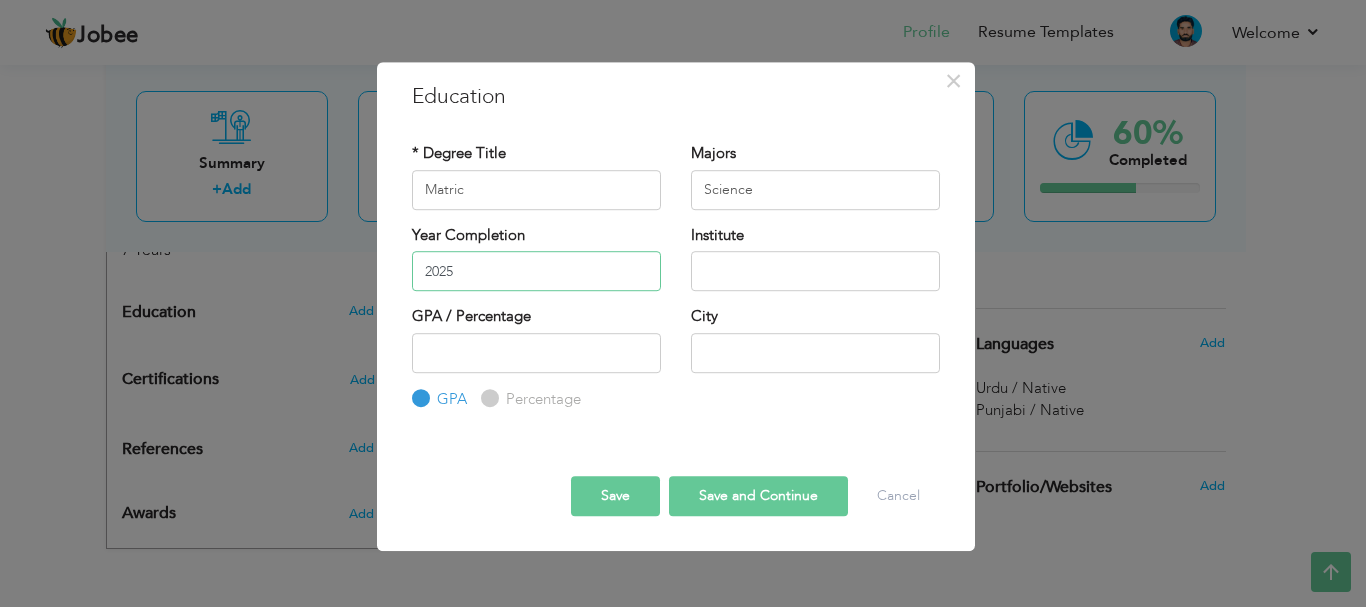click on "2025" at bounding box center (536, 271) 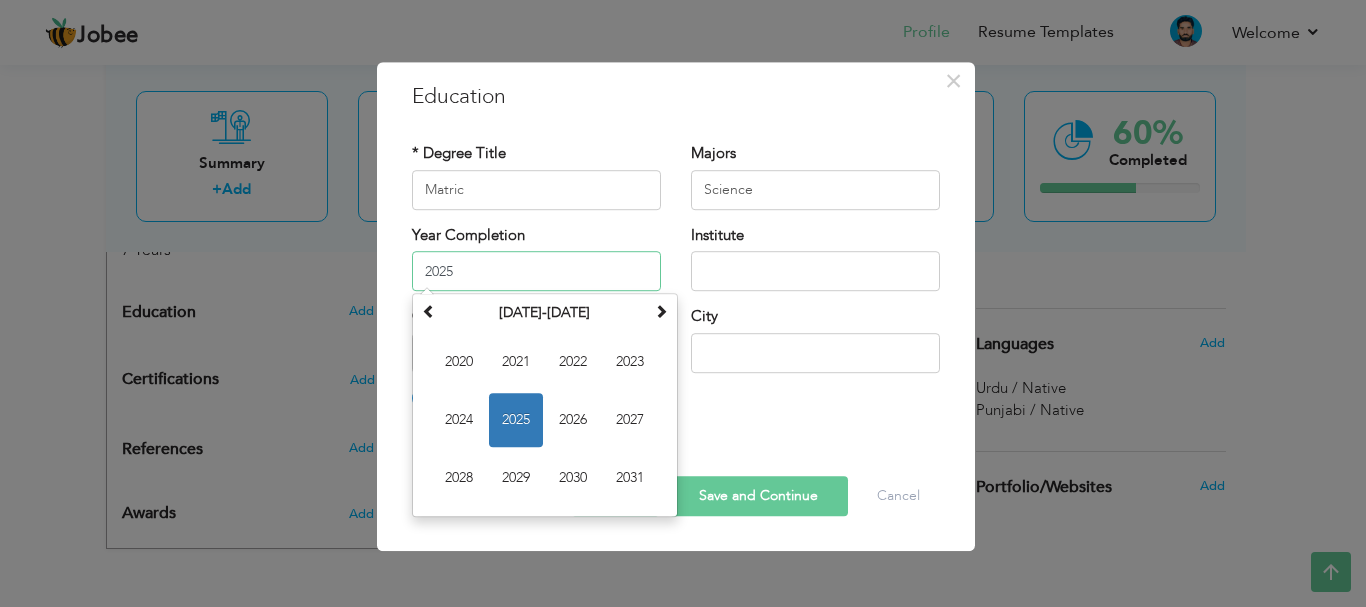 drag, startPoint x: 464, startPoint y: 268, endPoint x: 408, endPoint y: 266, distance: 56.0357 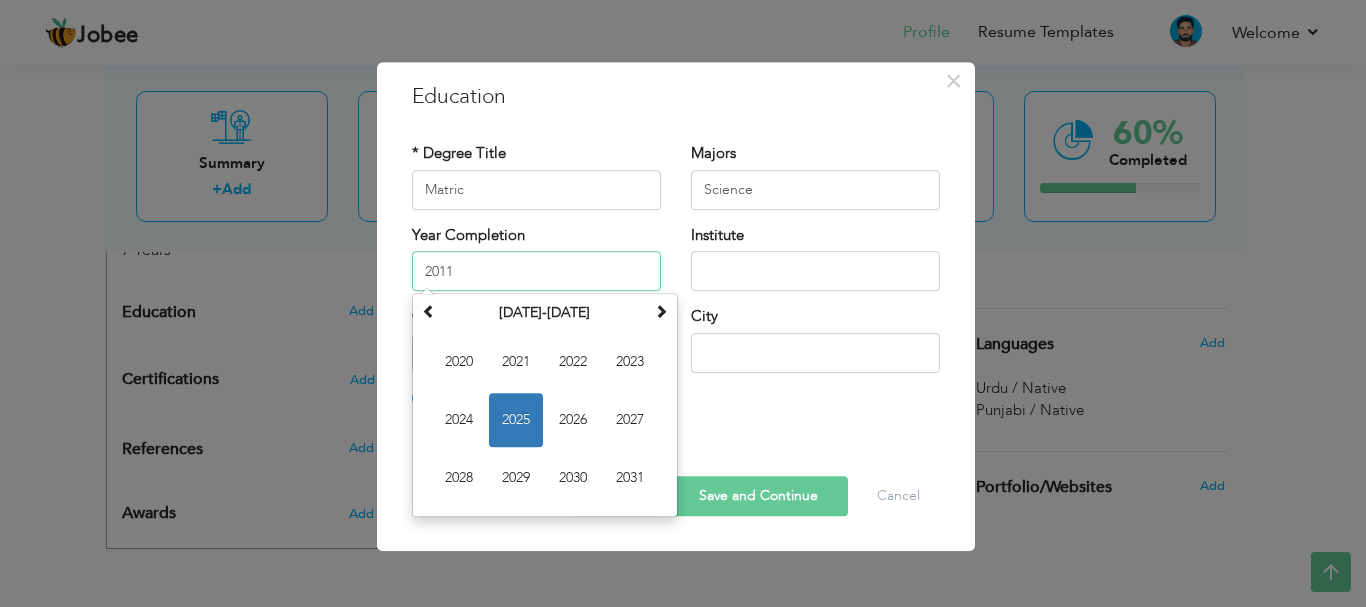 type on "2011" 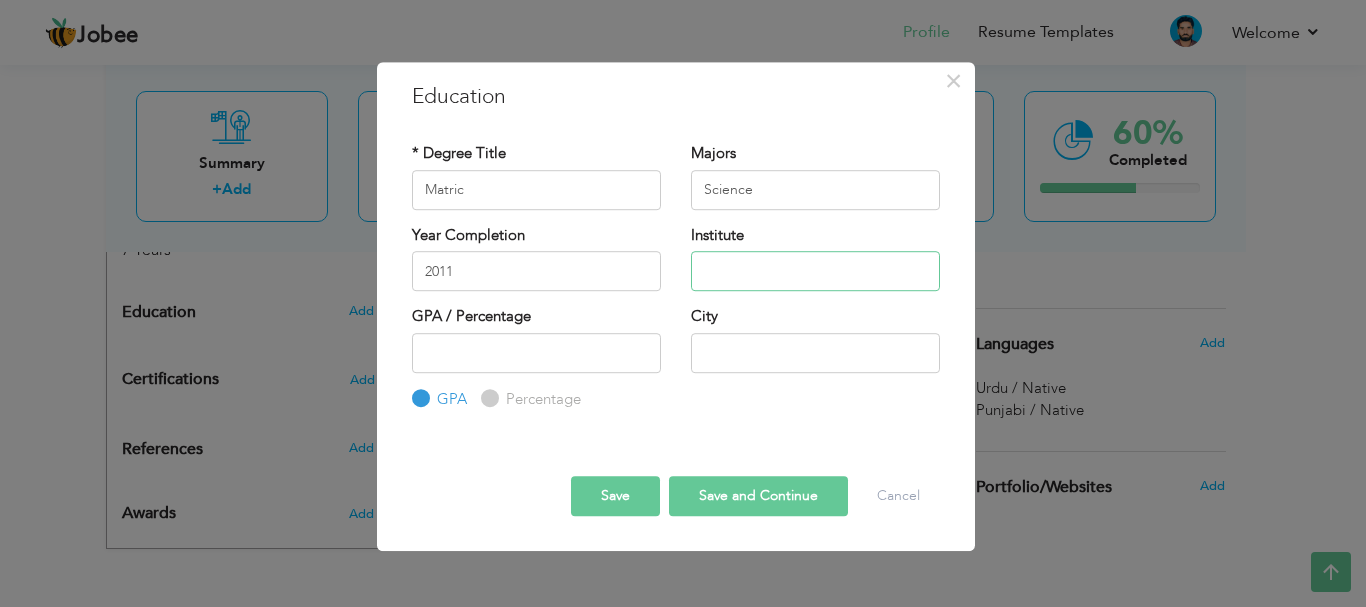 click at bounding box center [815, 271] 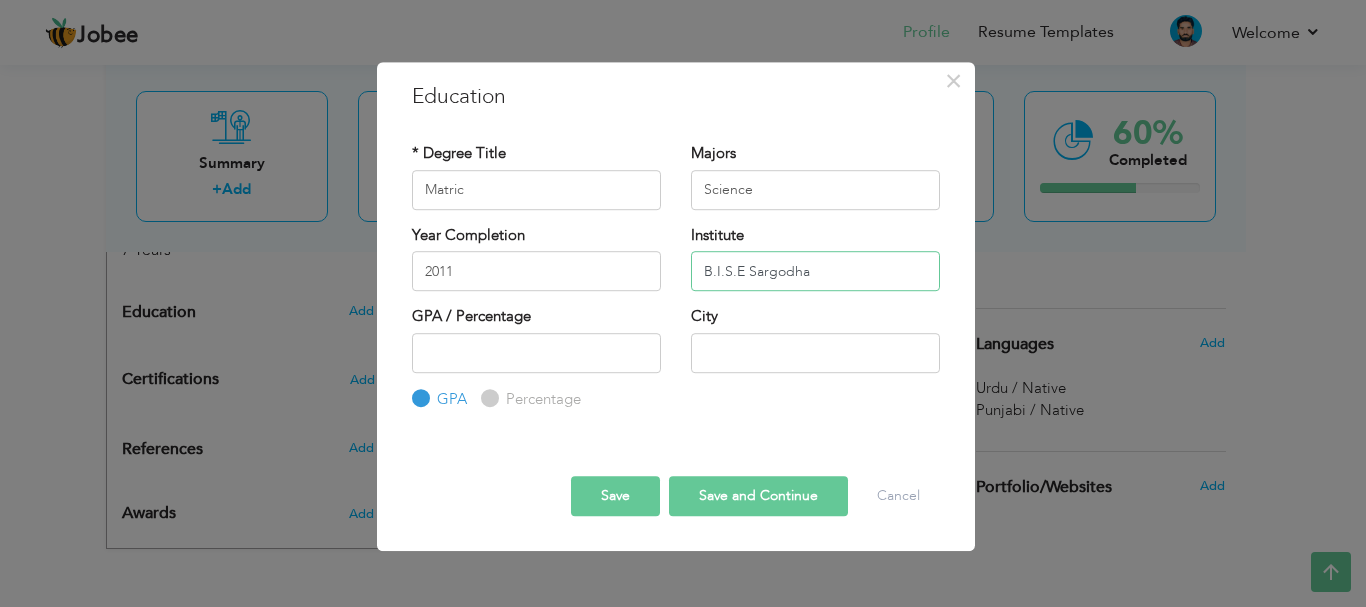type on "B.I.S.E Sargodha" 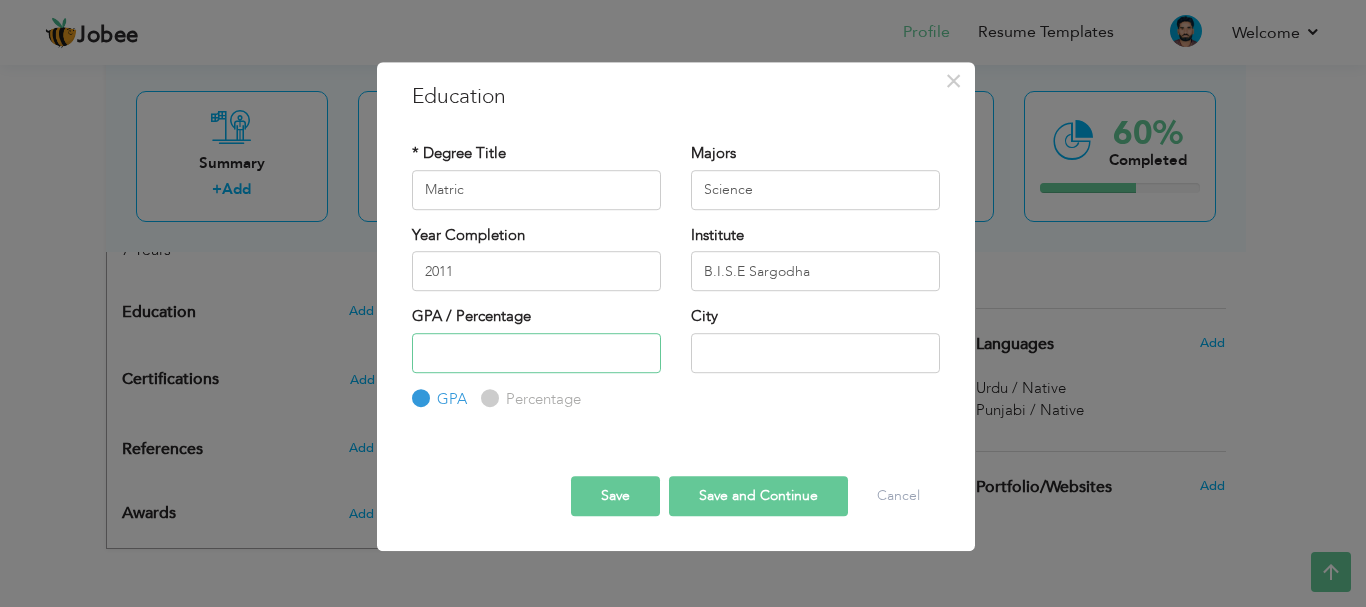 click at bounding box center [536, 353] 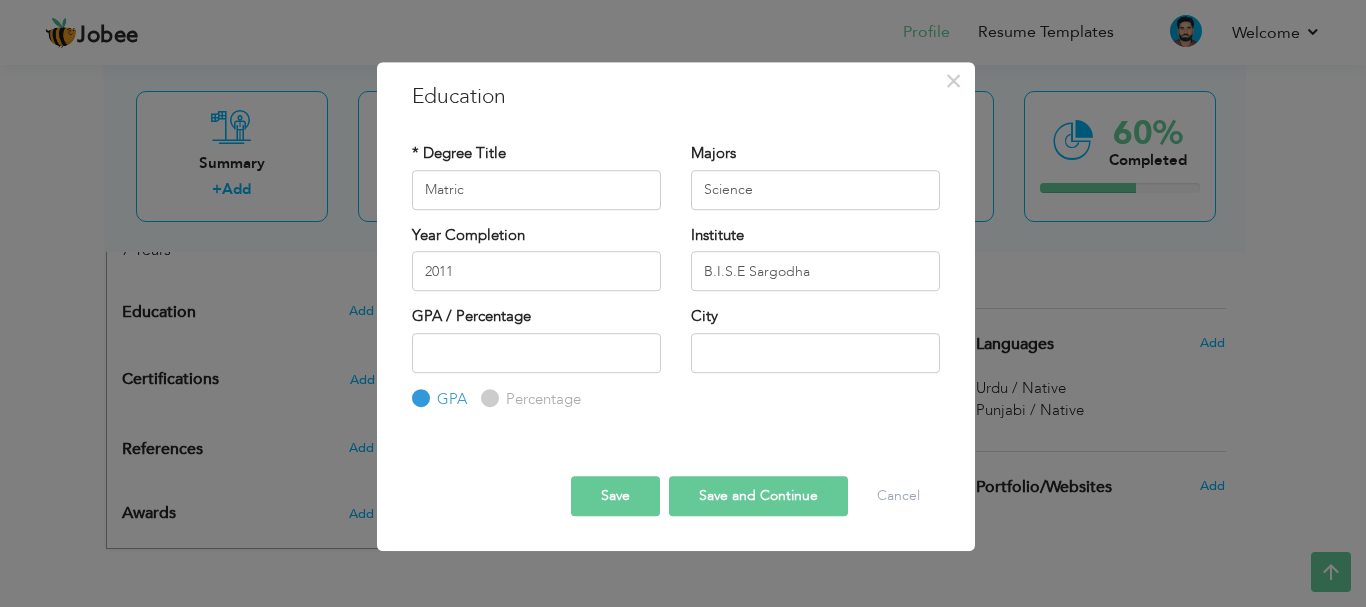click on "Percentage" at bounding box center [487, 398] 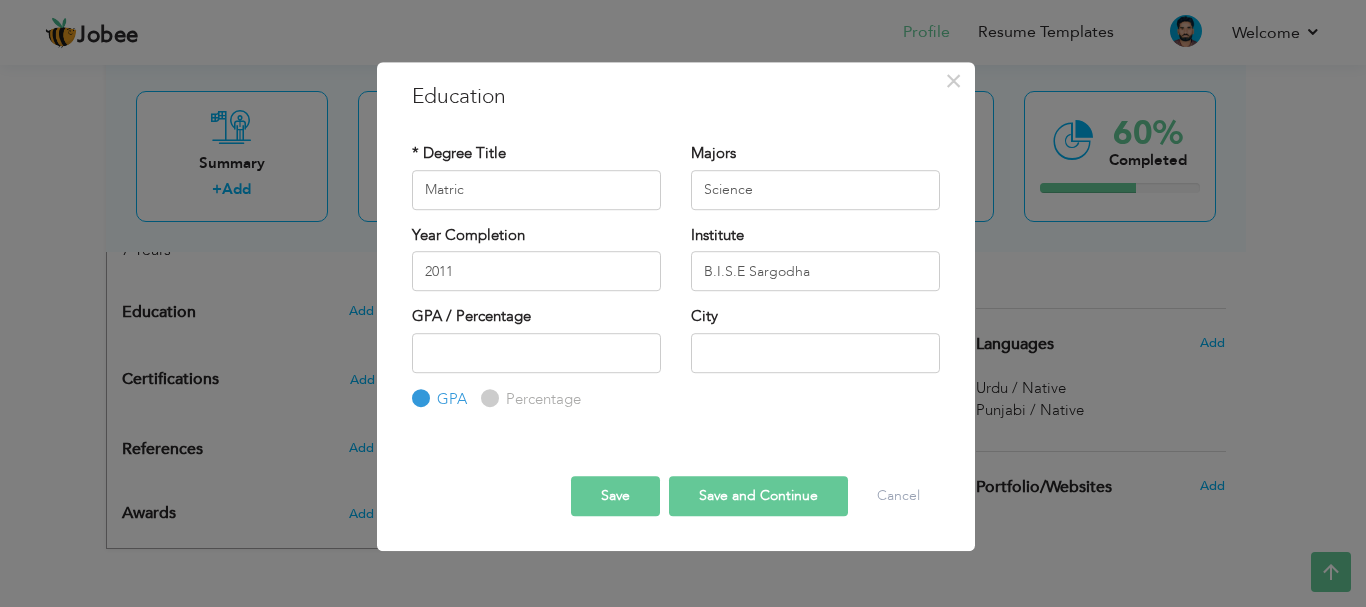 radio on "true" 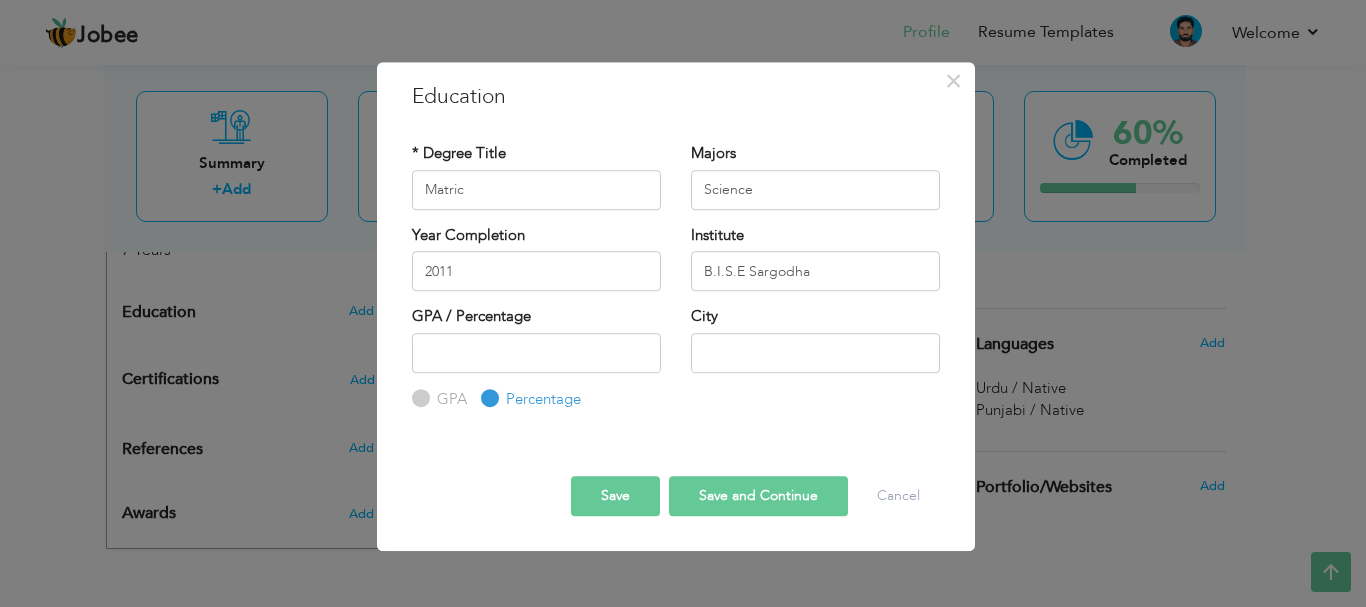 click on "GPA" at bounding box center [418, 398] 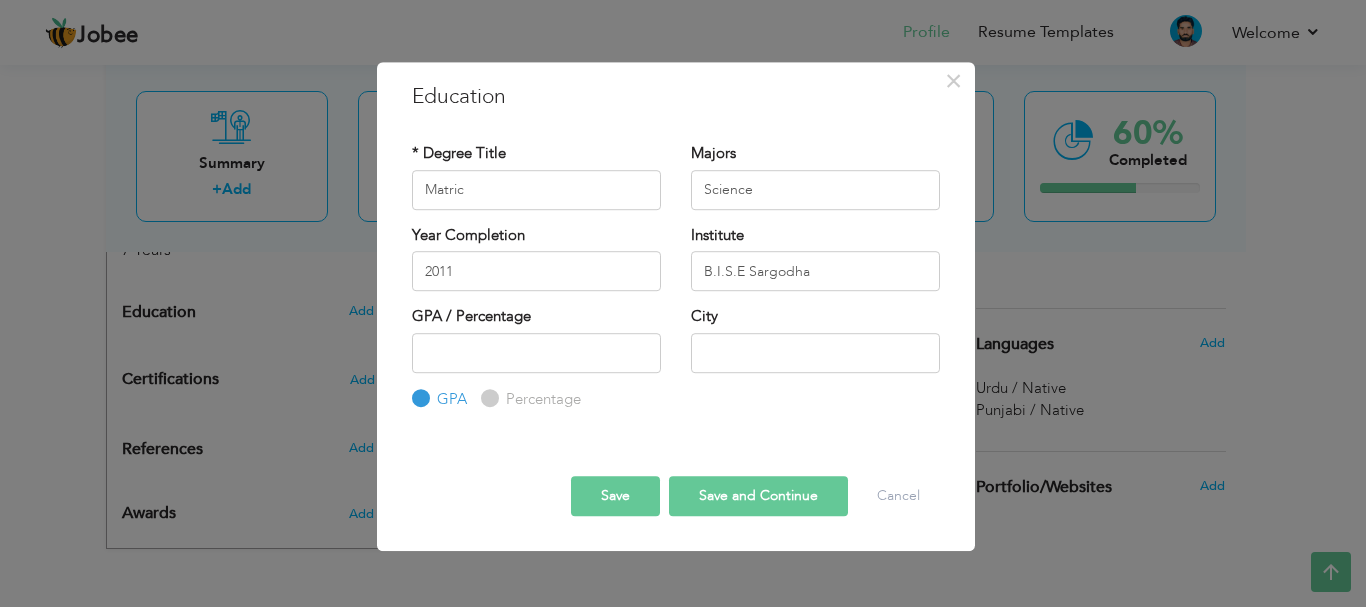 drag, startPoint x: 518, startPoint y: 416, endPoint x: 494, endPoint y: 400, distance: 28.84441 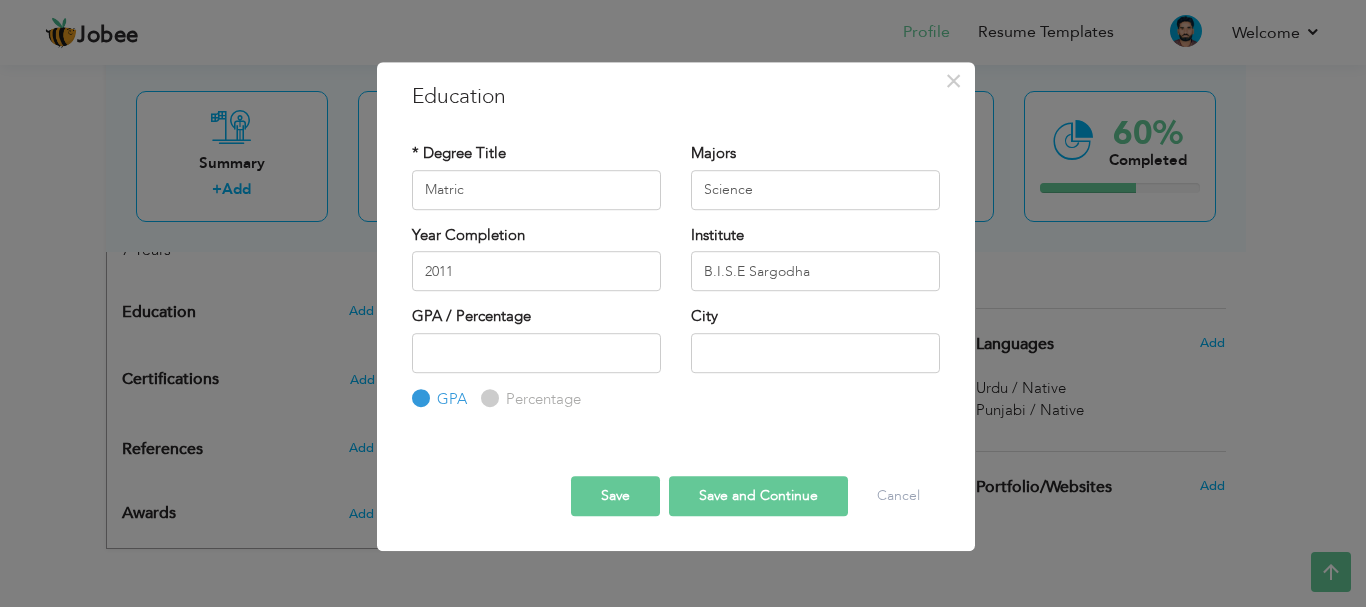 click on "Percentage" at bounding box center [487, 398] 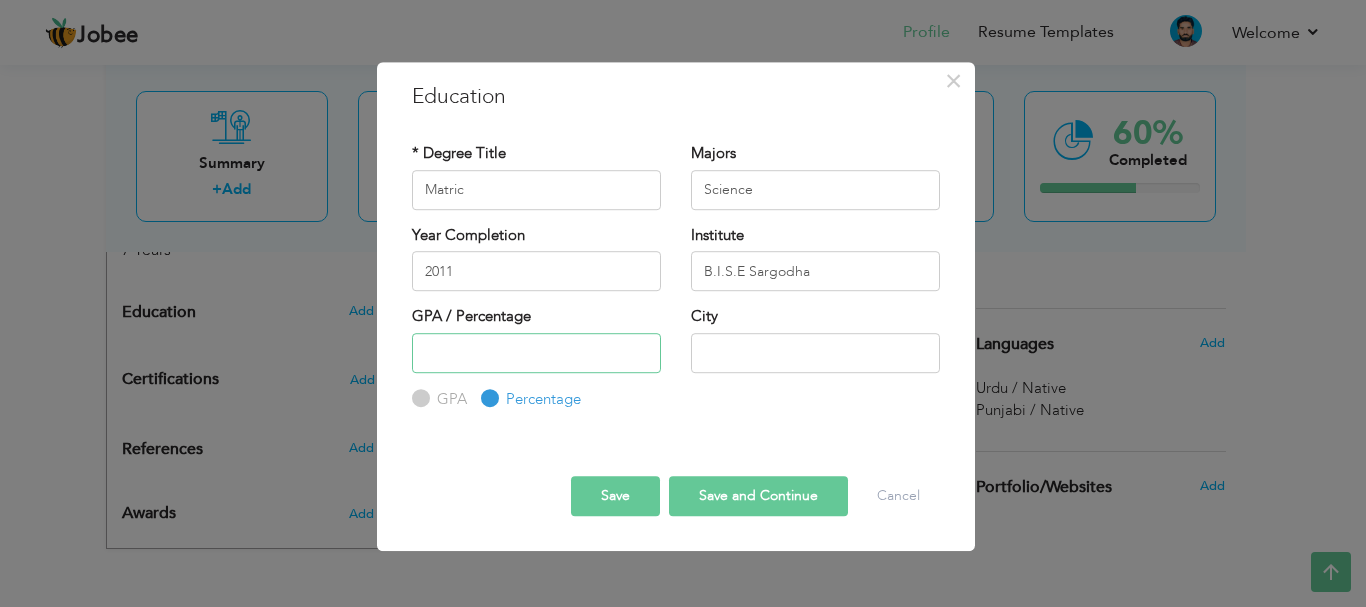 click at bounding box center (536, 353) 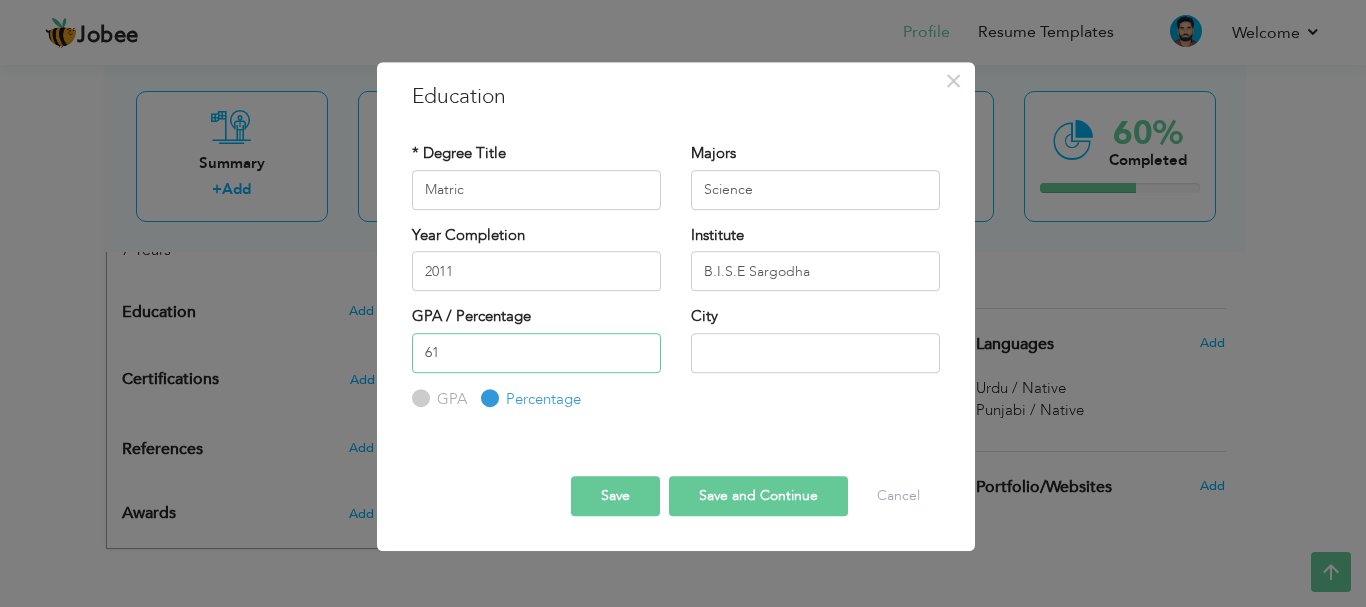 type on "61" 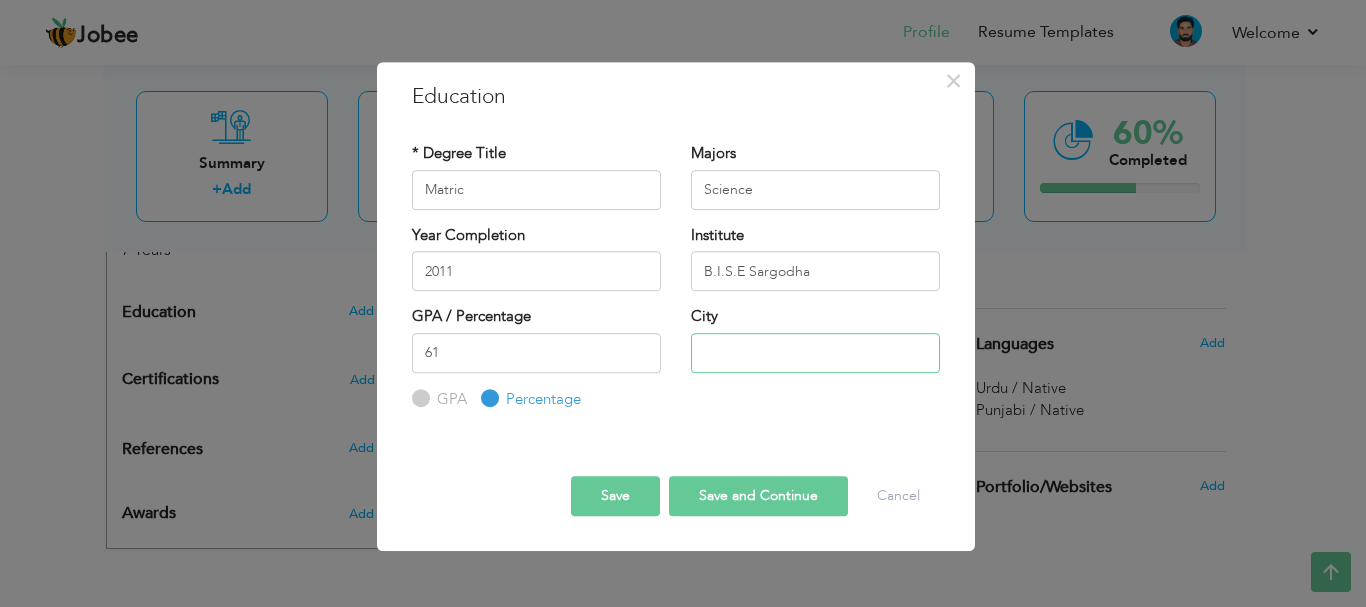 click at bounding box center [815, 353] 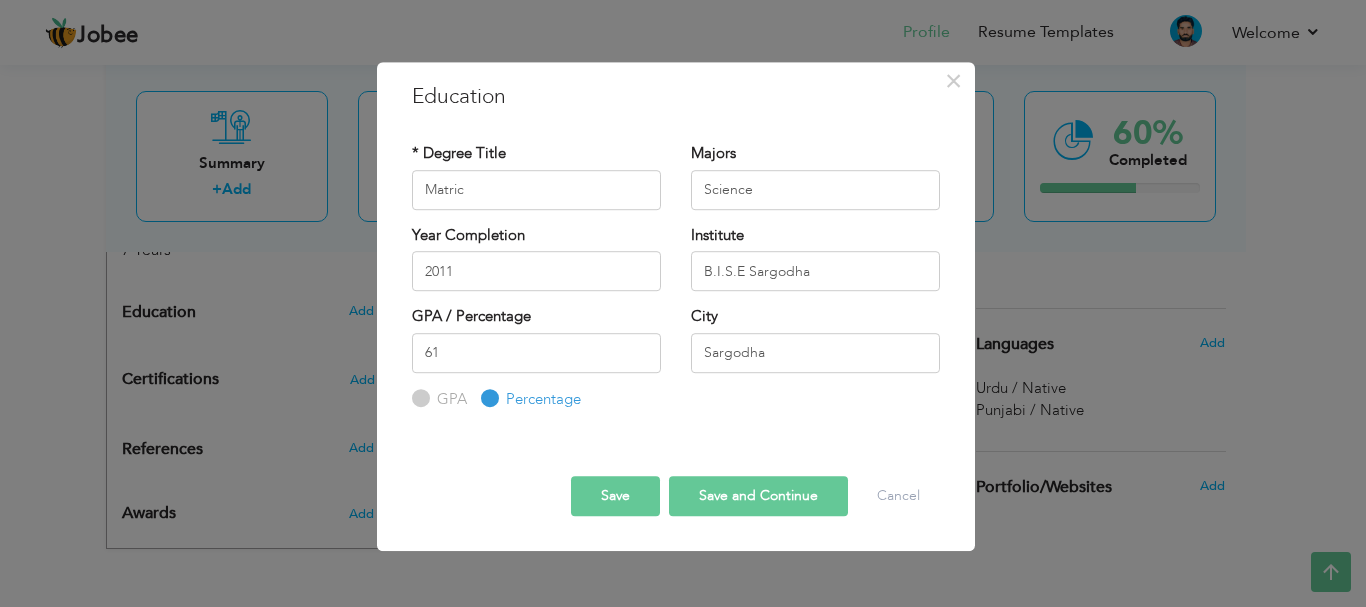 click on "Save" at bounding box center [615, 496] 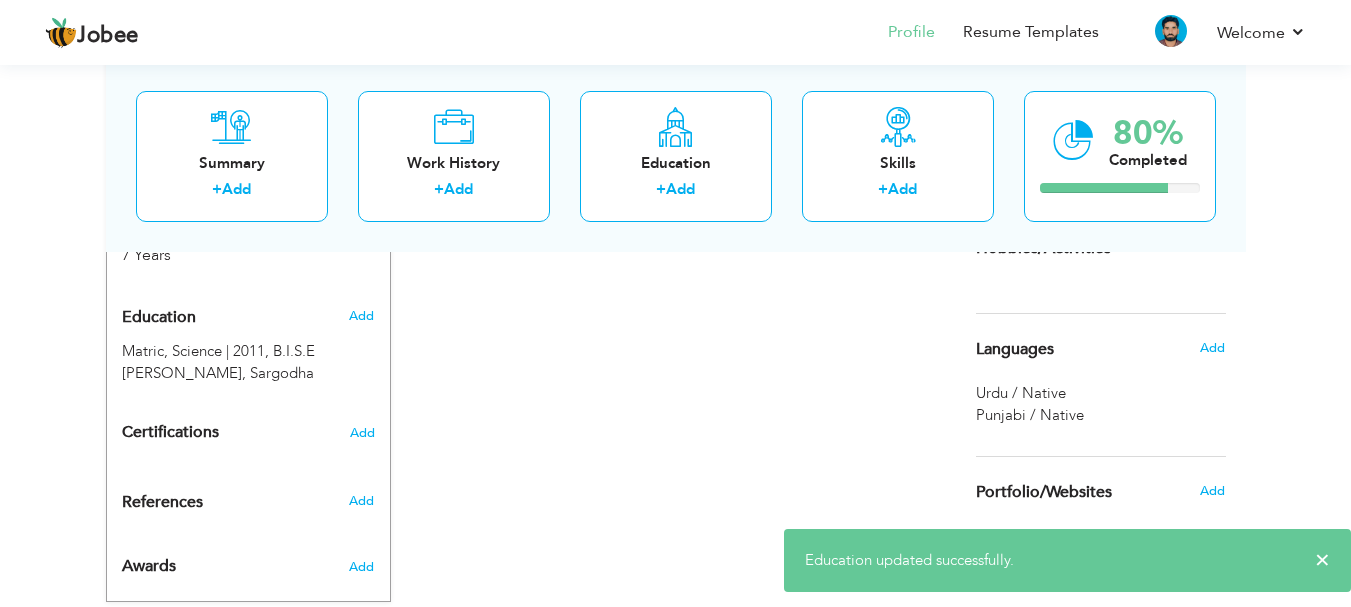 scroll, scrollTop: 811, scrollLeft: 0, axis: vertical 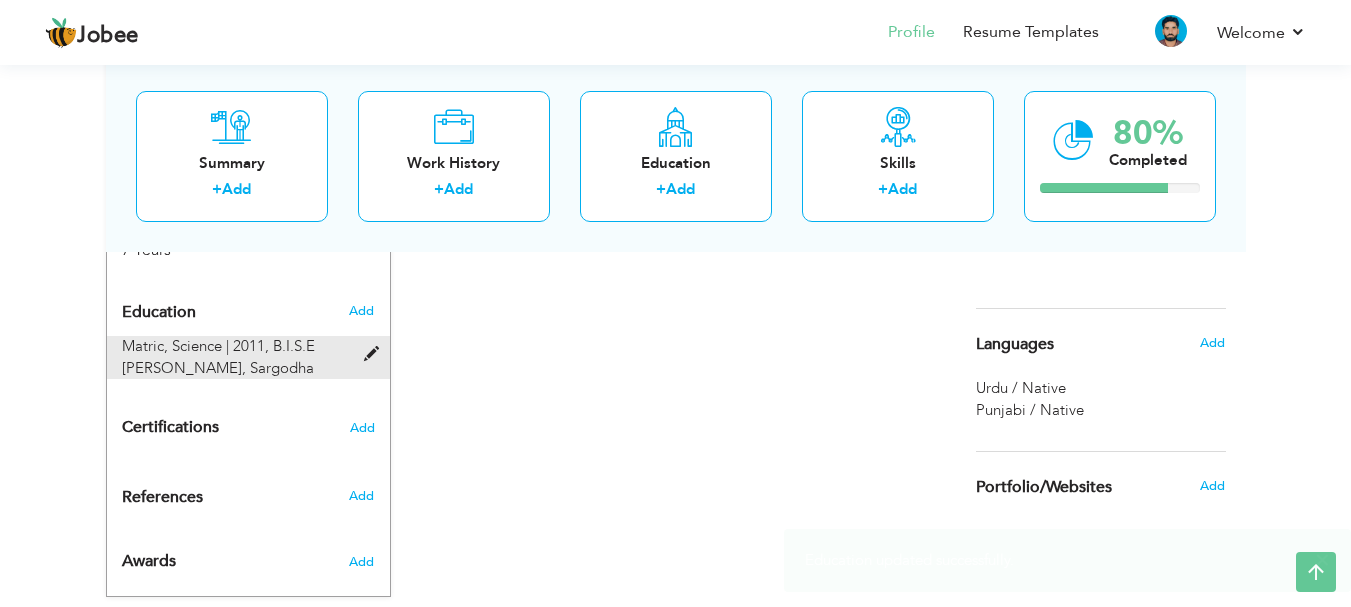 click at bounding box center [376, 354] 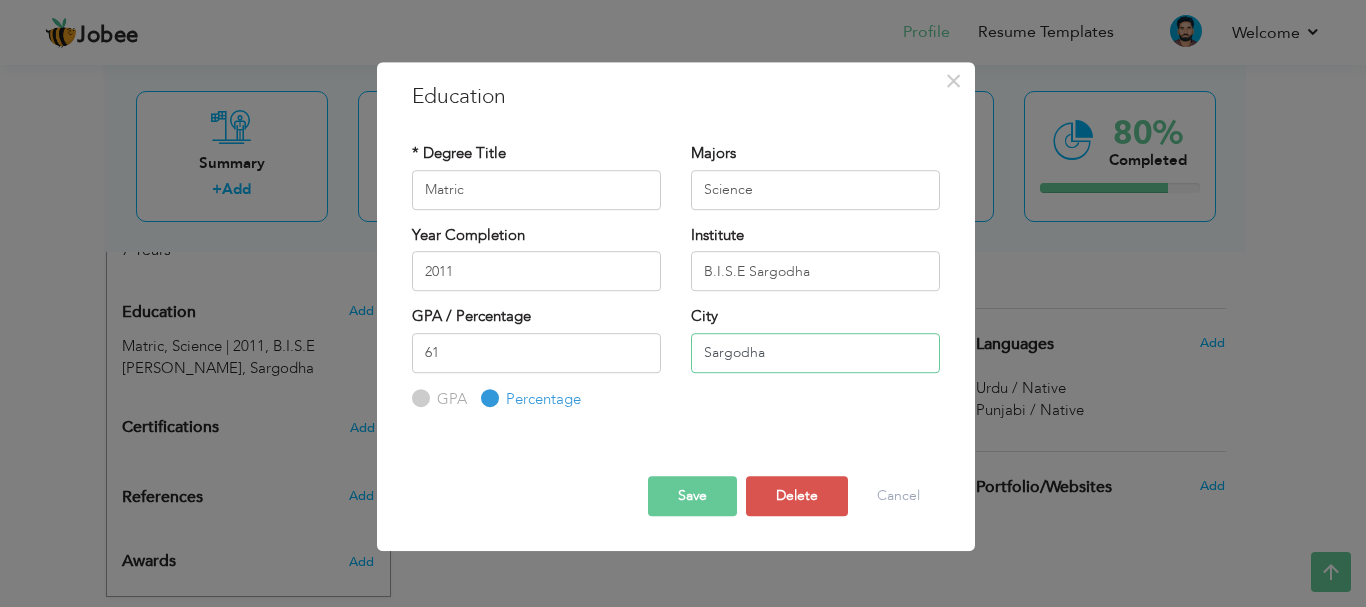 drag, startPoint x: 783, startPoint y: 358, endPoint x: 672, endPoint y: 372, distance: 111.8794 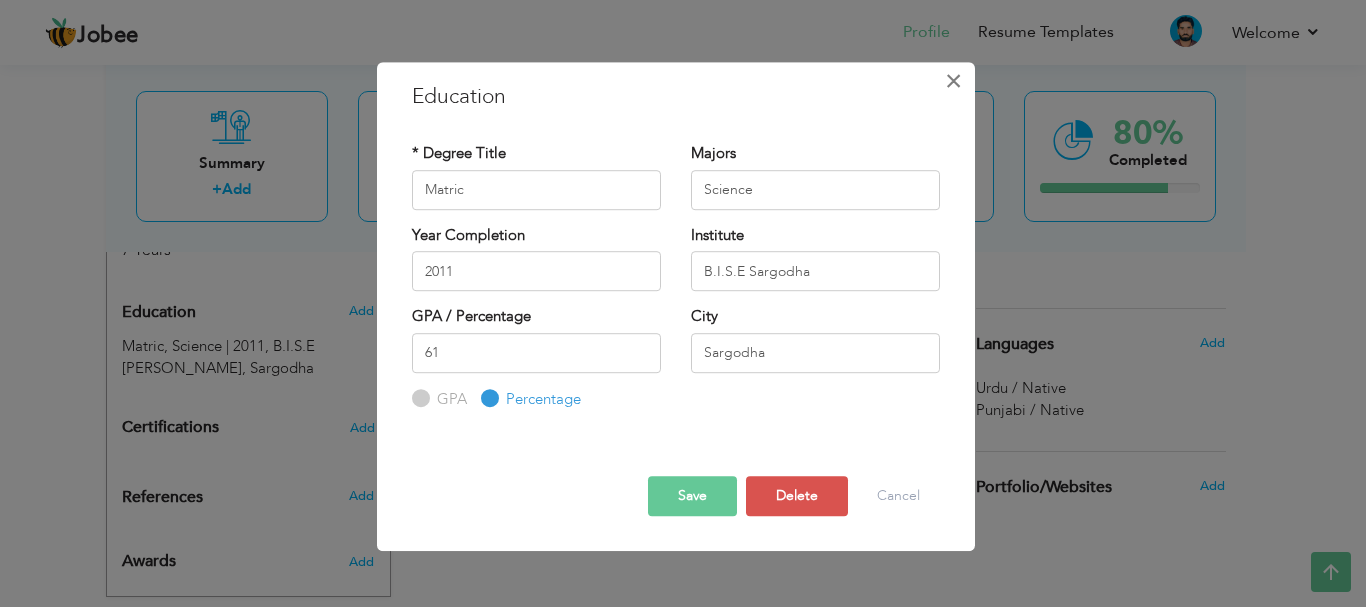 click on "×" at bounding box center (953, 81) 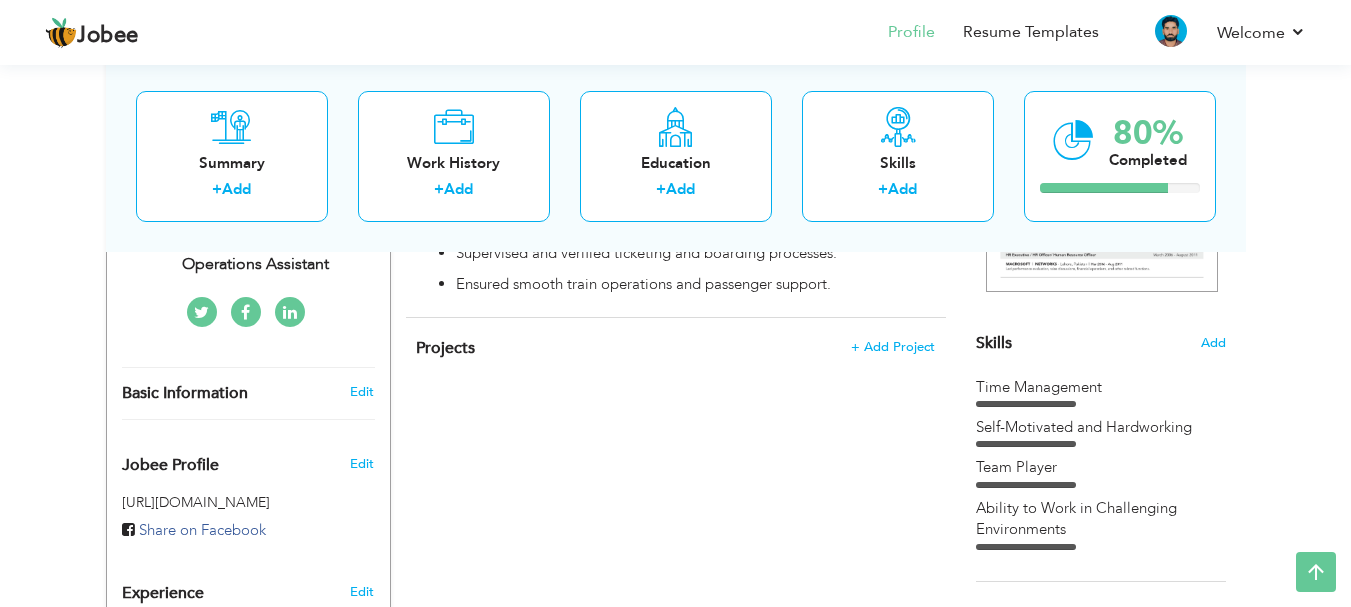 scroll, scrollTop: 531, scrollLeft: 0, axis: vertical 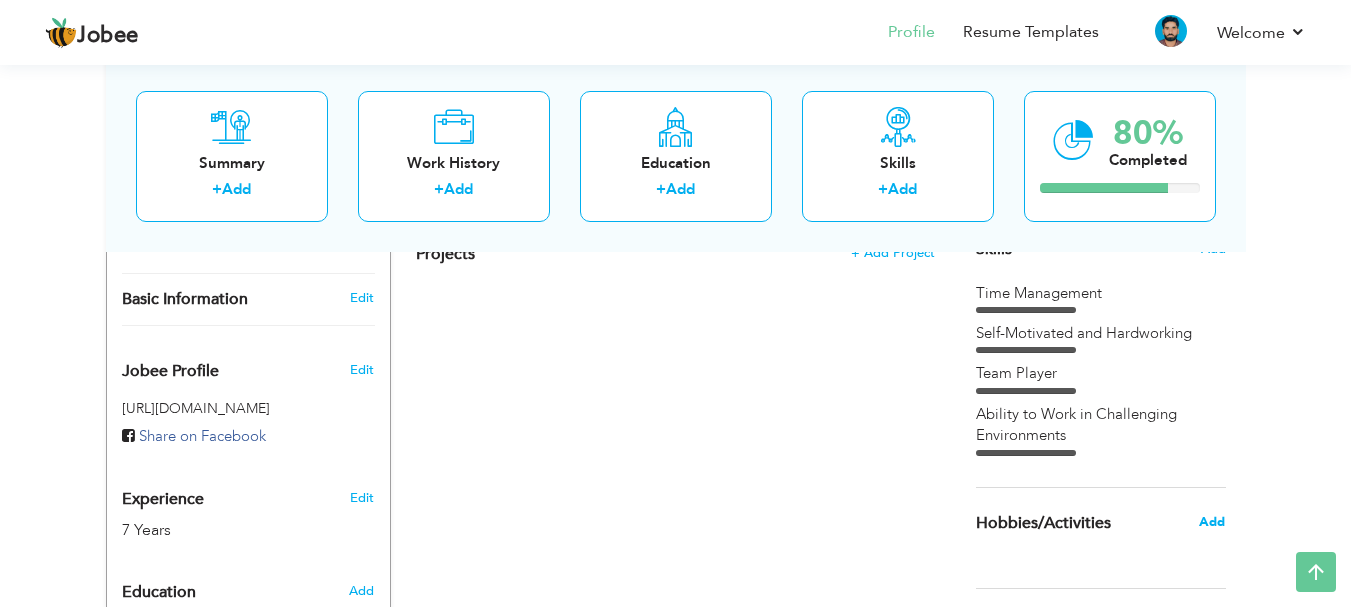click on "Add" at bounding box center [1212, 522] 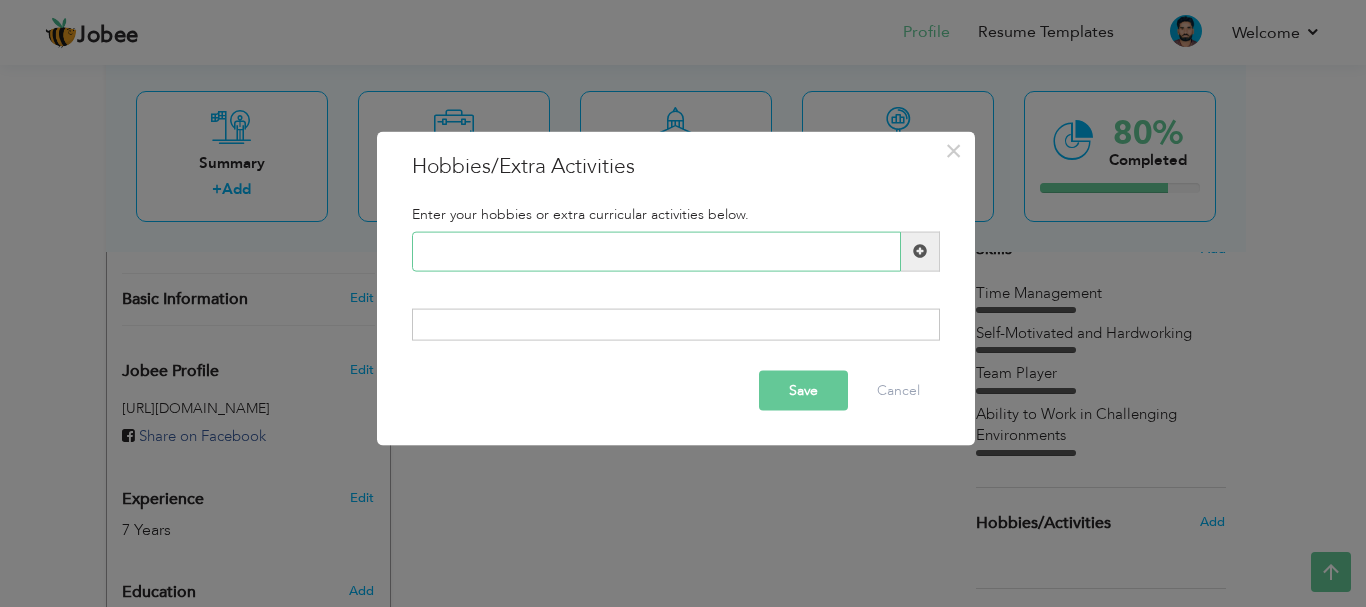 click at bounding box center (656, 251) 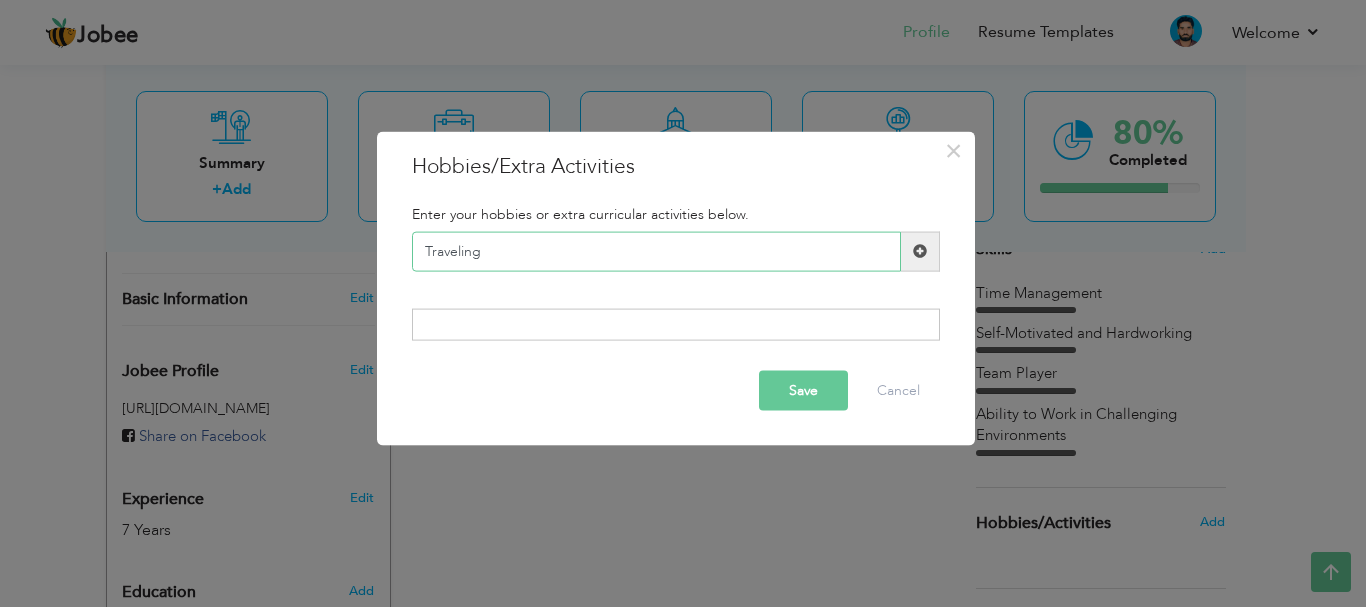 type on "Traveling" 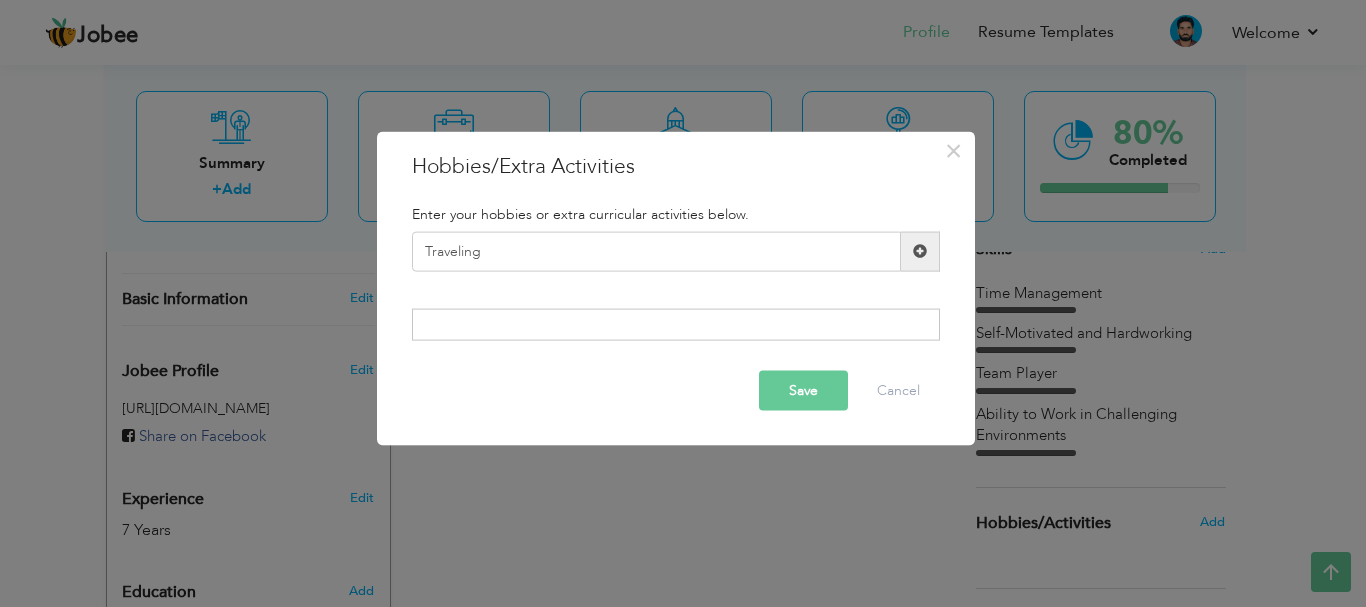 click at bounding box center [920, 251] 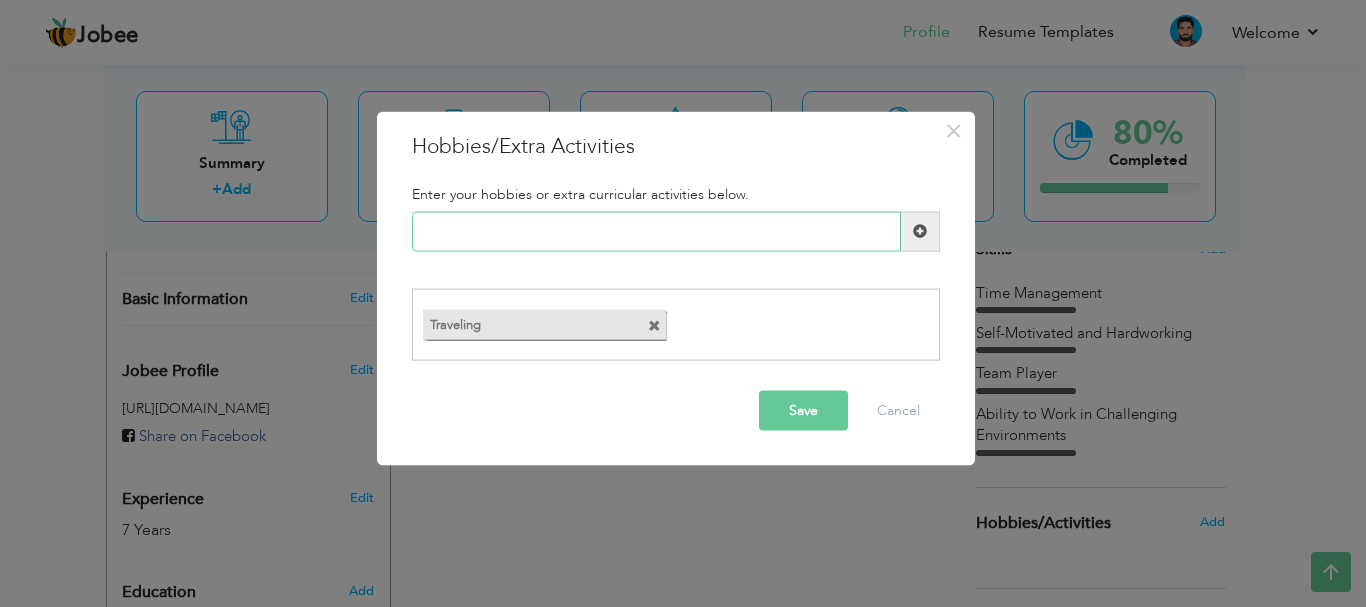 click at bounding box center [656, 231] 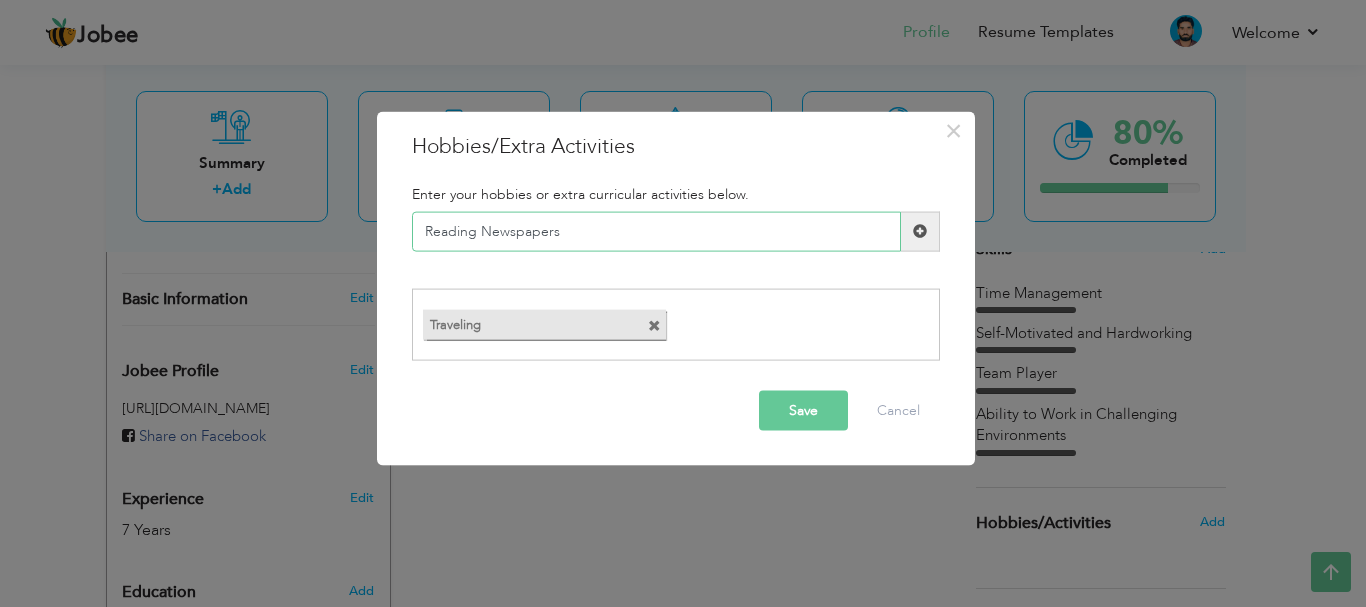 type on "Reading Newspapers" 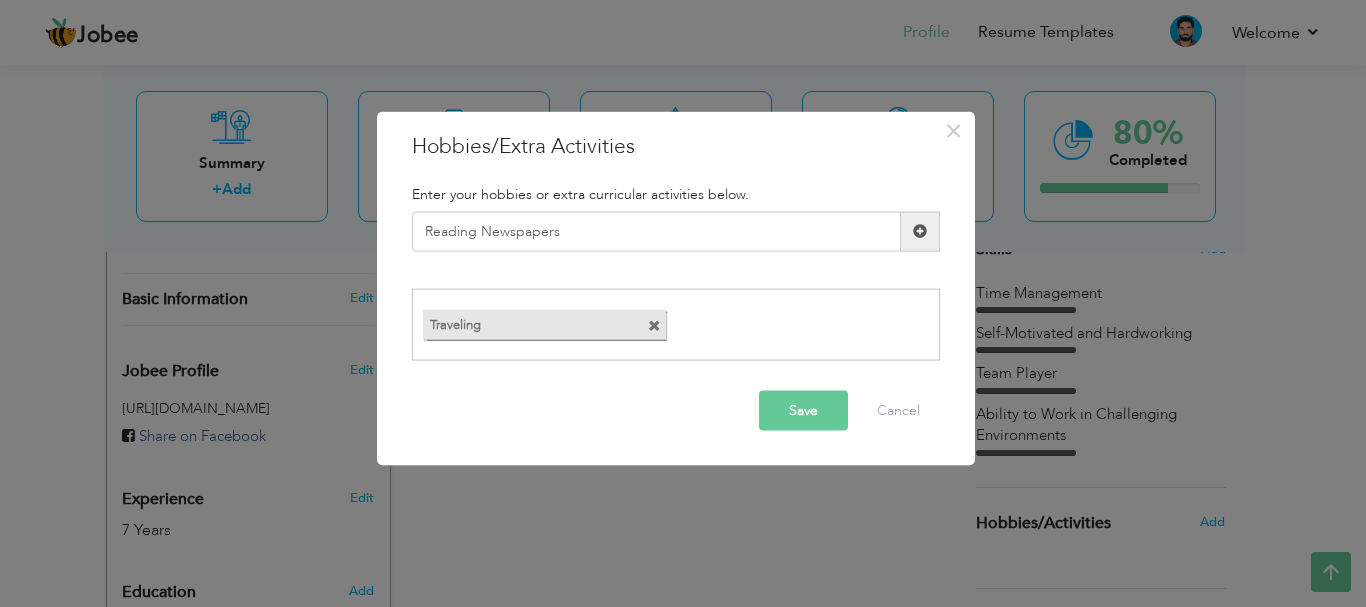 click at bounding box center [920, 231] 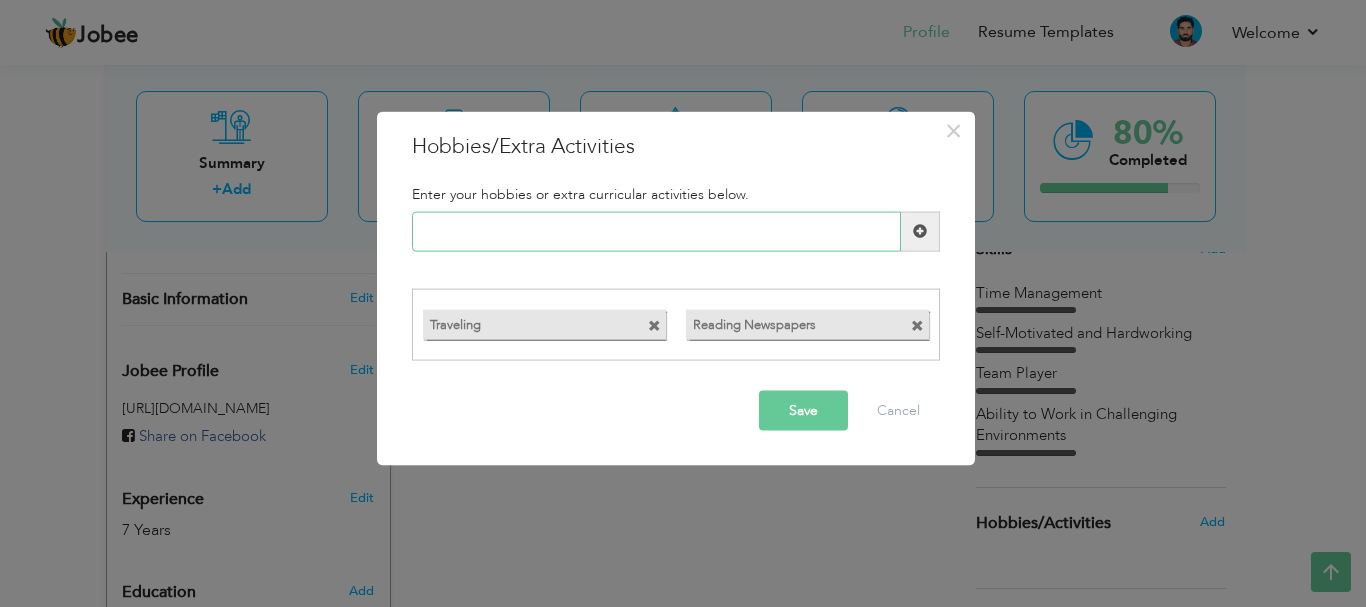 click at bounding box center (656, 231) 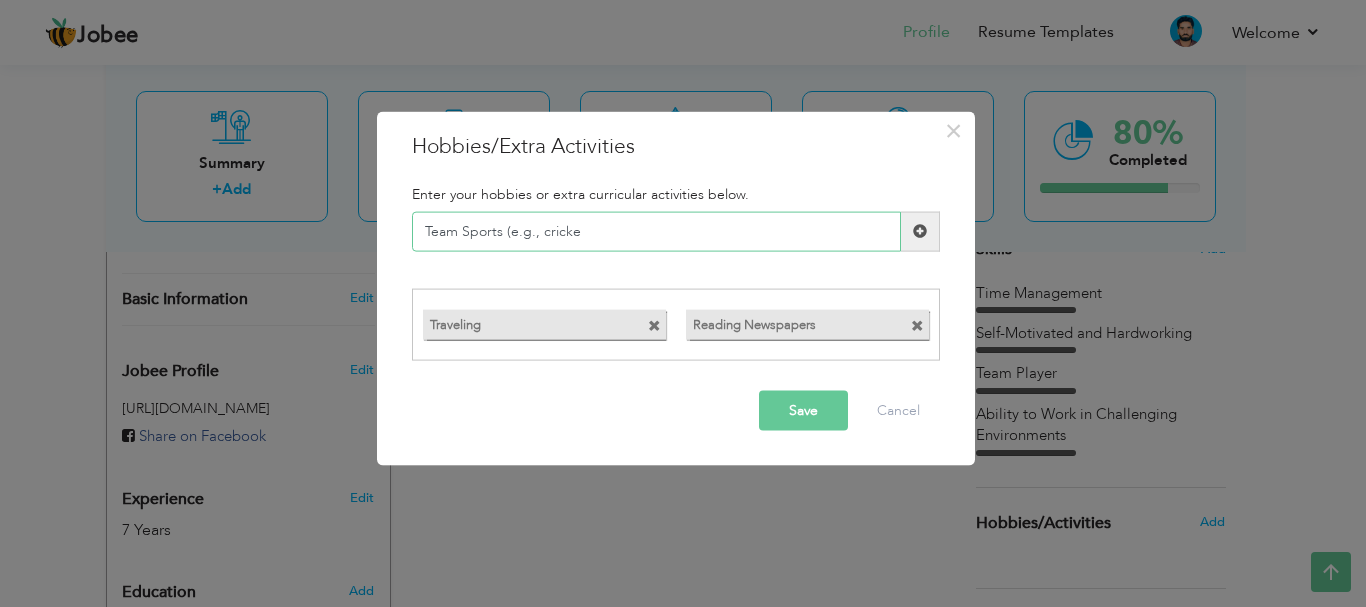 type on "Team Sports (e.g., cricke" 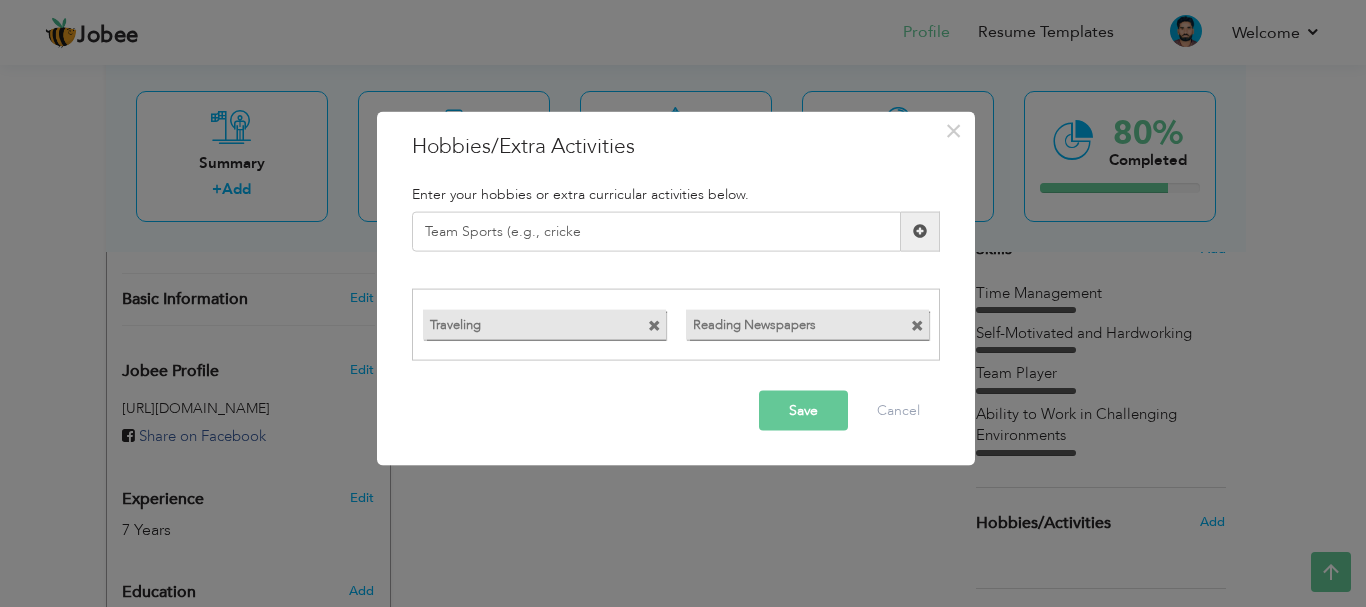click at bounding box center [920, 231] 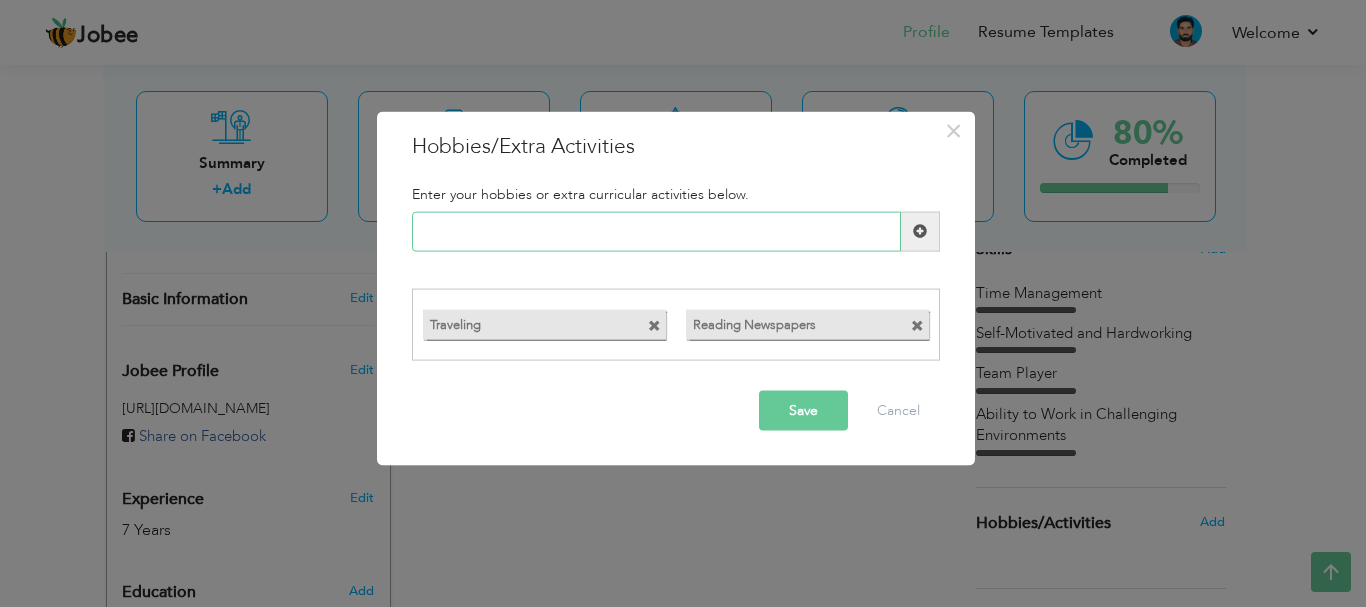 click at bounding box center [656, 231] 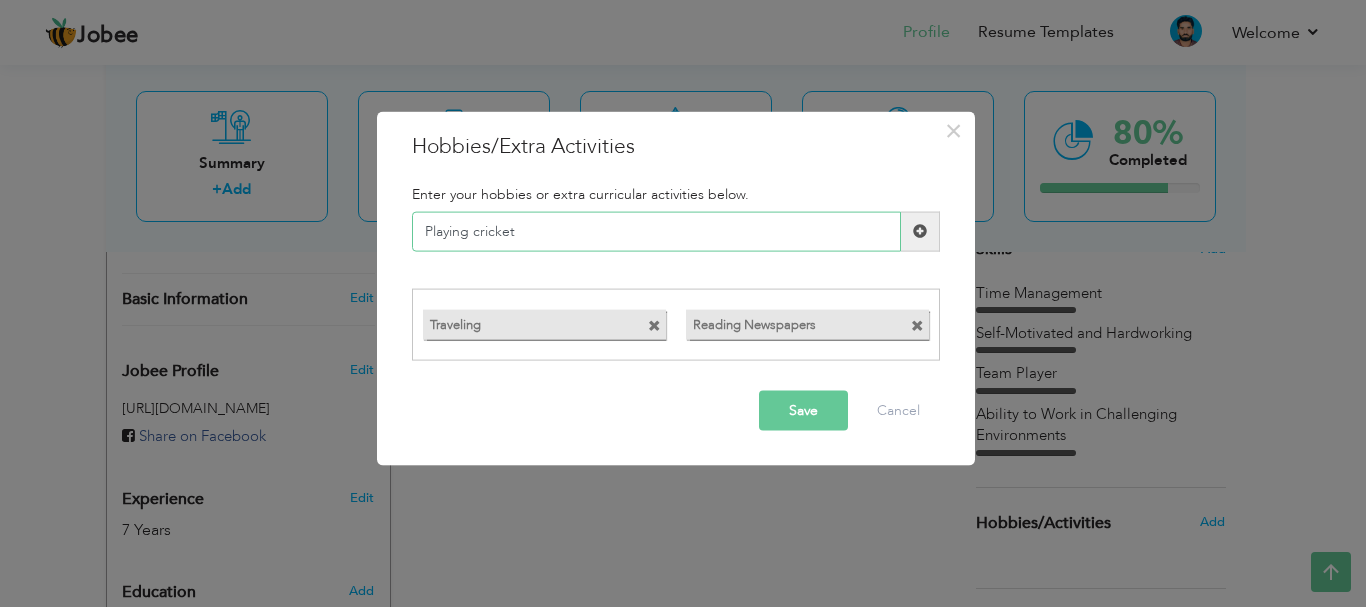 type on "Playing cricket" 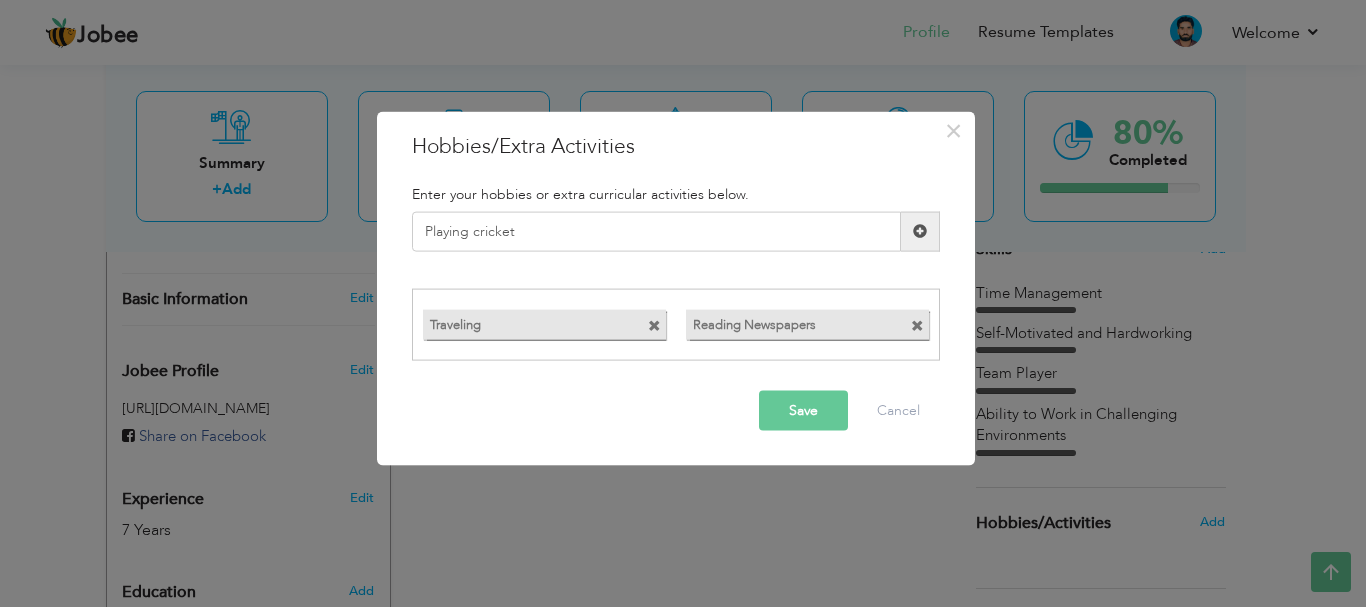 click at bounding box center (920, 231) 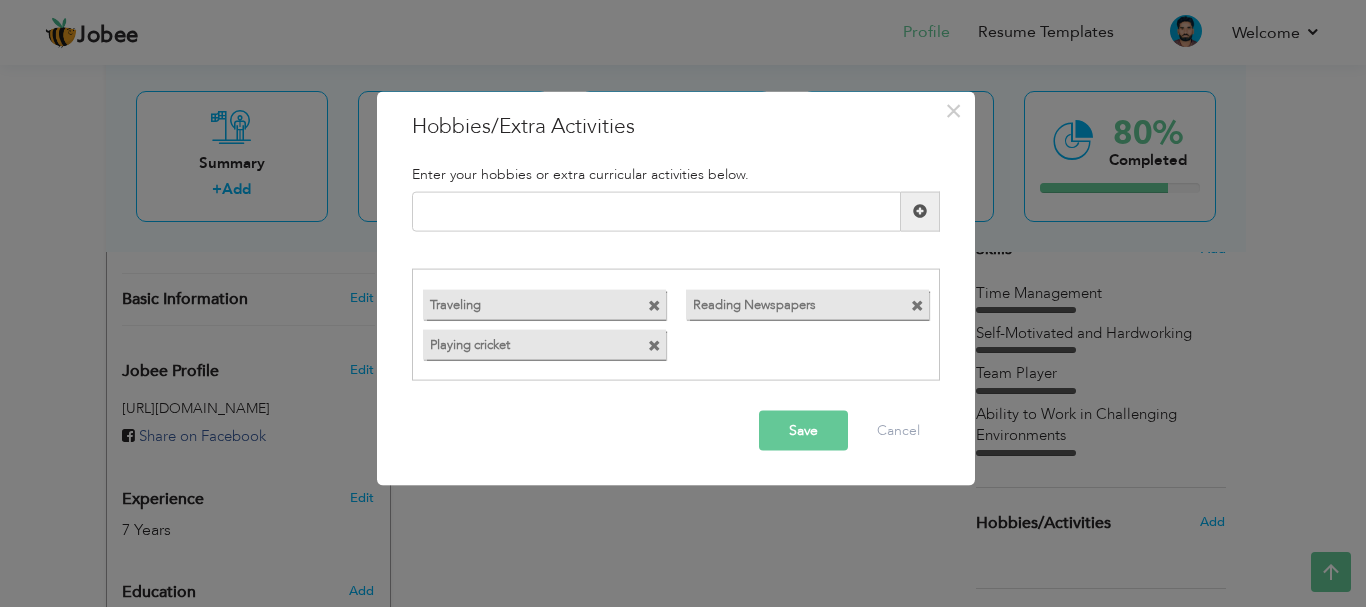 click on "Save" at bounding box center [803, 431] 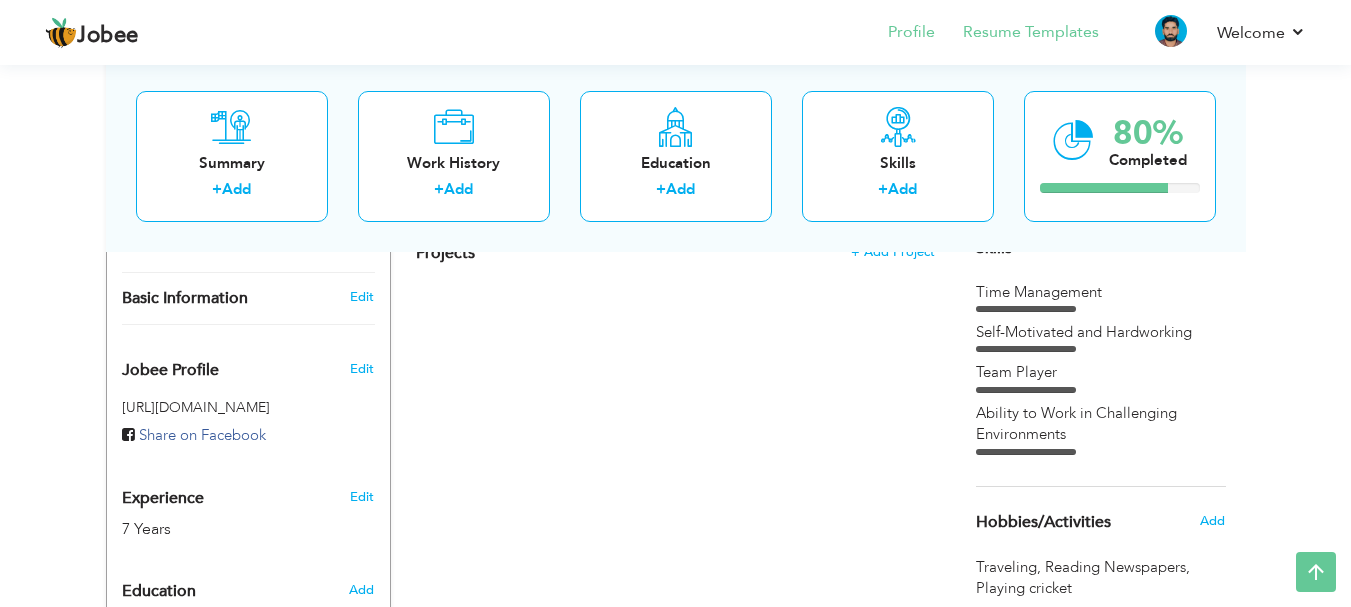 scroll, scrollTop: 454, scrollLeft: 0, axis: vertical 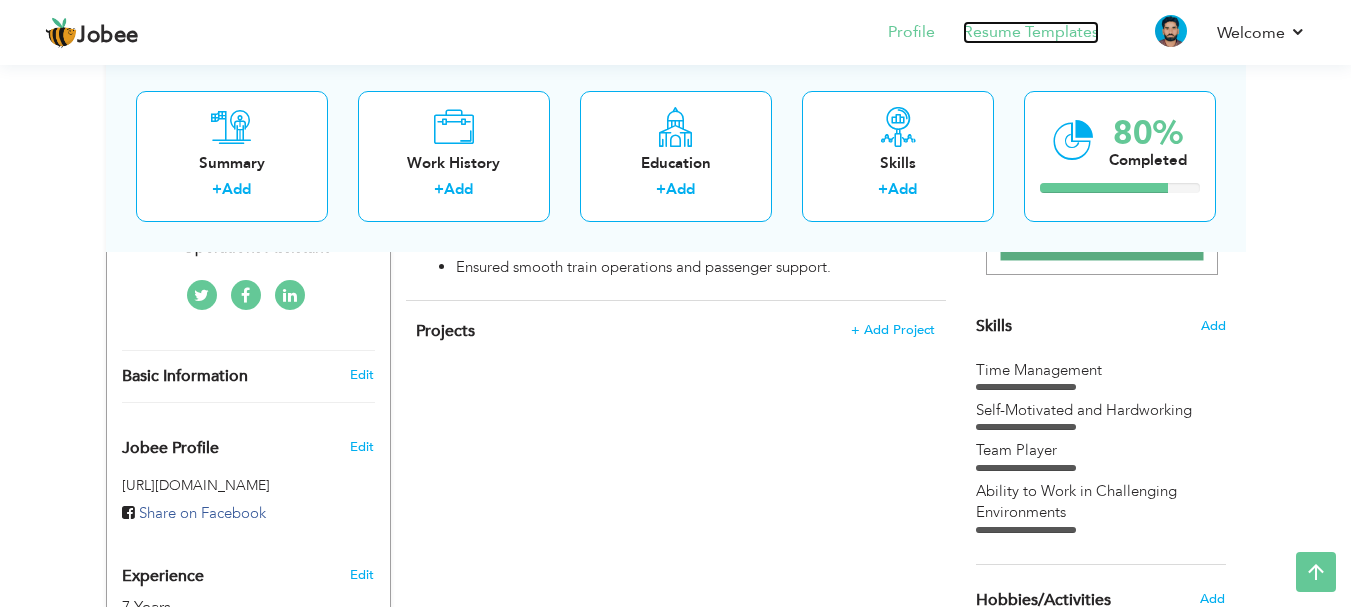 click on "Resume Templates" at bounding box center (1031, 32) 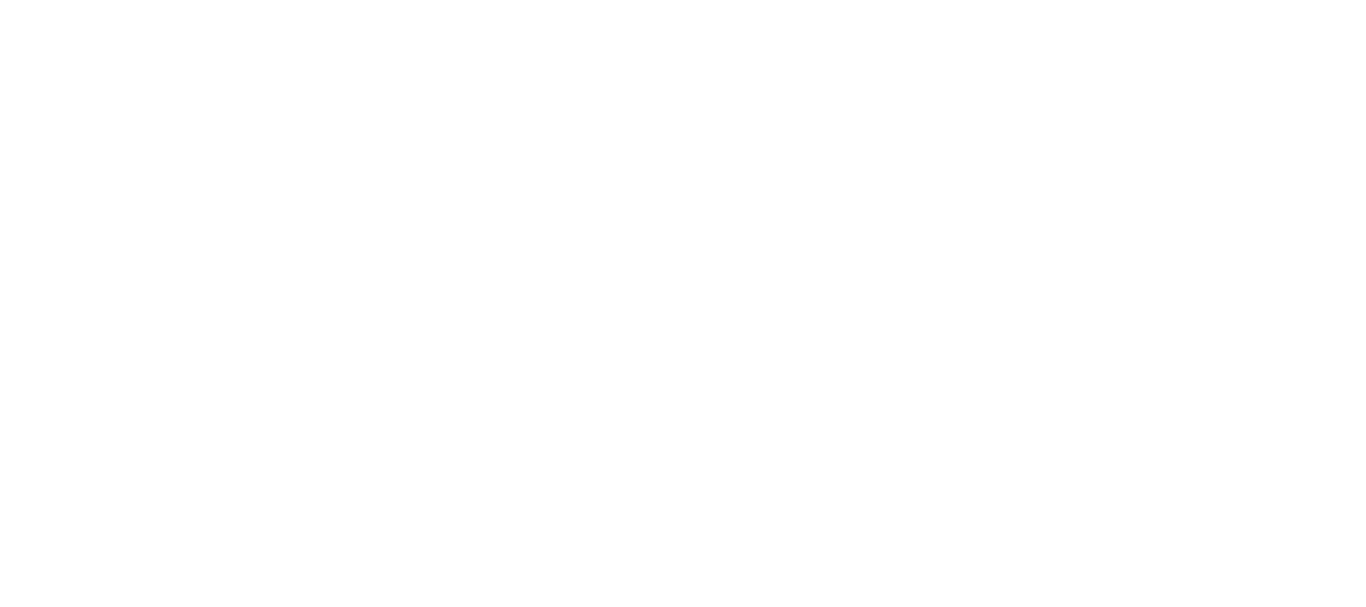scroll, scrollTop: 0, scrollLeft: 0, axis: both 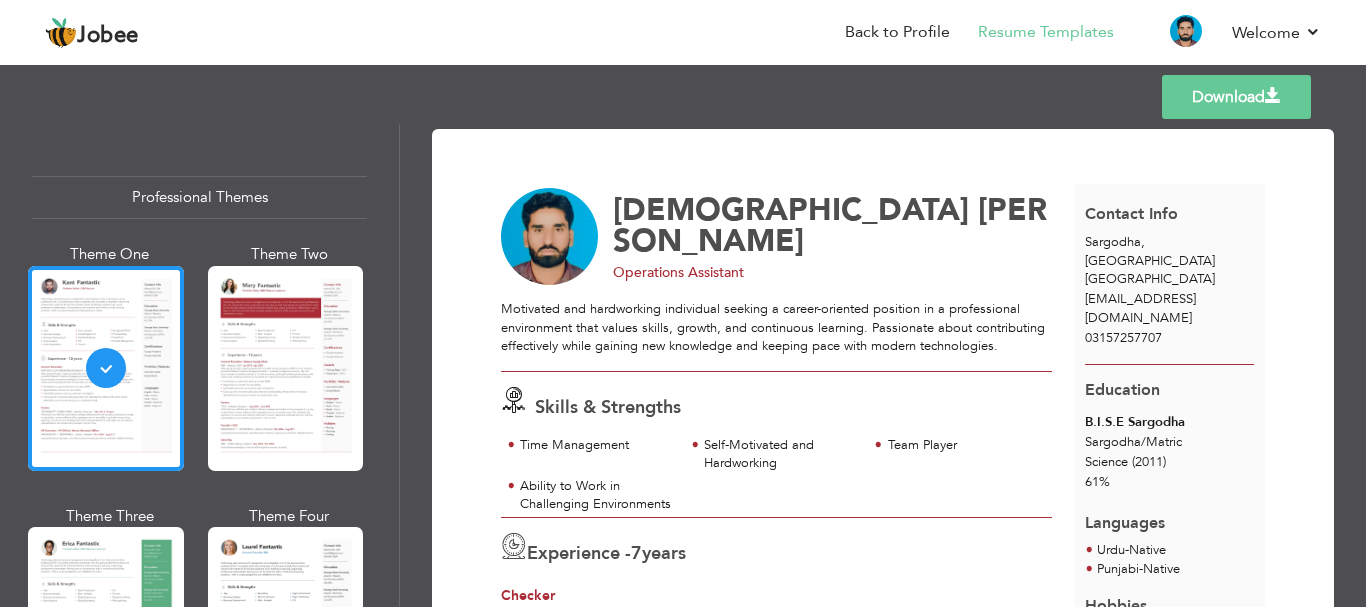 click on "Theme One
Theme Two
Theme Three
Theme Four" at bounding box center [199, 635] 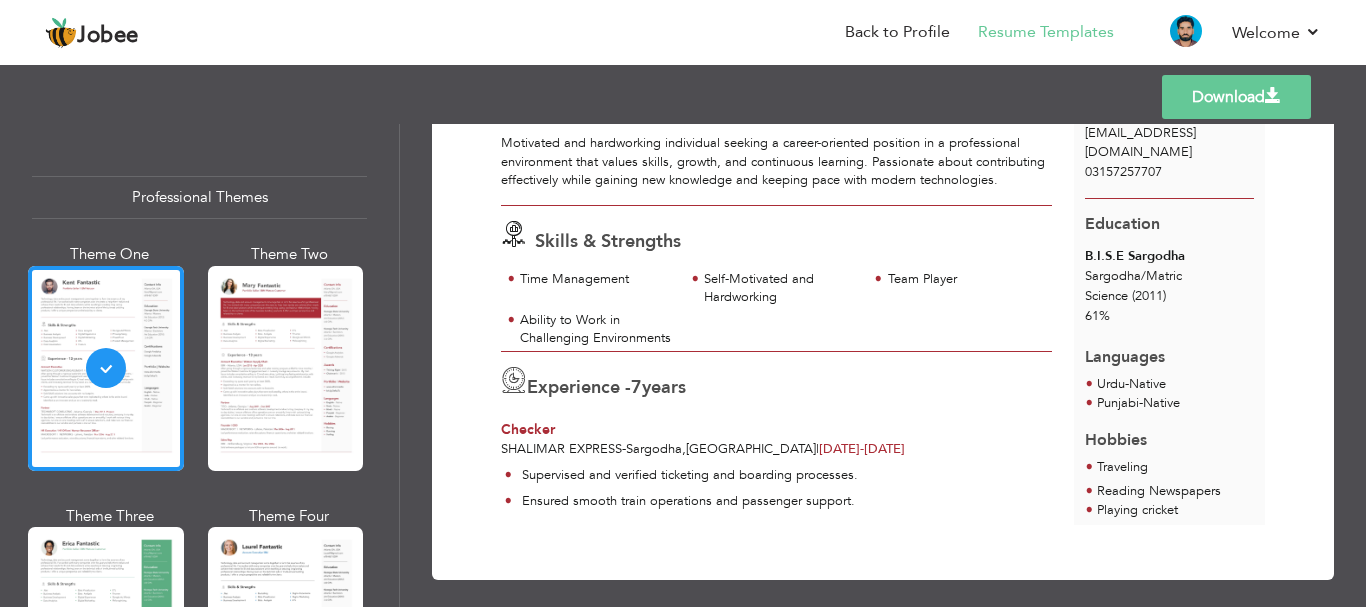 scroll, scrollTop: 200, scrollLeft: 0, axis: vertical 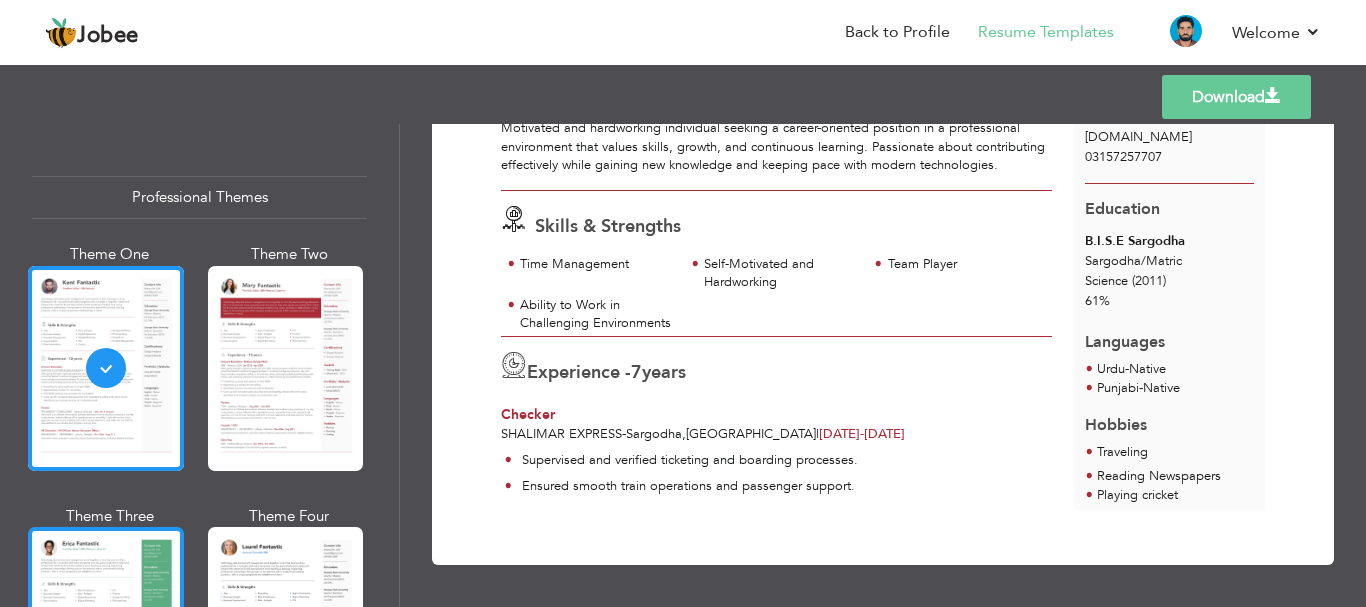 click at bounding box center (106, 629) 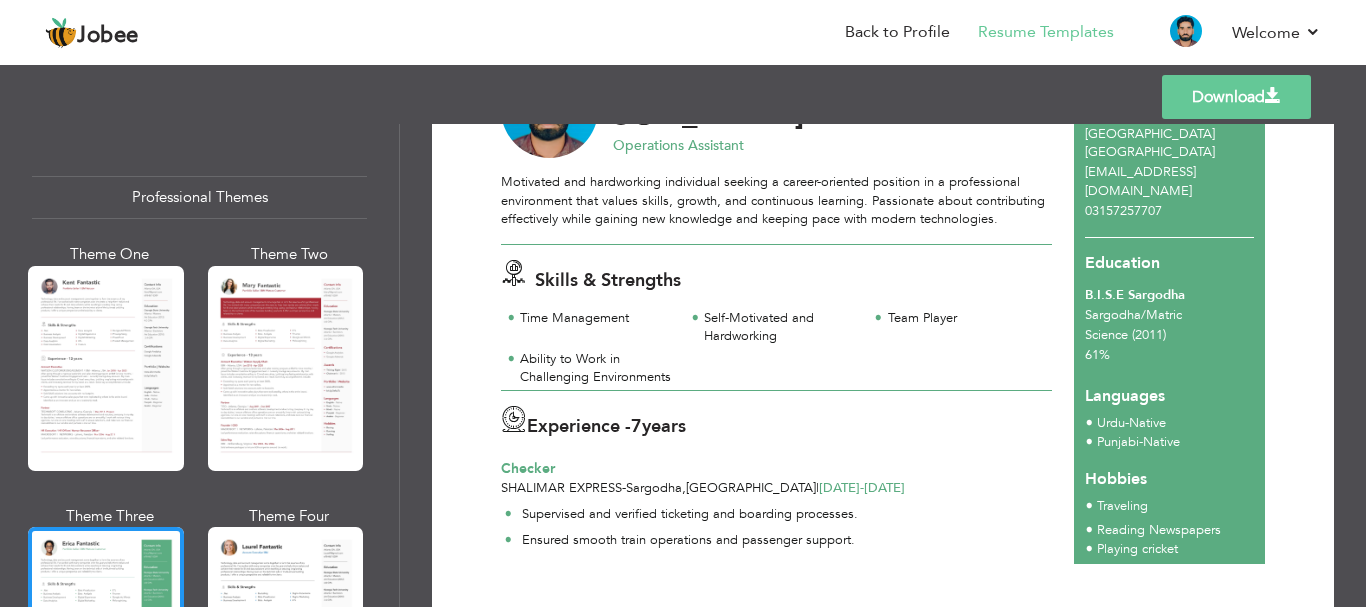 scroll, scrollTop: 200, scrollLeft: 0, axis: vertical 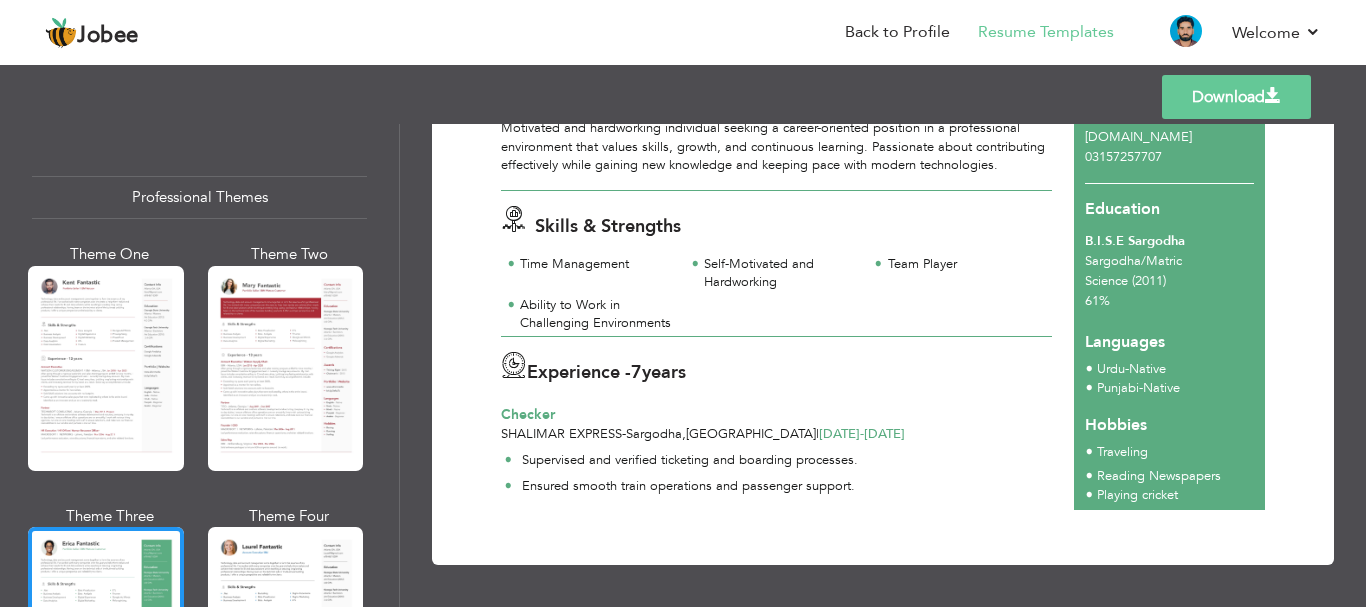 drag, startPoint x: 278, startPoint y: 534, endPoint x: 277, endPoint y: 514, distance: 20.024984 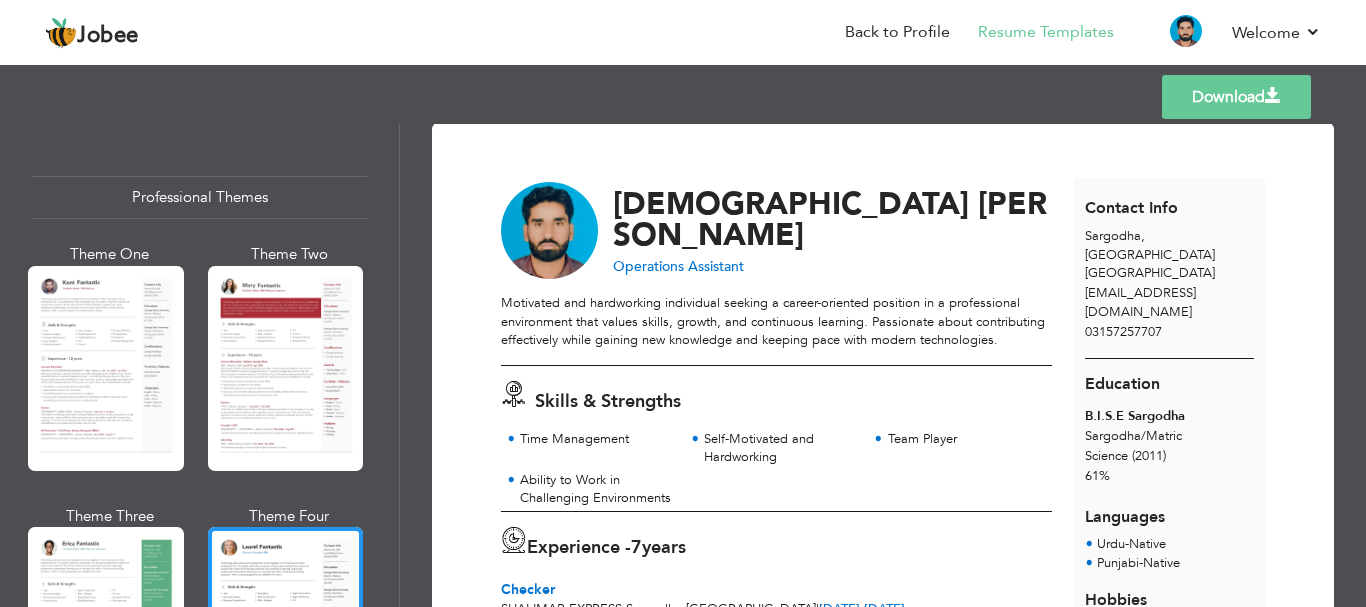 scroll, scrollTop: 0, scrollLeft: 0, axis: both 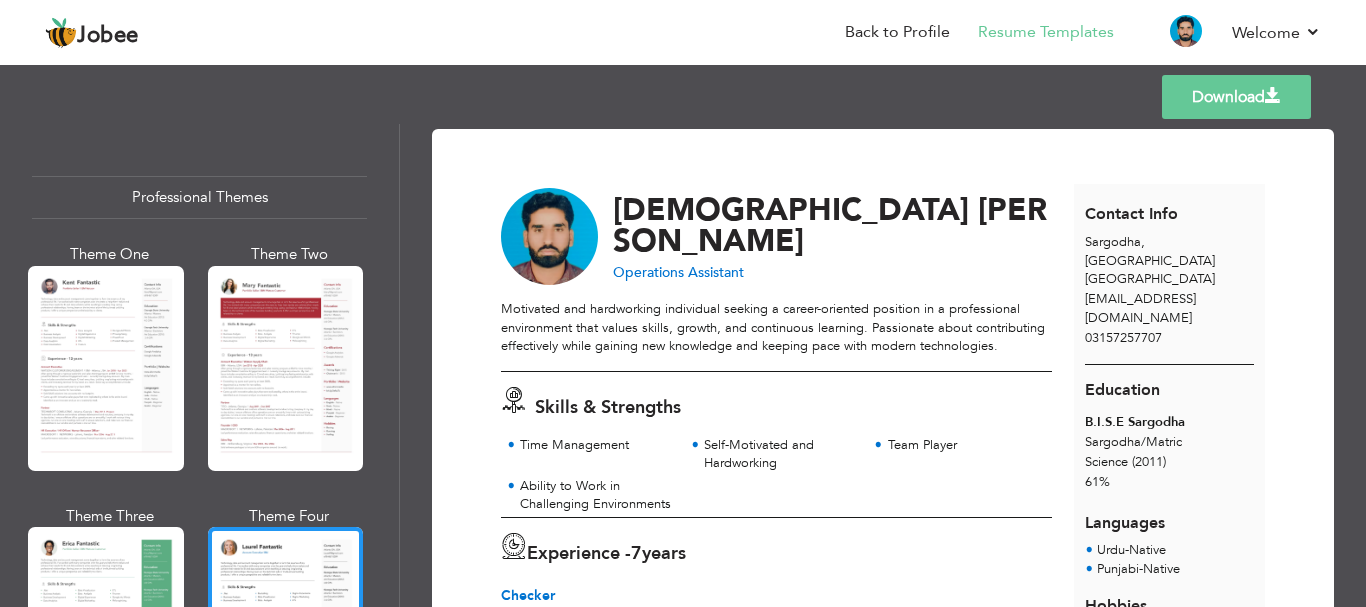 drag, startPoint x: 1221, startPoint y: 98, endPoint x: 576, endPoint y: 189, distance: 651.38776 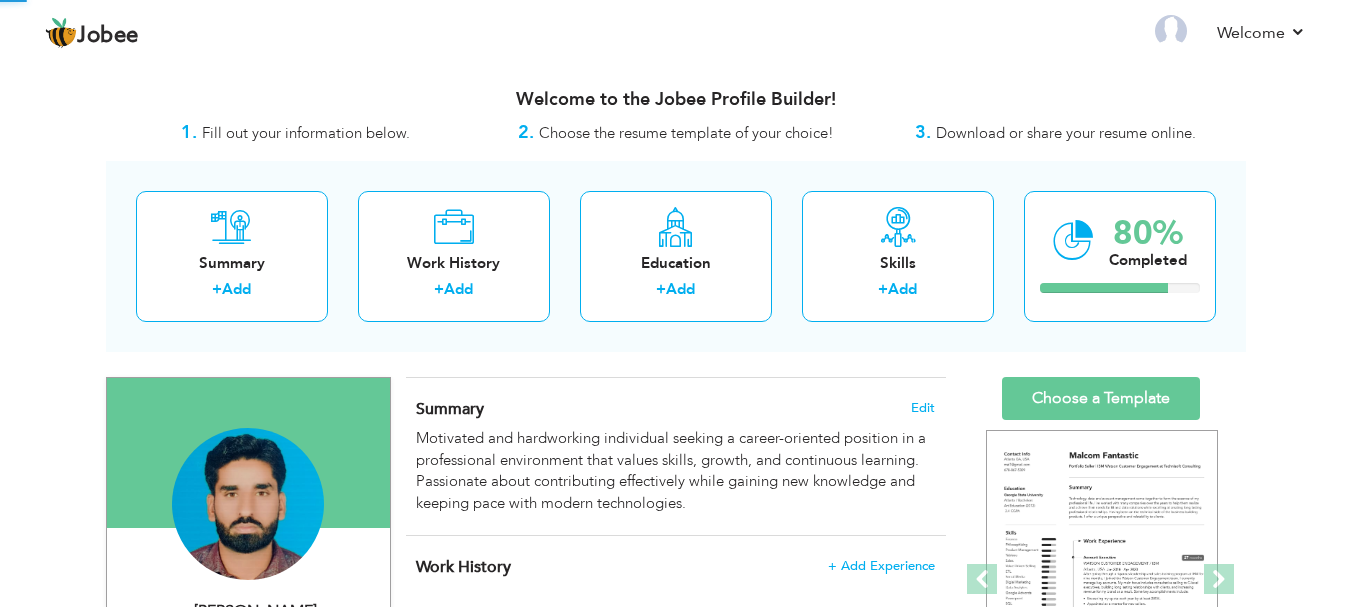 scroll, scrollTop: 0, scrollLeft: 0, axis: both 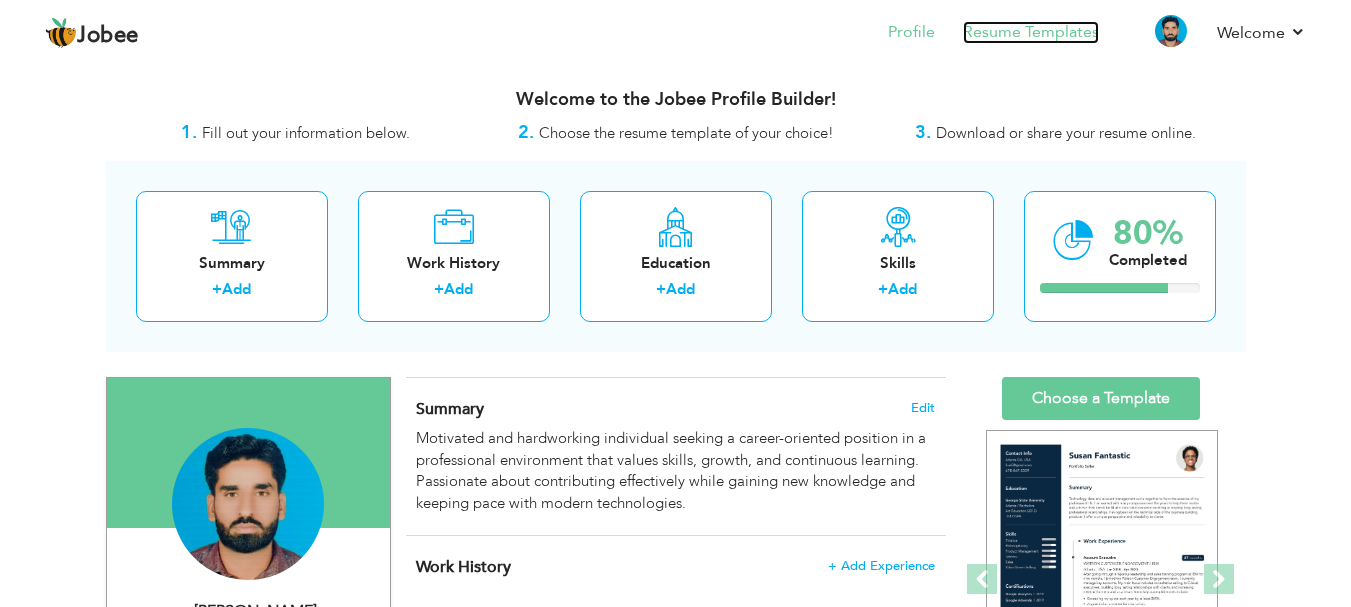 click on "Resume Templates" at bounding box center [1031, 32] 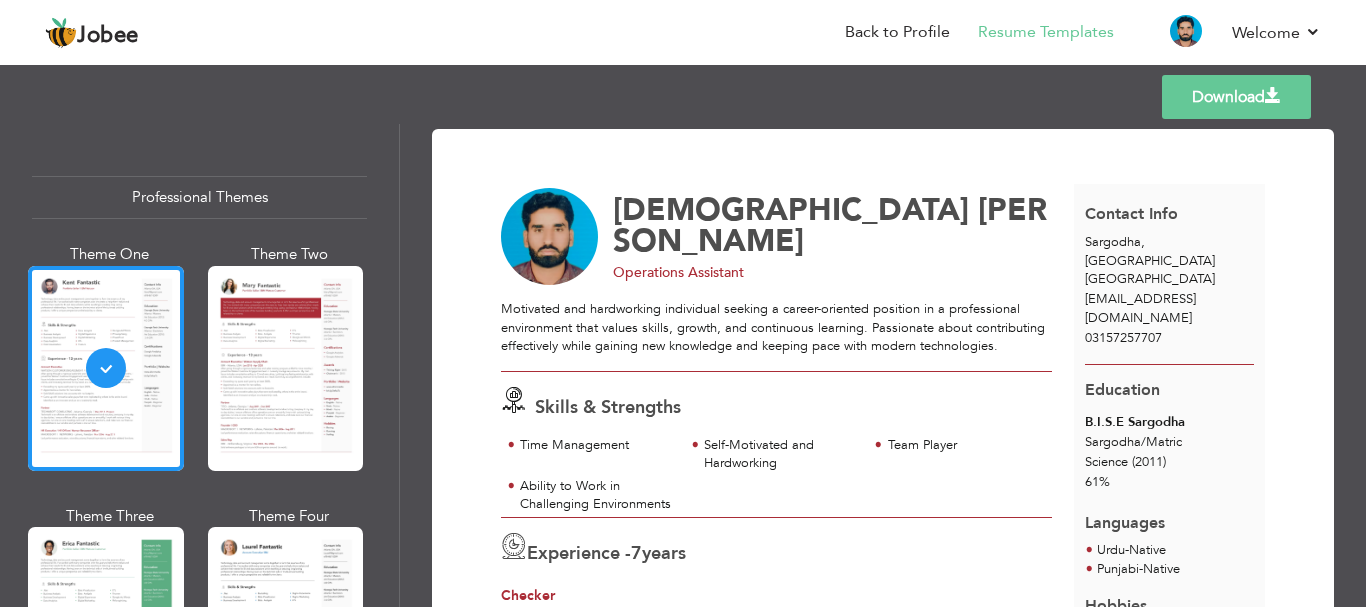 scroll, scrollTop: 0, scrollLeft: 0, axis: both 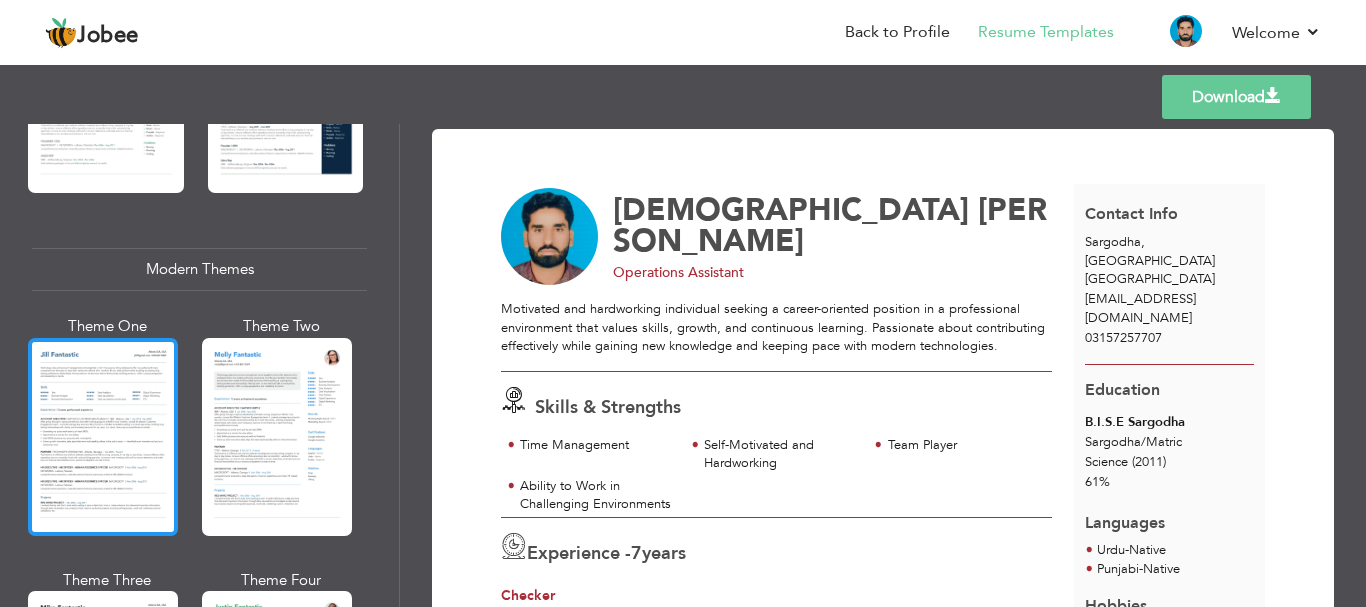 click at bounding box center (103, 437) 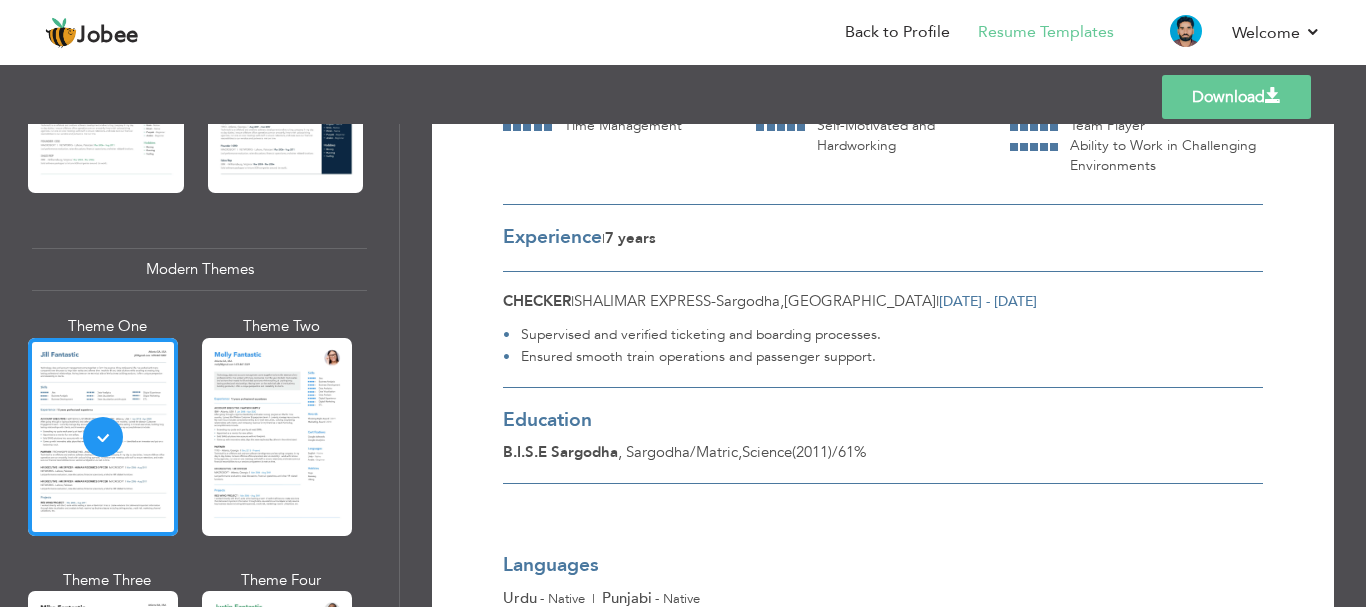 scroll, scrollTop: 513, scrollLeft: 0, axis: vertical 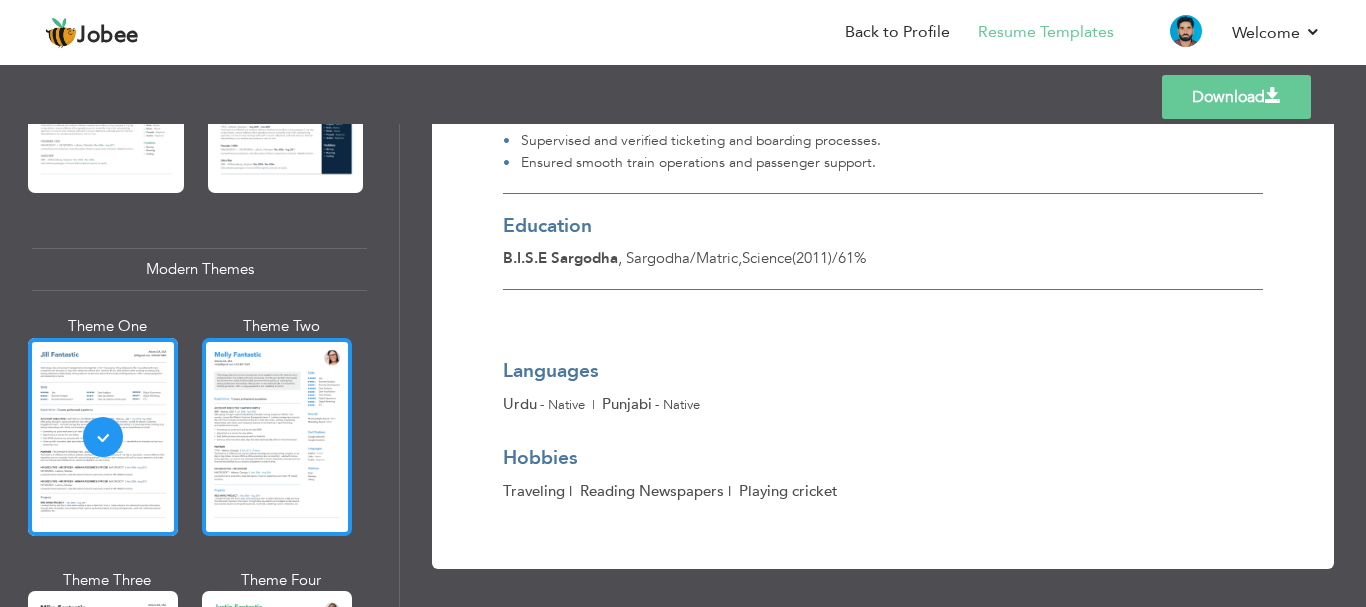 click at bounding box center [277, 437] 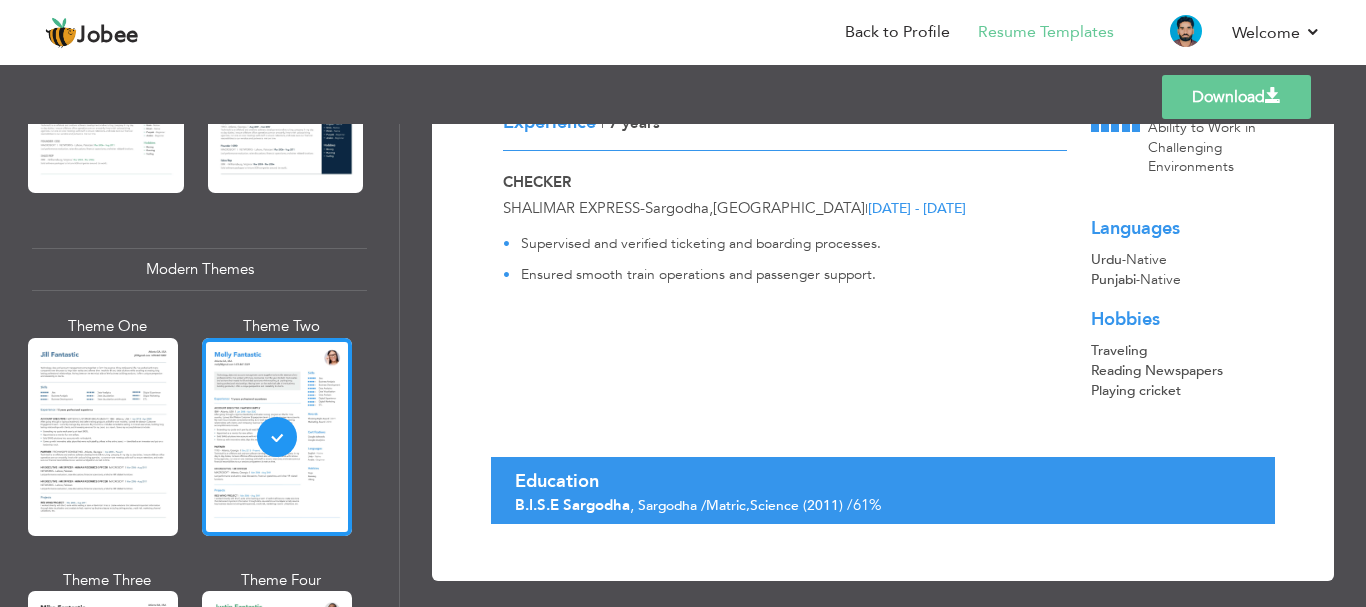 scroll, scrollTop: 343, scrollLeft: 0, axis: vertical 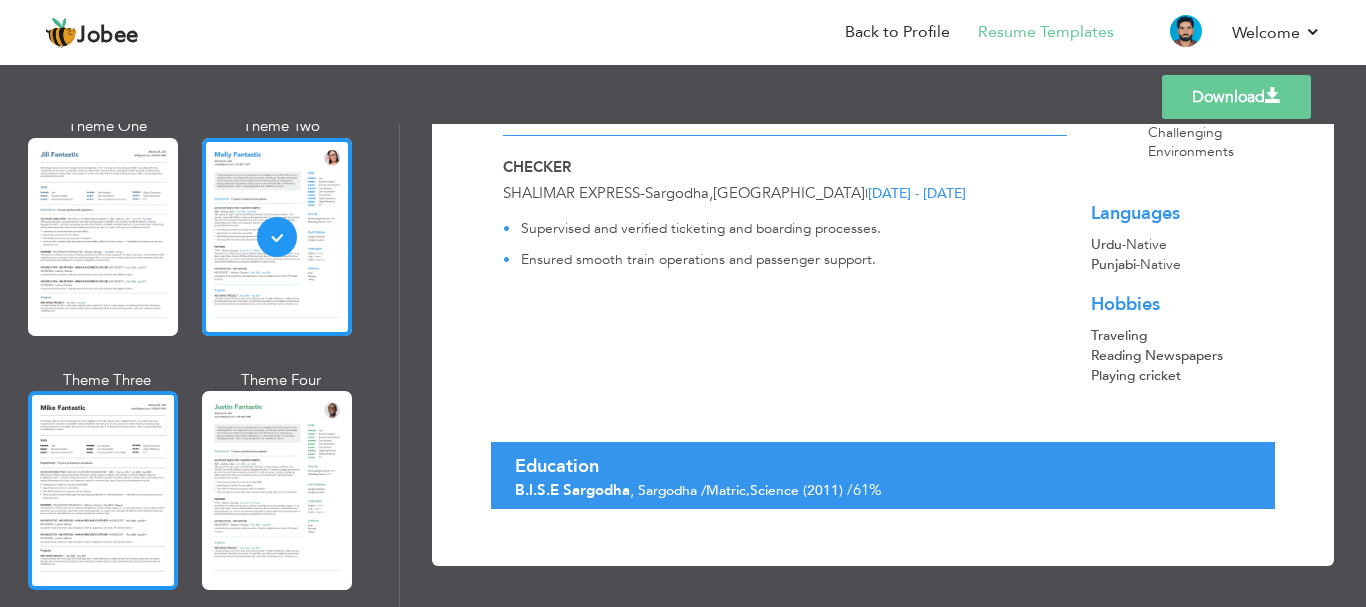 click at bounding box center (103, 490) 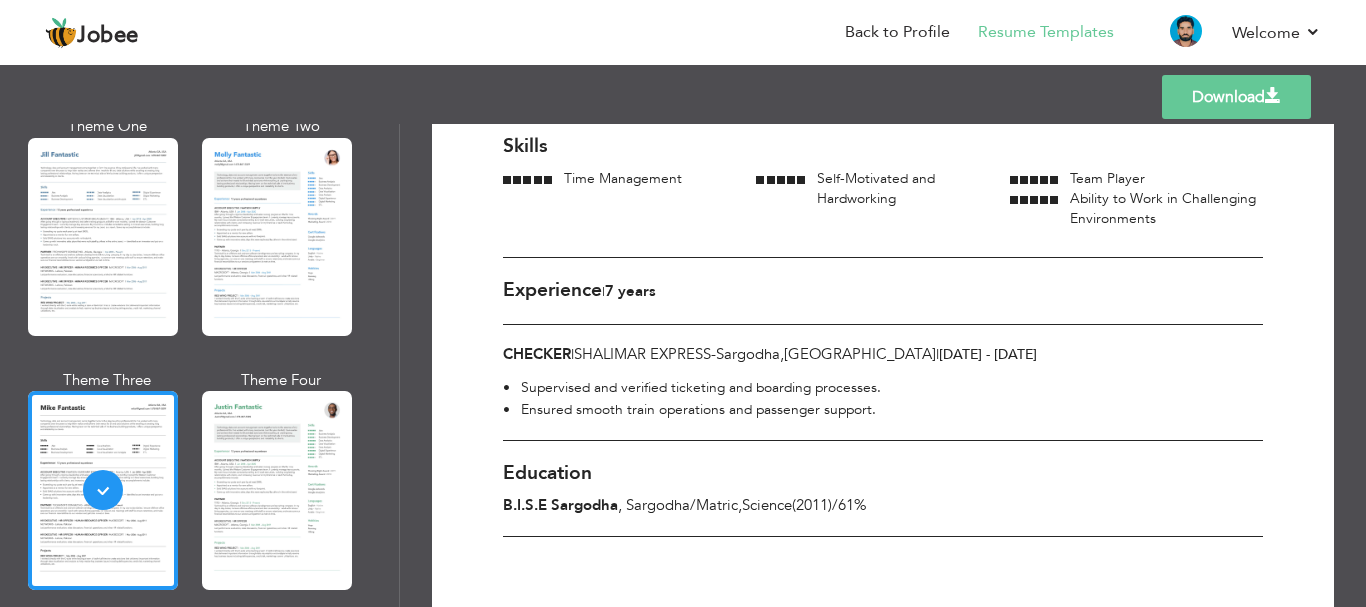 scroll, scrollTop: 513, scrollLeft: 0, axis: vertical 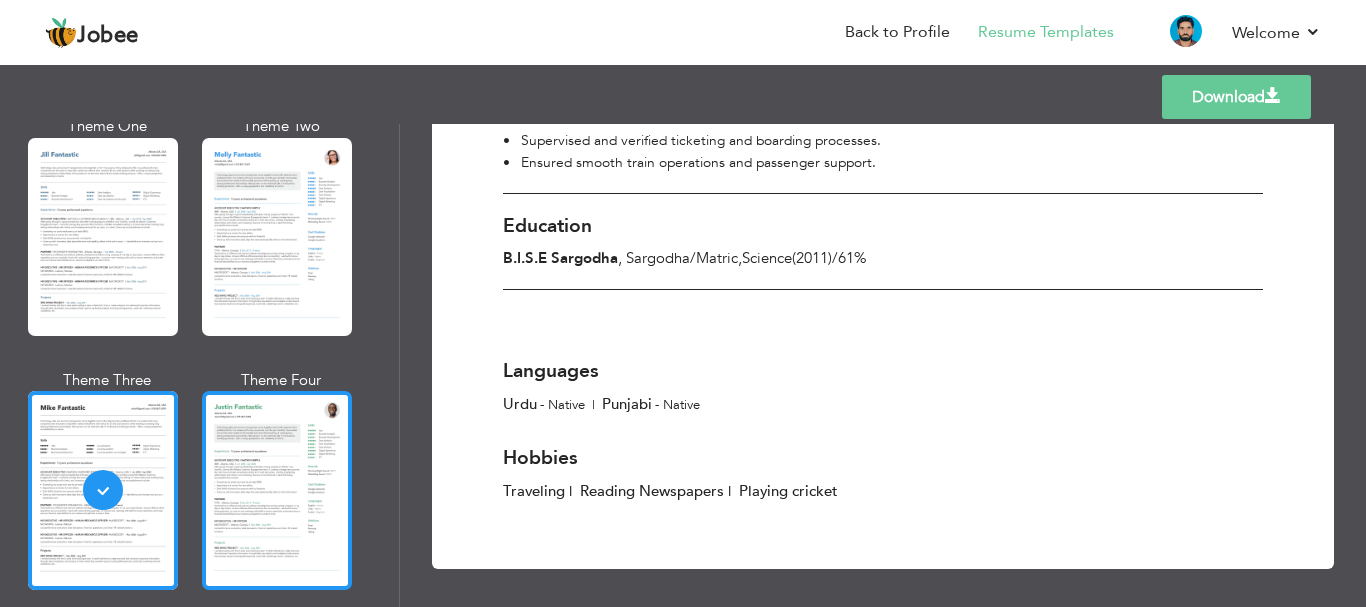 click at bounding box center (277, 490) 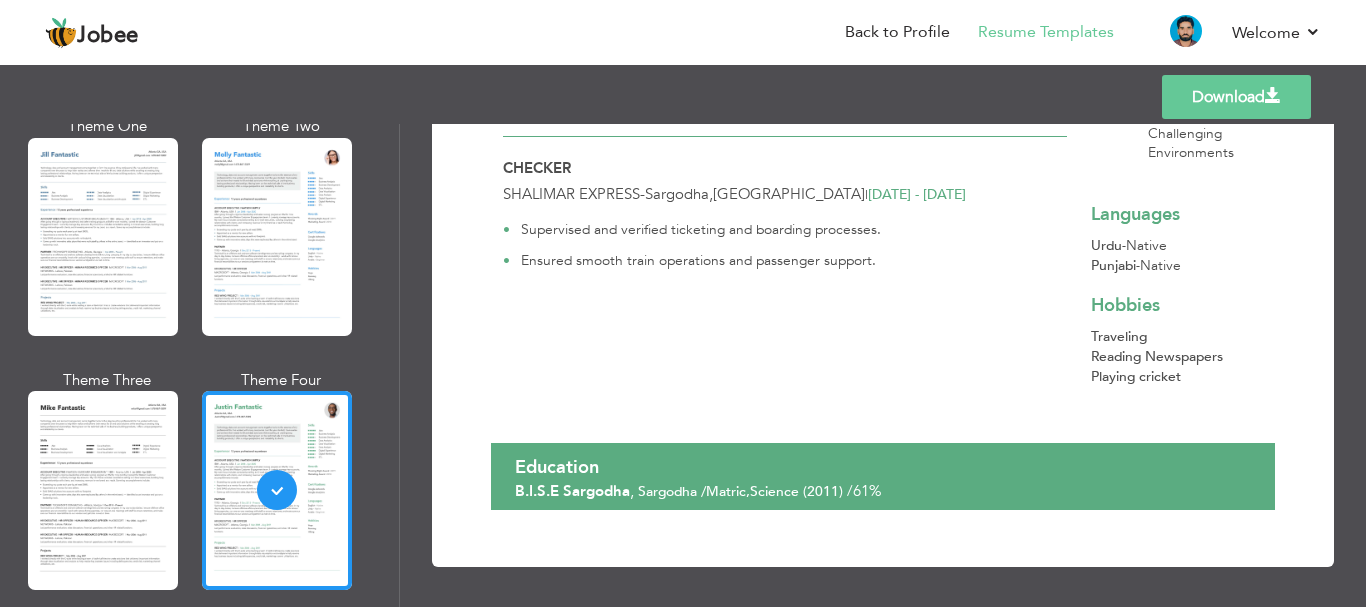 scroll, scrollTop: 343, scrollLeft: 0, axis: vertical 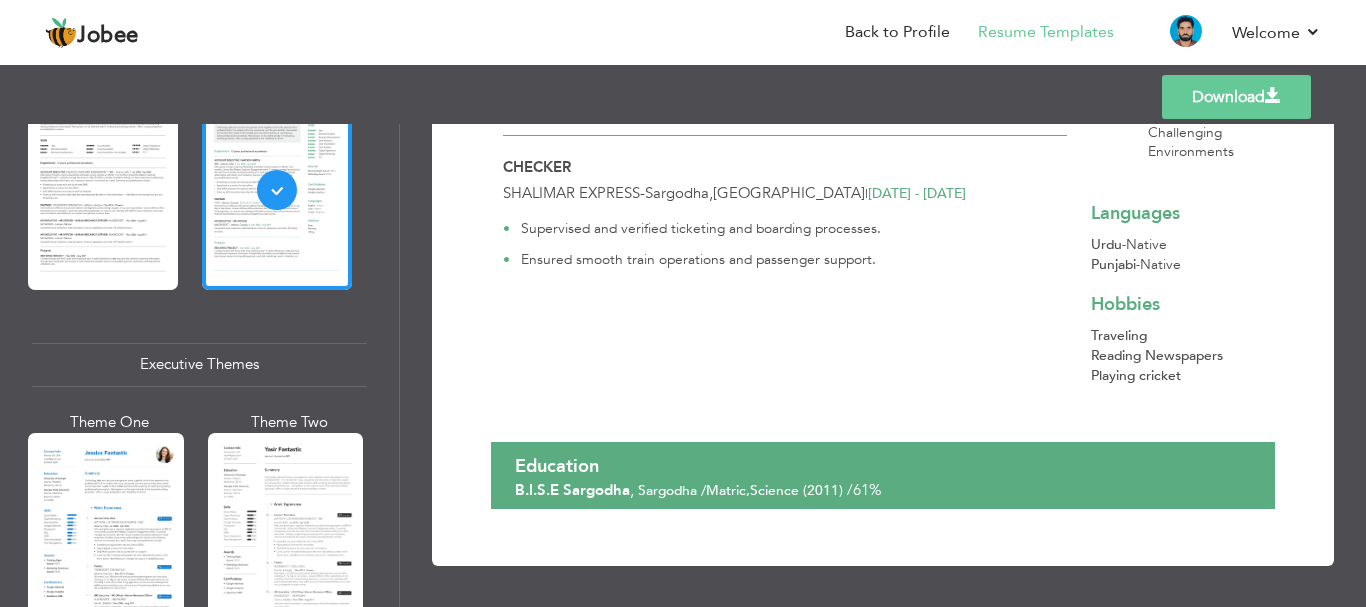drag, startPoint x: 102, startPoint y: 488, endPoint x: 130, endPoint y: 462, distance: 38.209946 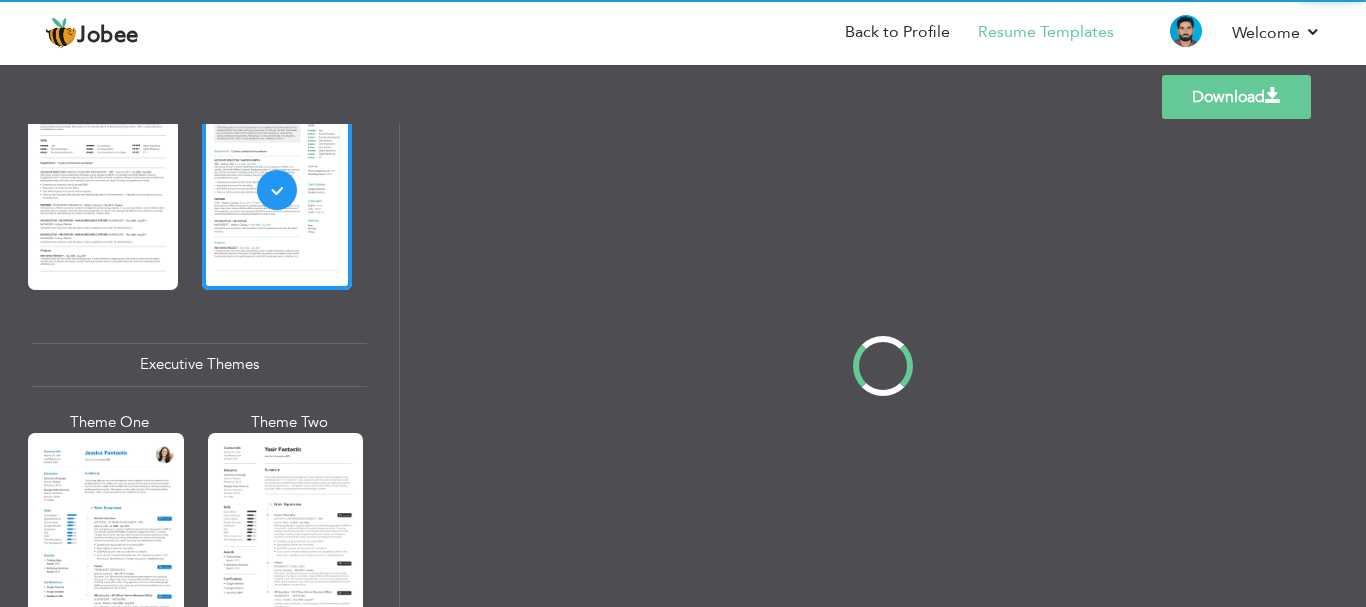scroll, scrollTop: 0, scrollLeft: 0, axis: both 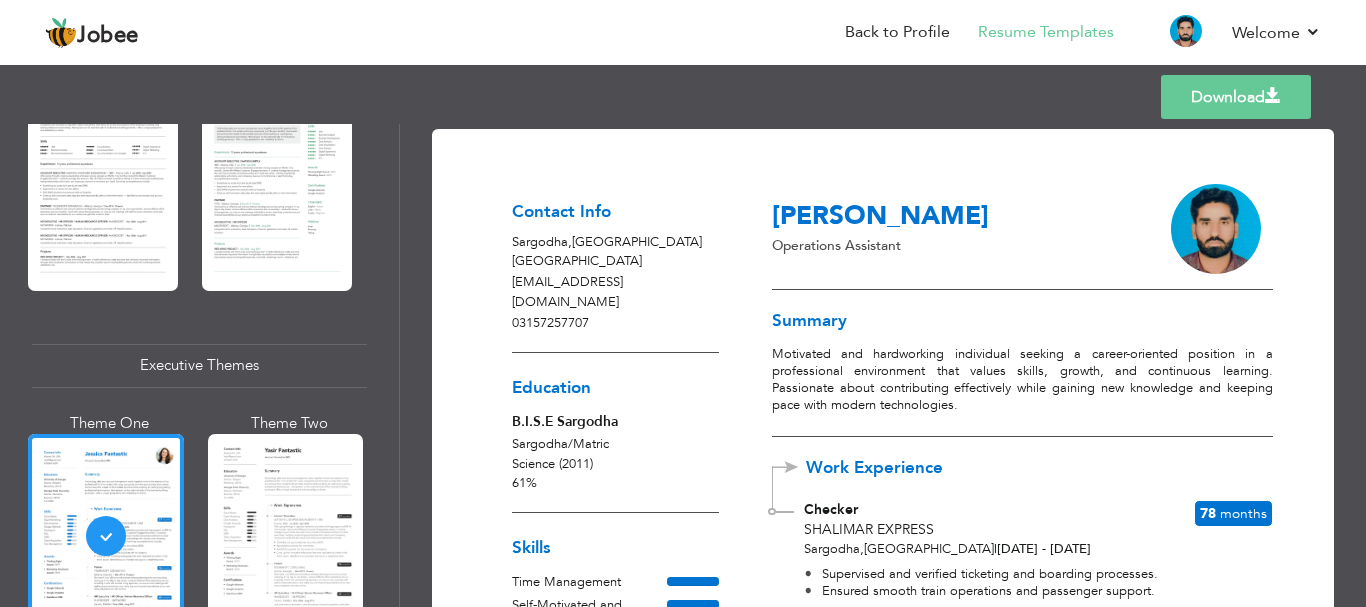 drag, startPoint x: 1244, startPoint y: 105, endPoint x: 827, endPoint y: 127, distance: 417.57993 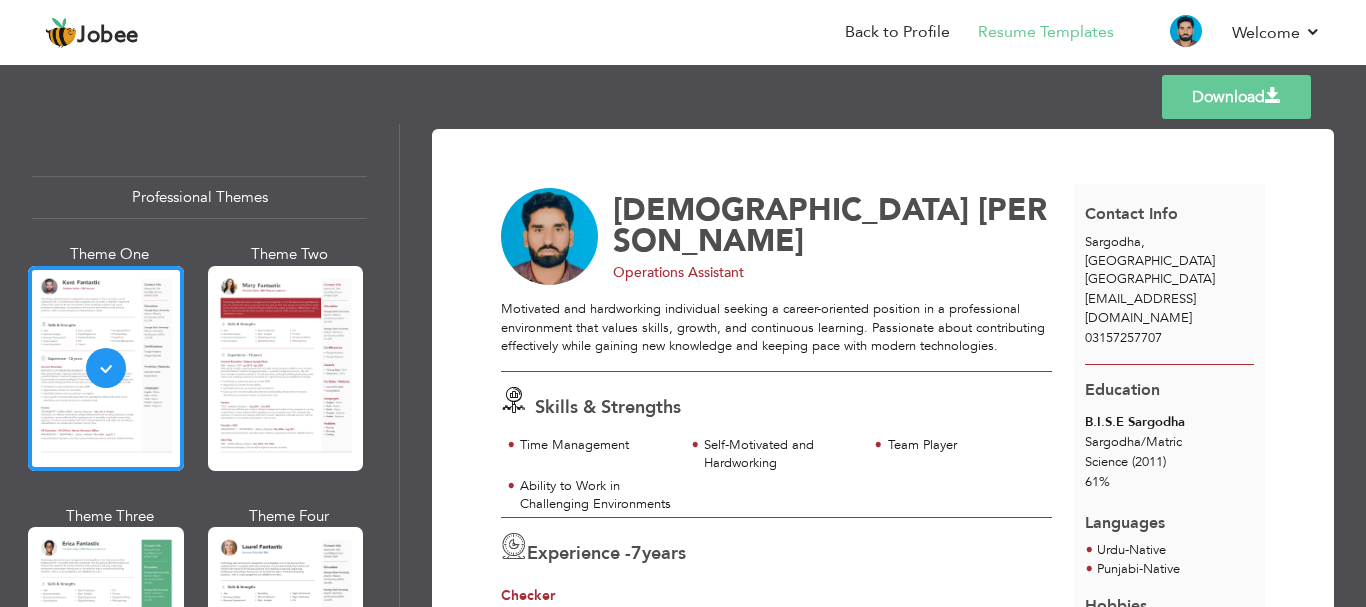 scroll, scrollTop: 0, scrollLeft: 0, axis: both 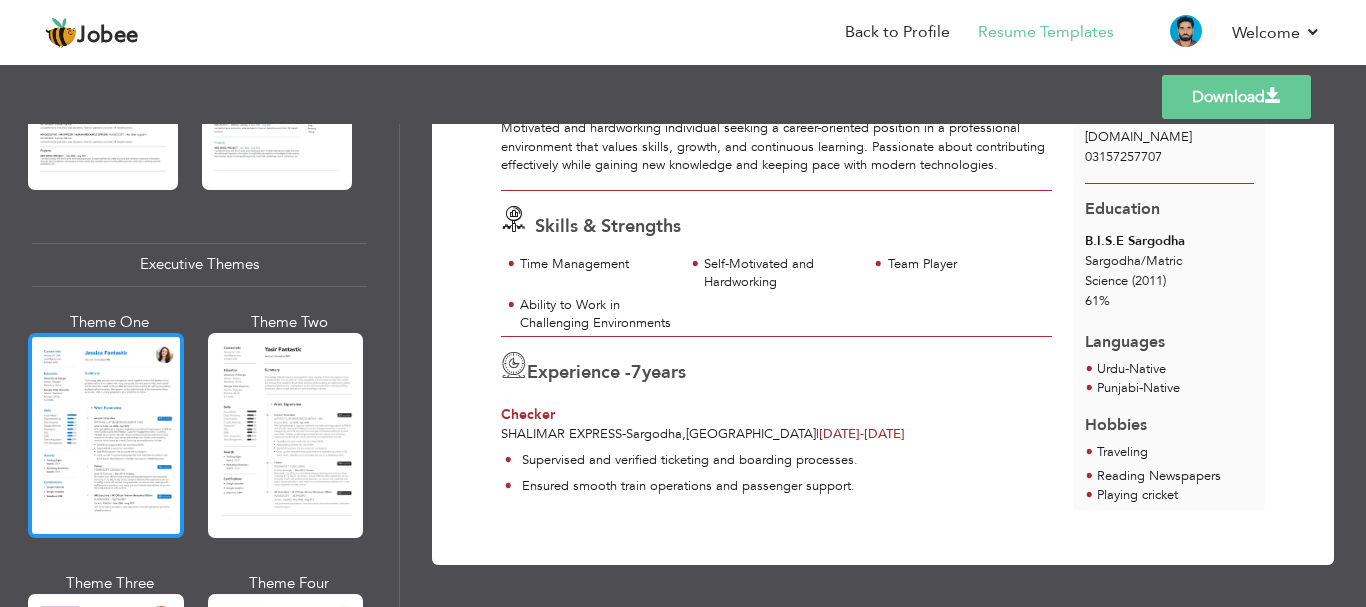 click at bounding box center (106, 435) 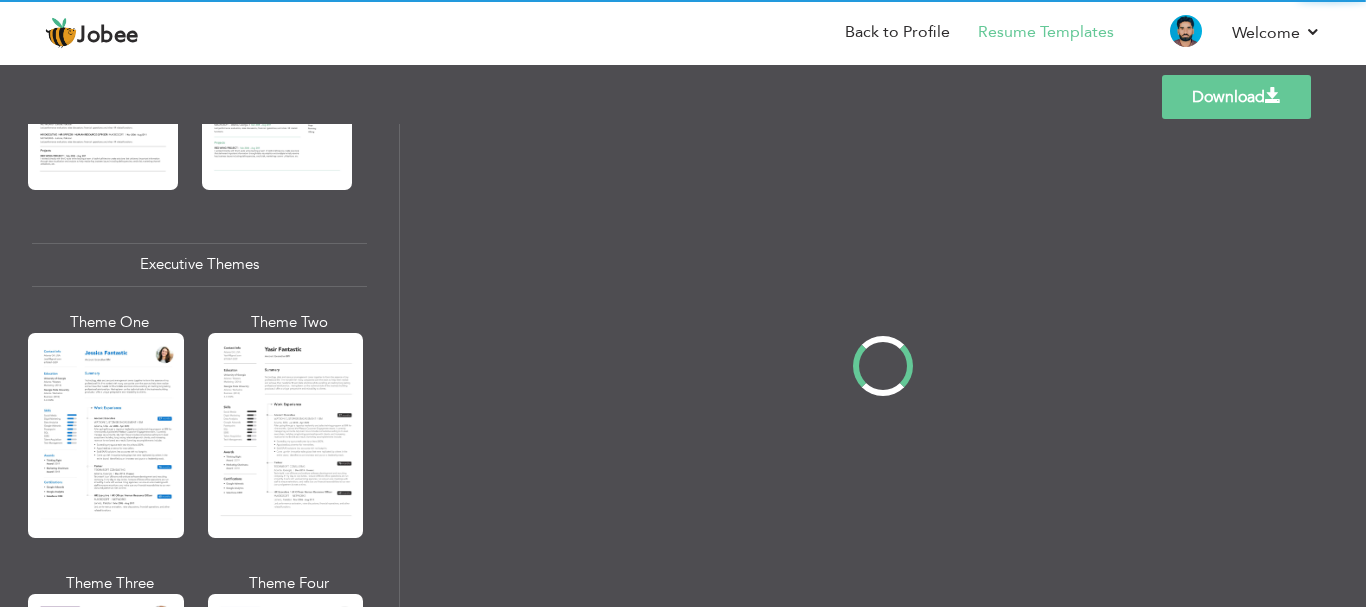 scroll, scrollTop: 0, scrollLeft: 0, axis: both 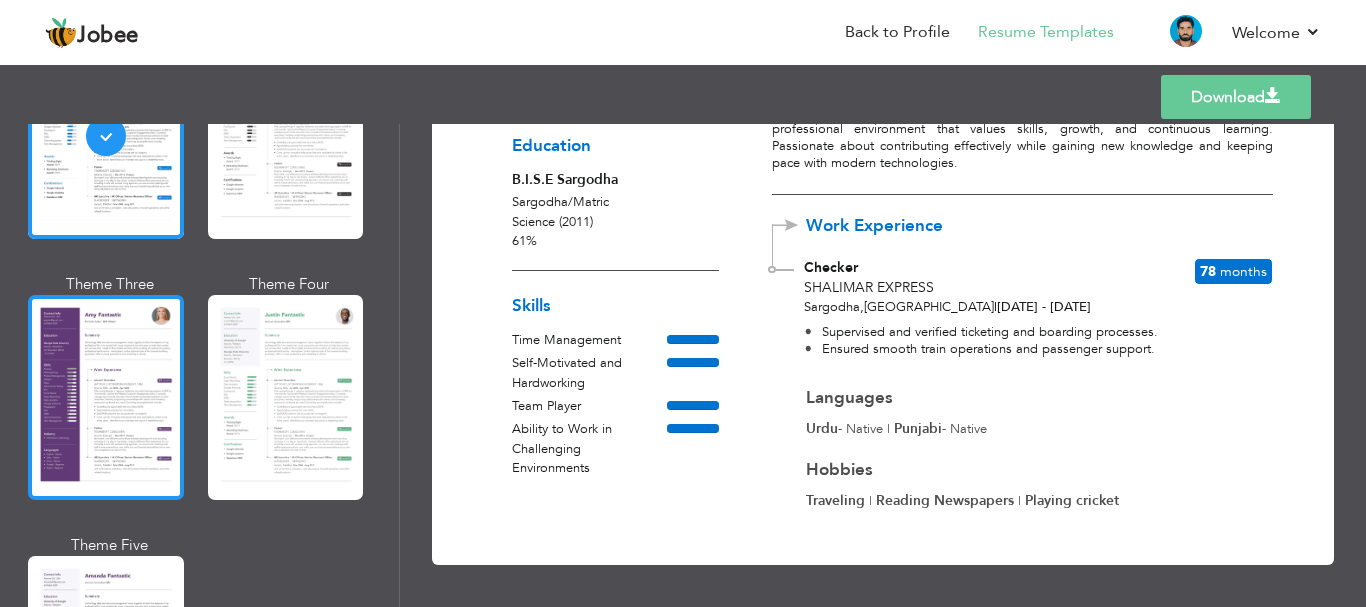 click at bounding box center (106, 397) 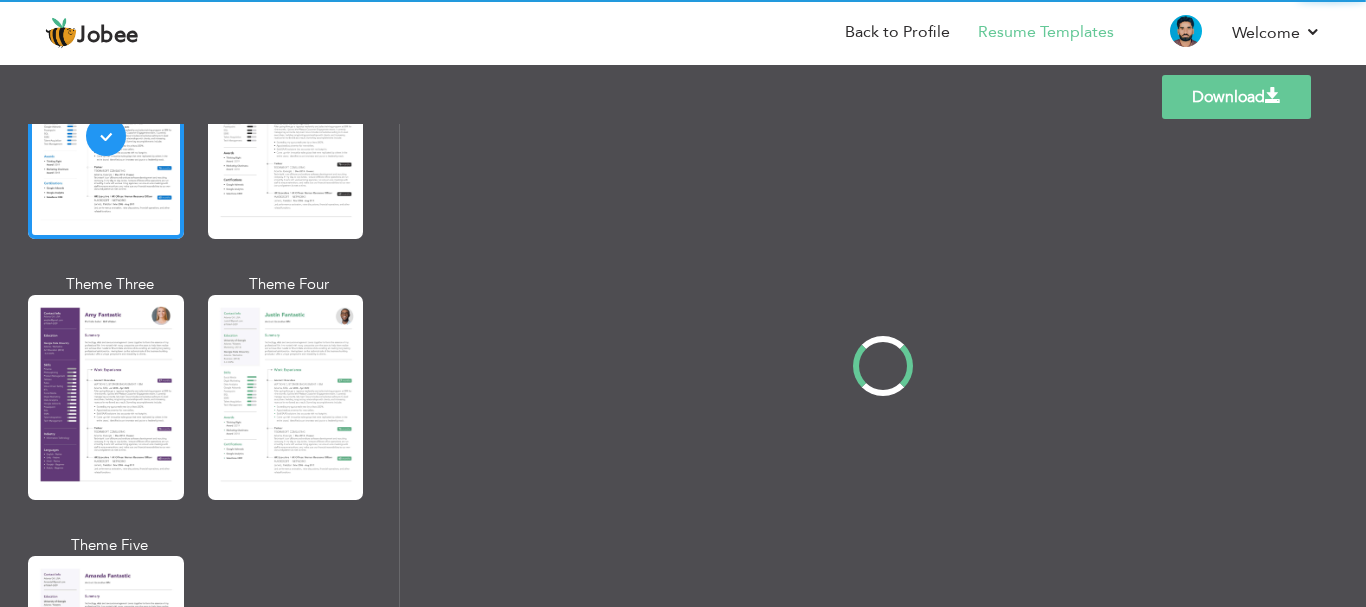 scroll, scrollTop: 1701, scrollLeft: 0, axis: vertical 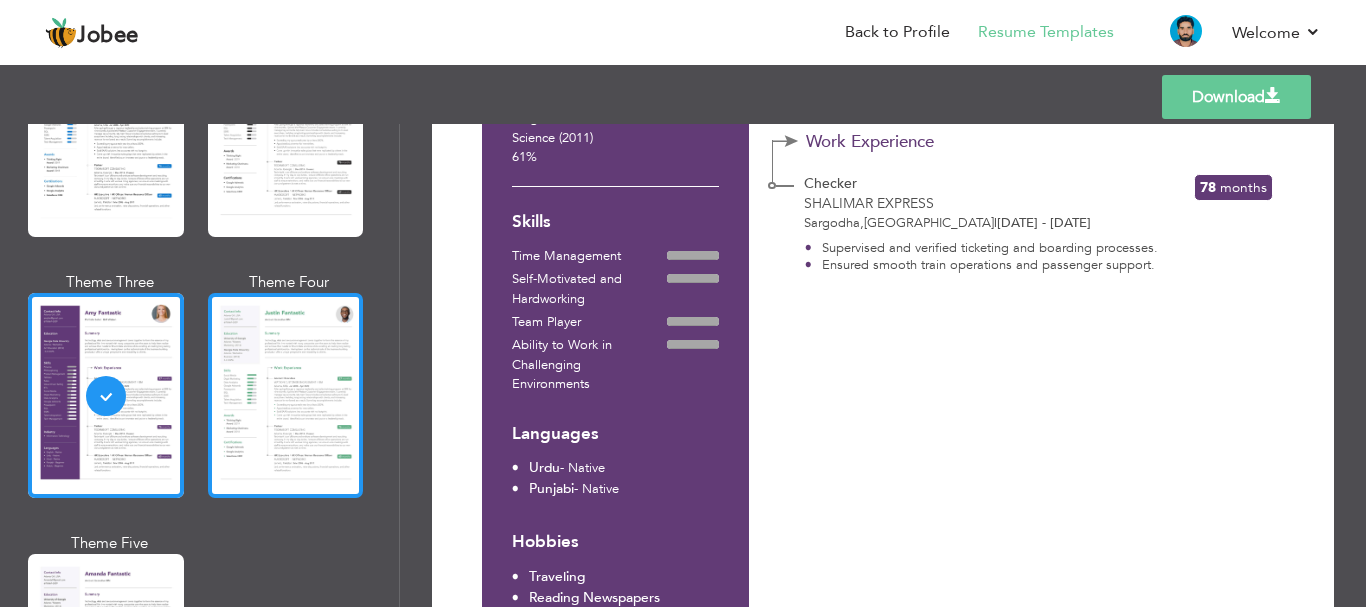 click at bounding box center (286, 395) 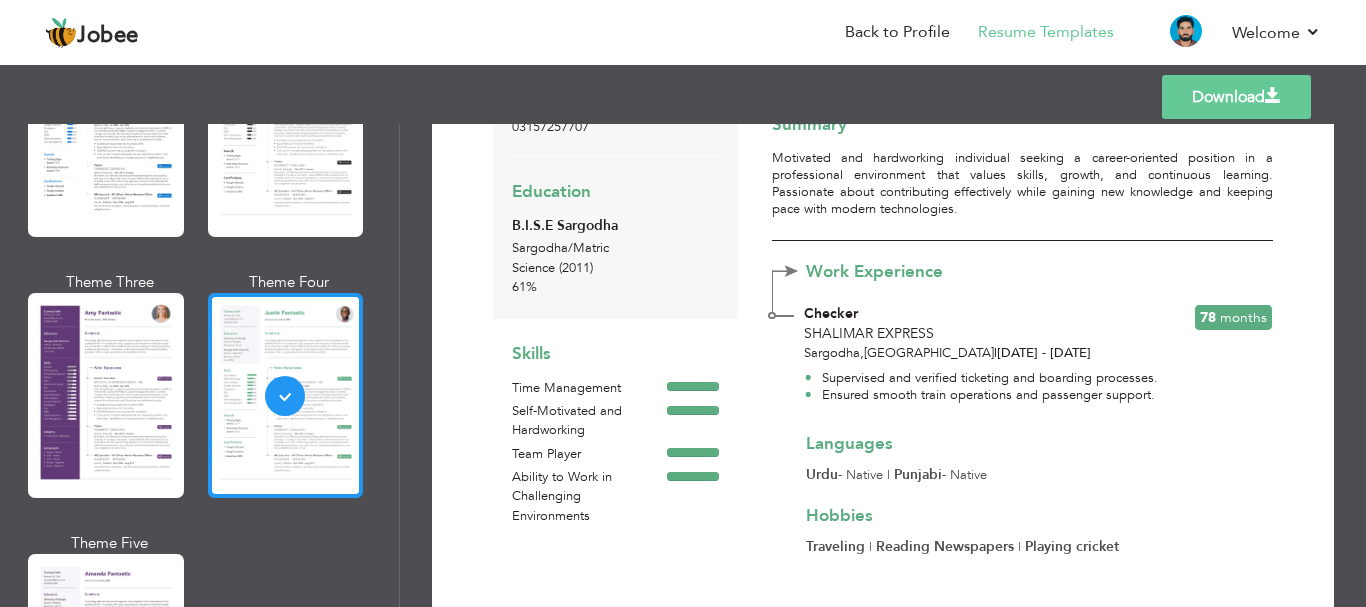scroll, scrollTop: 242, scrollLeft: 0, axis: vertical 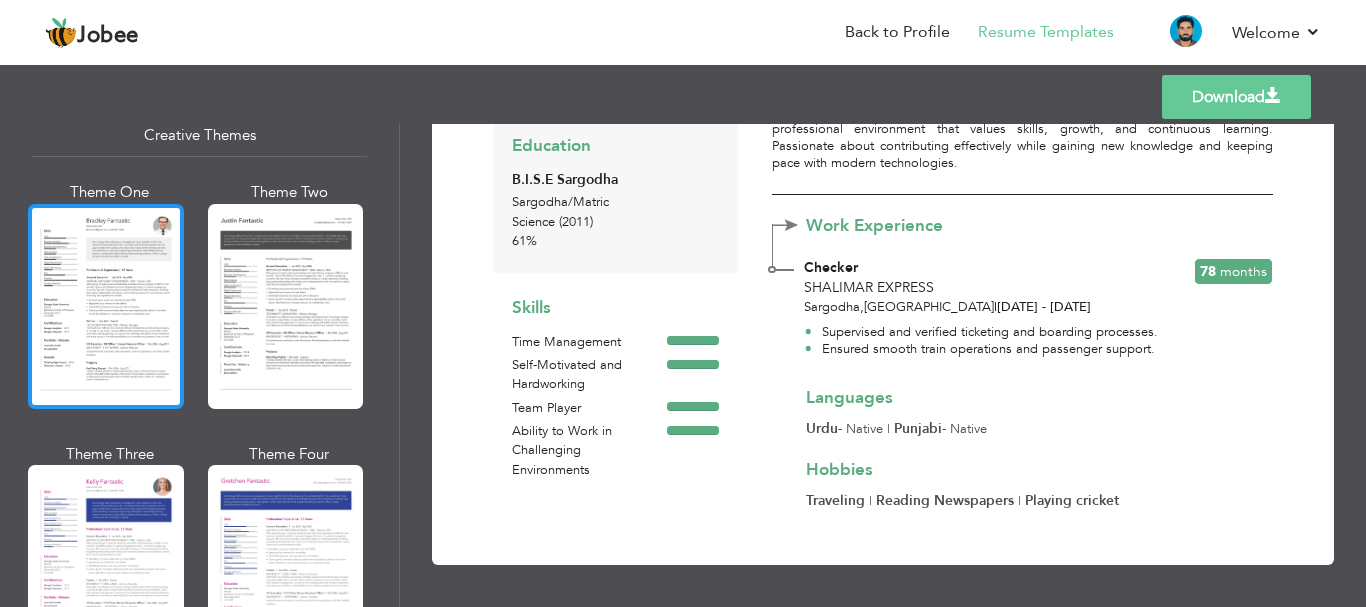 click at bounding box center [106, 306] 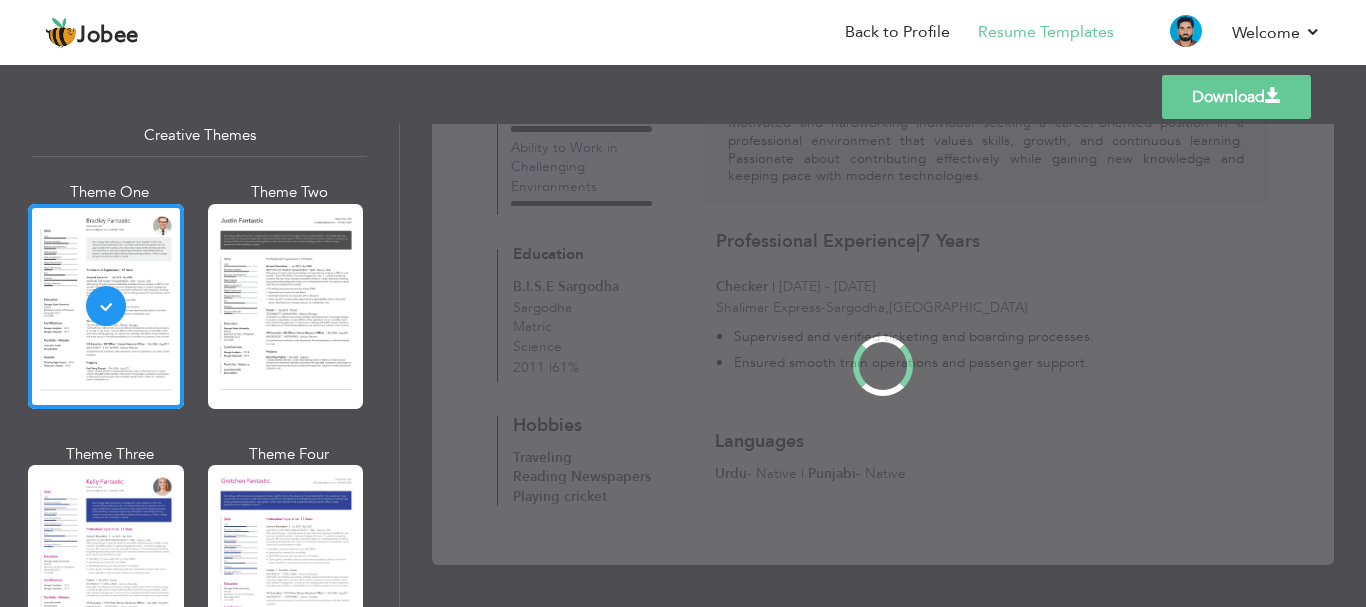scroll, scrollTop: 0, scrollLeft: 0, axis: both 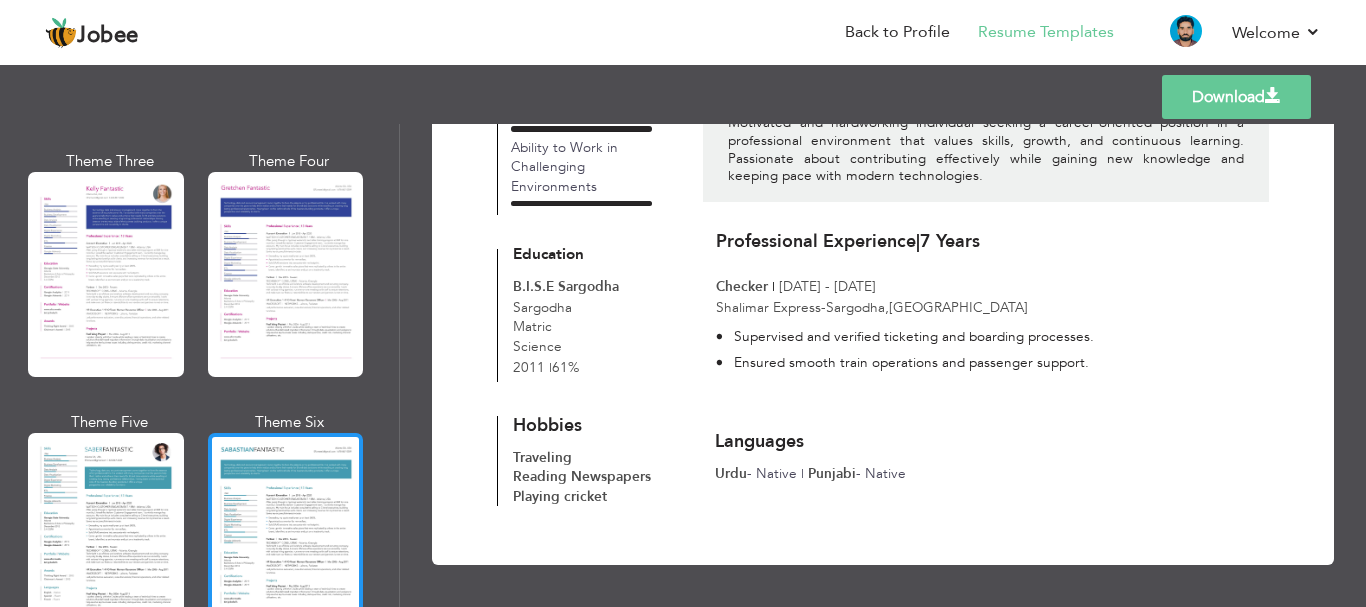 click at bounding box center [286, 535] 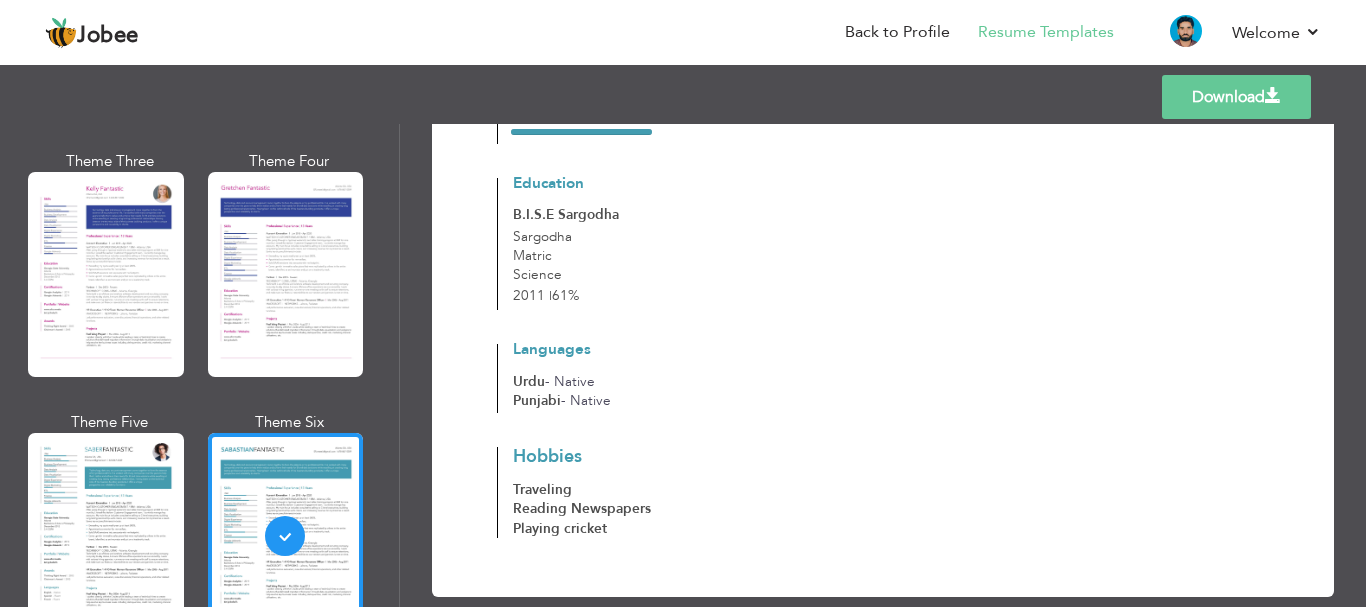 scroll, scrollTop: 0, scrollLeft: 0, axis: both 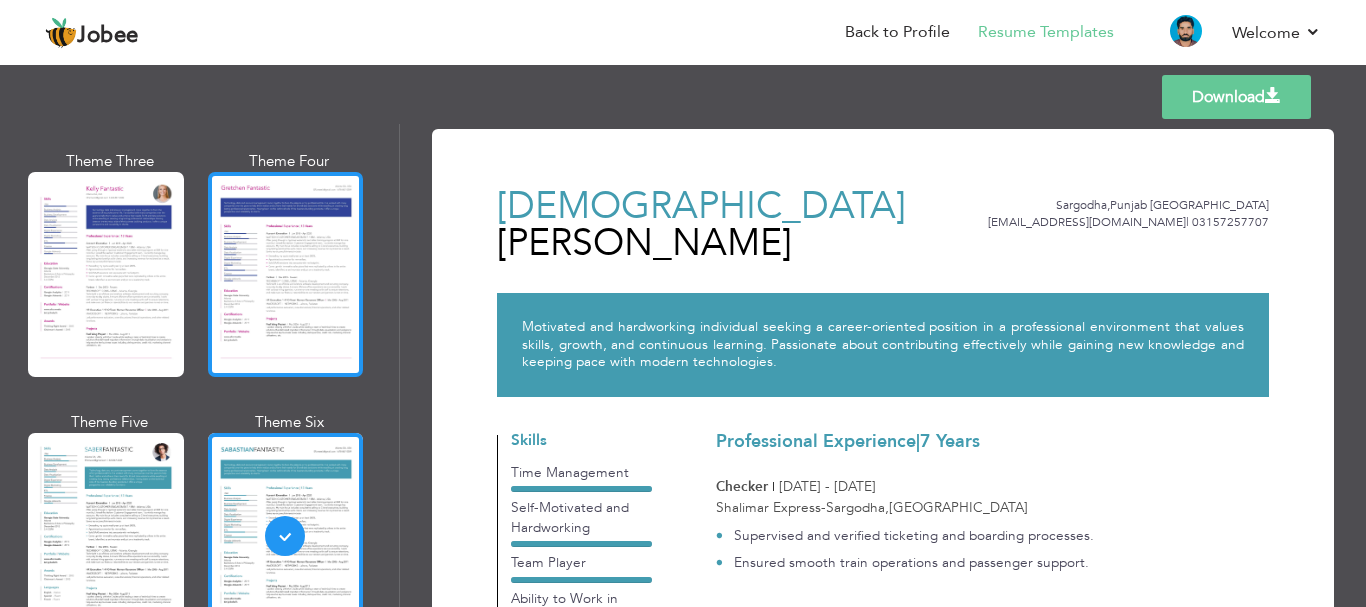 click at bounding box center [286, 274] 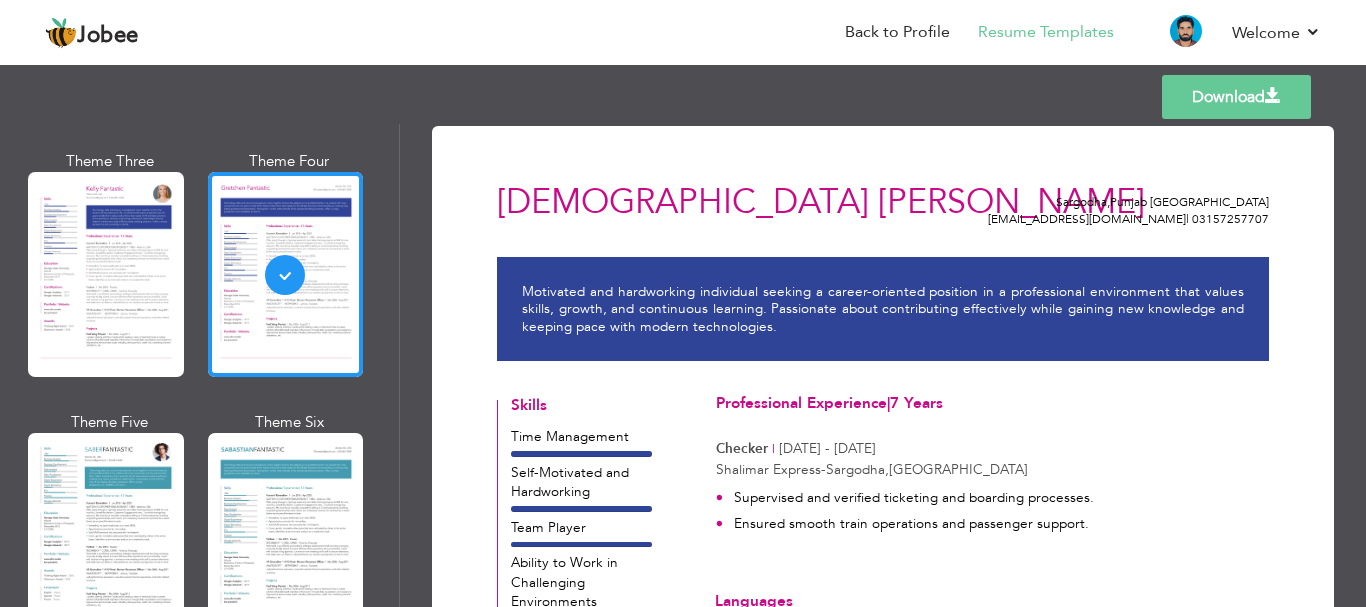 scroll, scrollTop: 0, scrollLeft: 0, axis: both 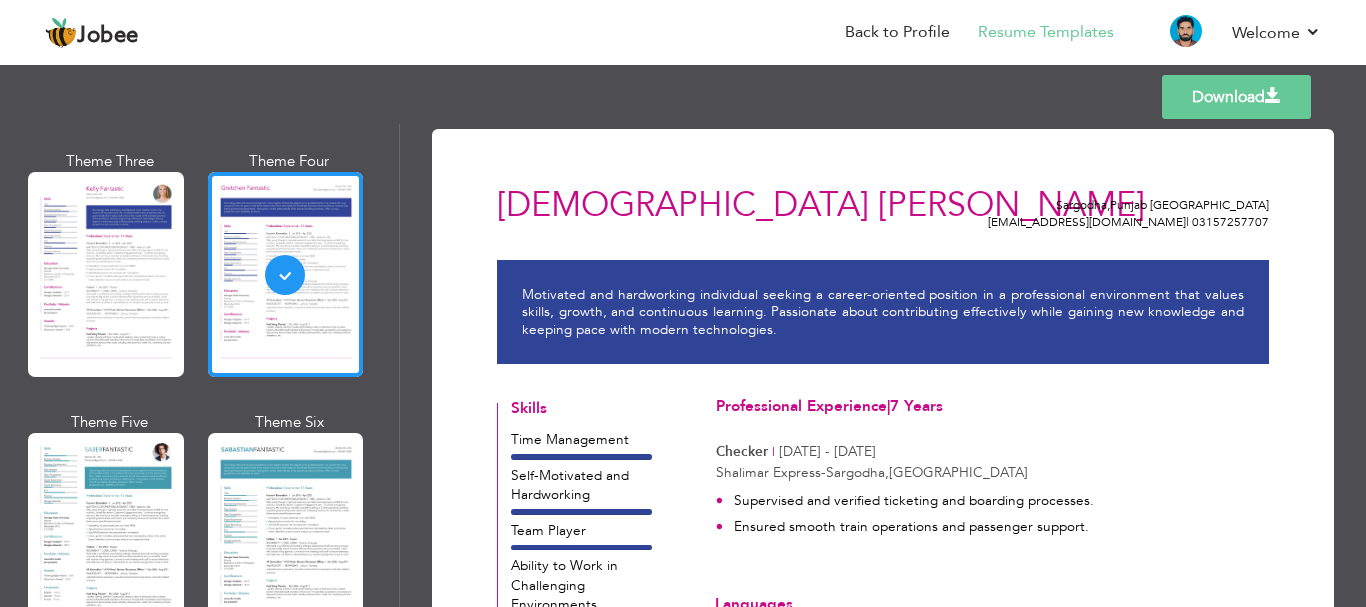 drag, startPoint x: 1215, startPoint y: 96, endPoint x: 1248, endPoint y: 124, distance: 43.27817 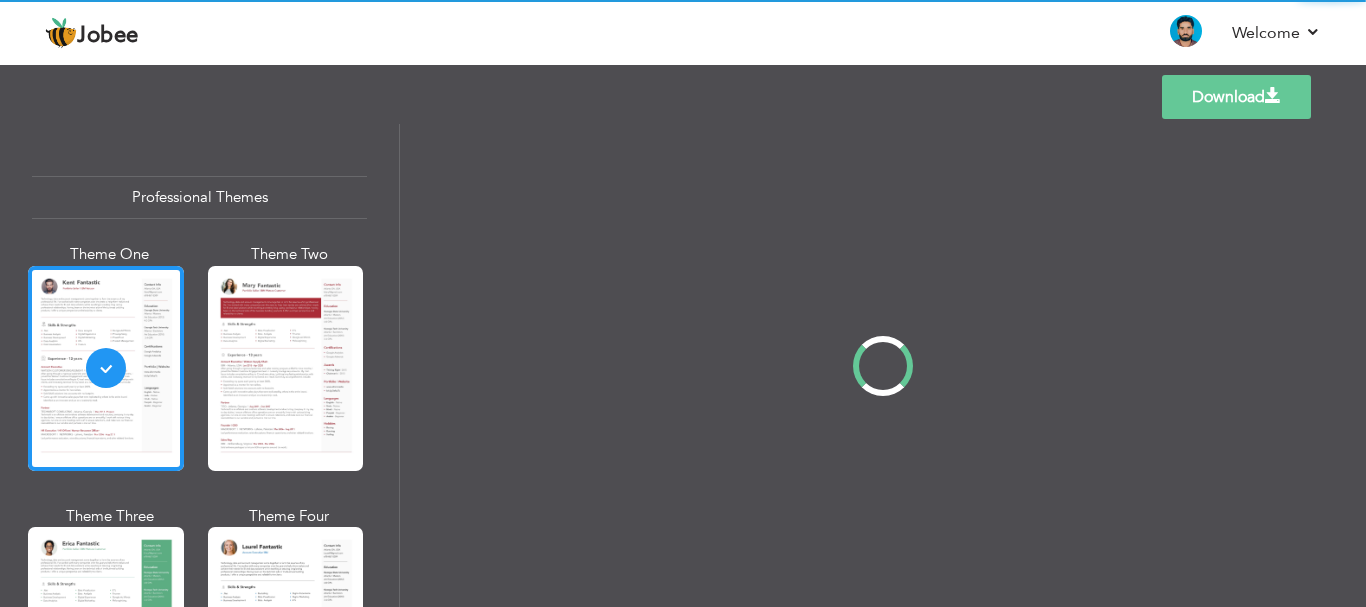 scroll, scrollTop: 0, scrollLeft: 0, axis: both 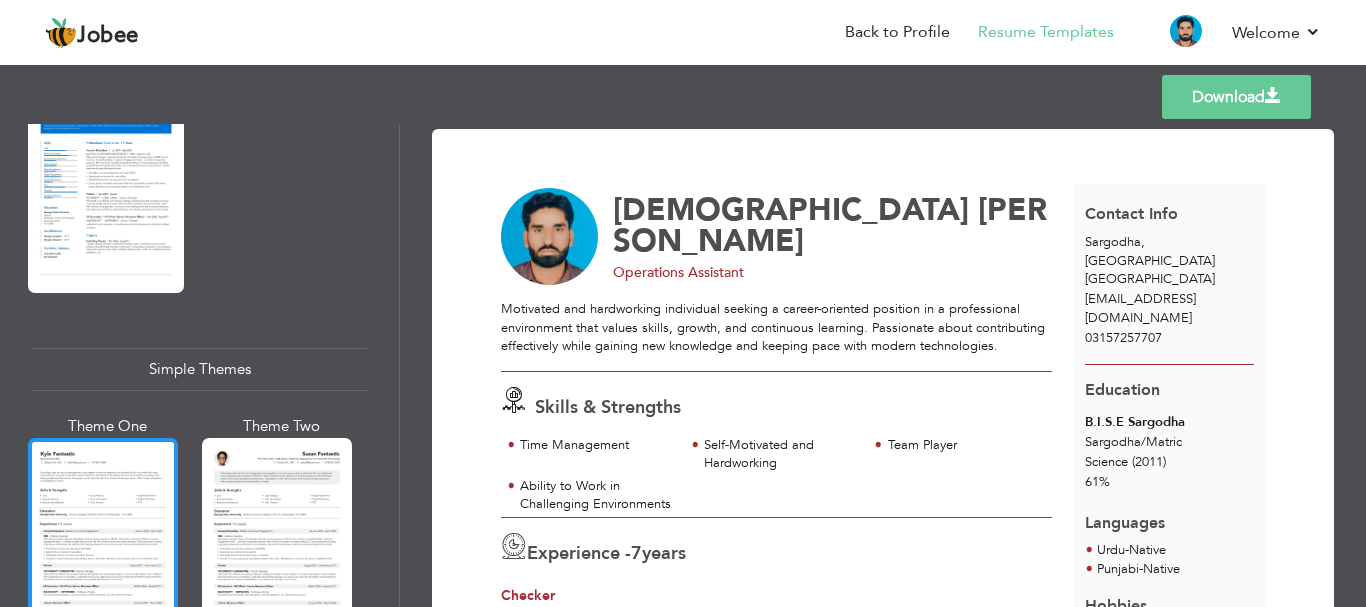 click at bounding box center (103, 537) 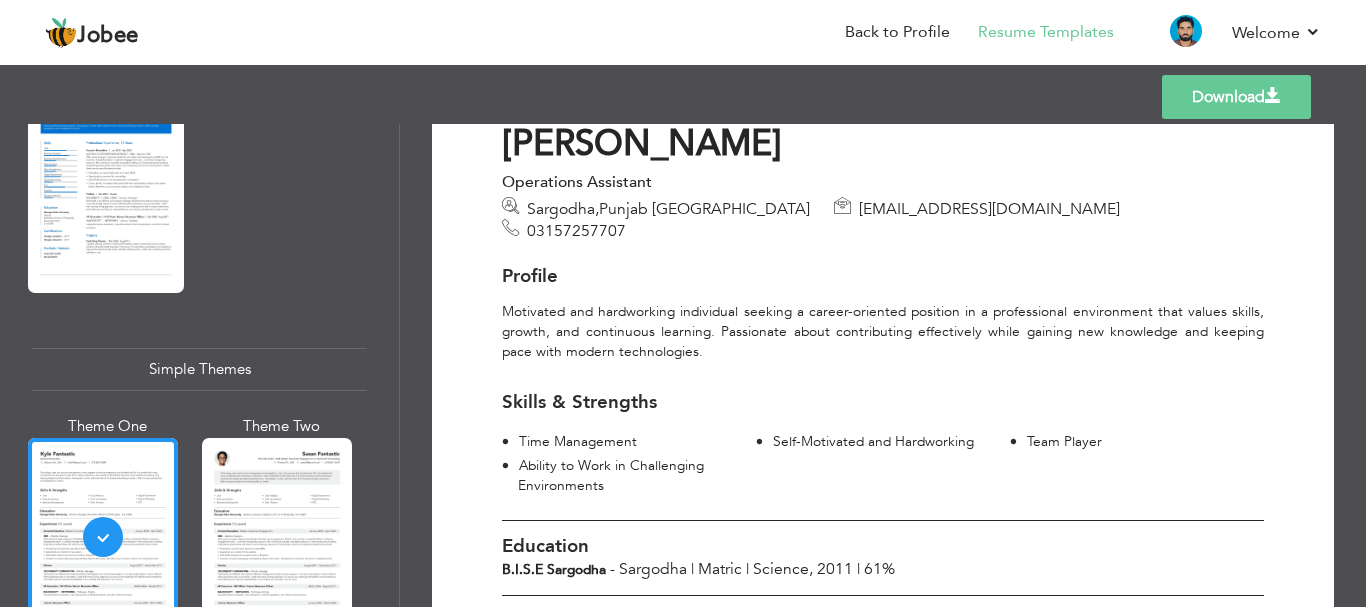 scroll, scrollTop: 0, scrollLeft: 0, axis: both 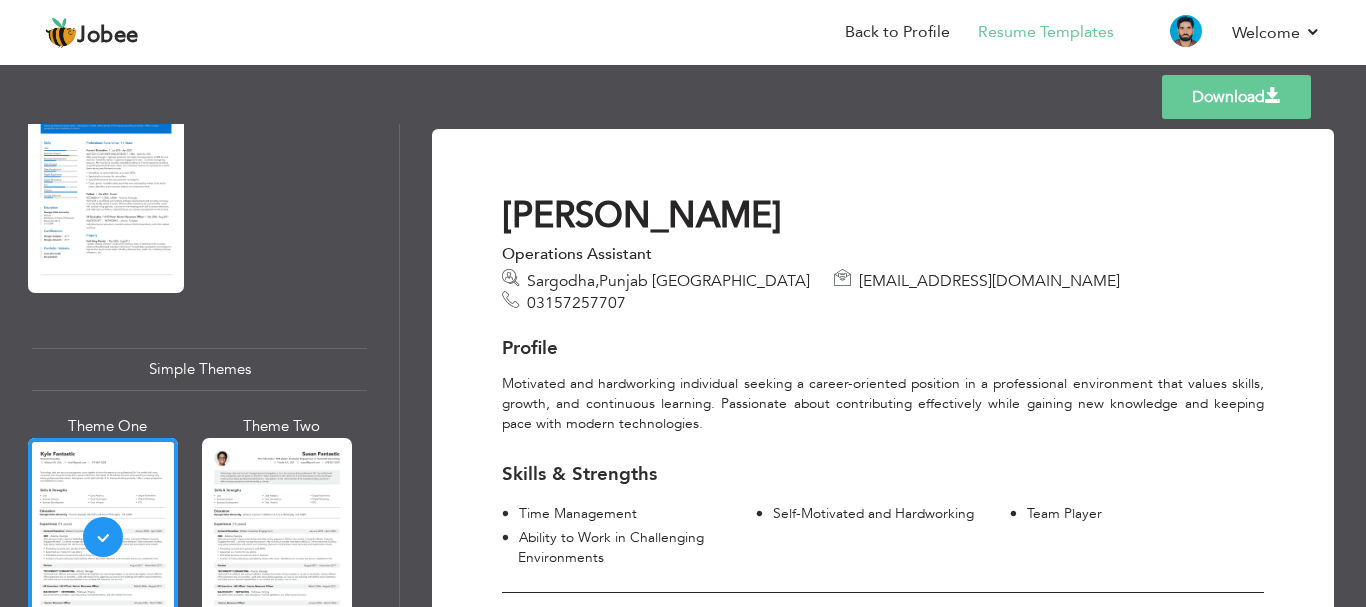 click on "Download" at bounding box center [1236, 97] 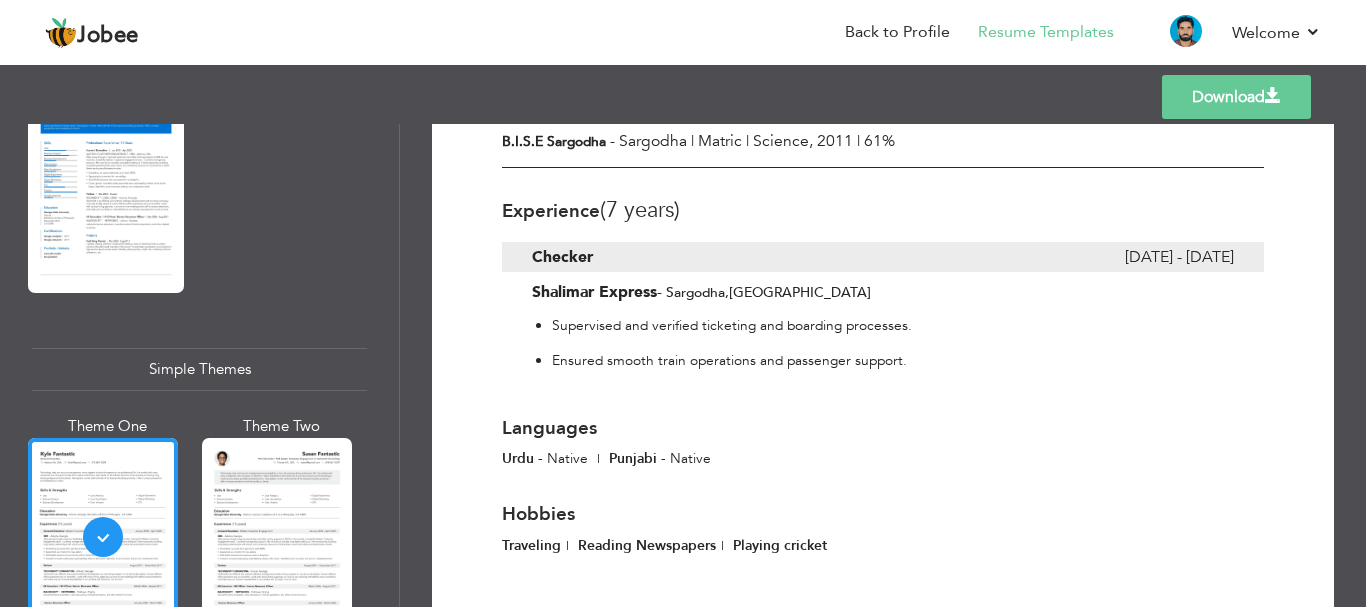 scroll, scrollTop: 546, scrollLeft: 0, axis: vertical 